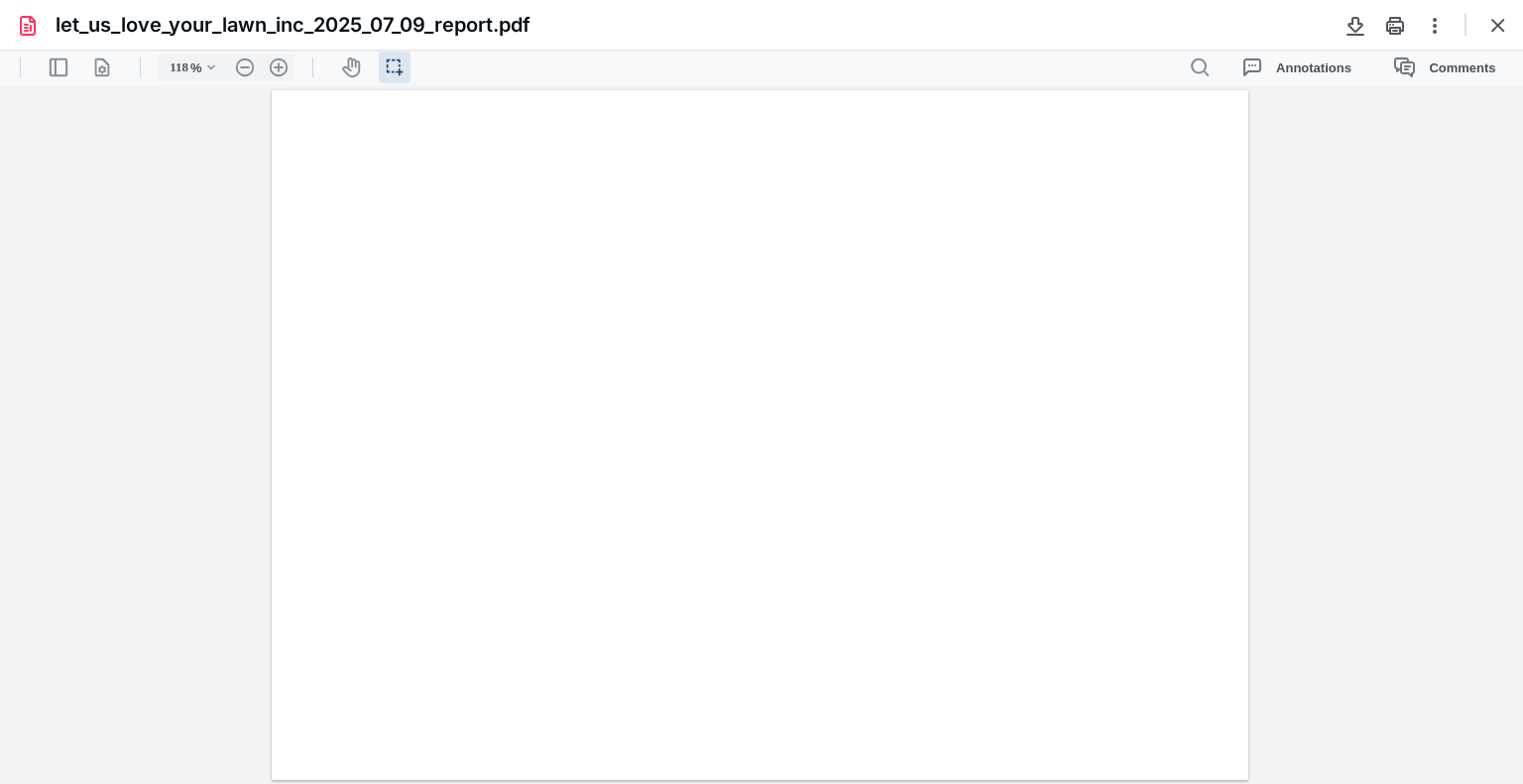 scroll, scrollTop: 0, scrollLeft: 0, axis: both 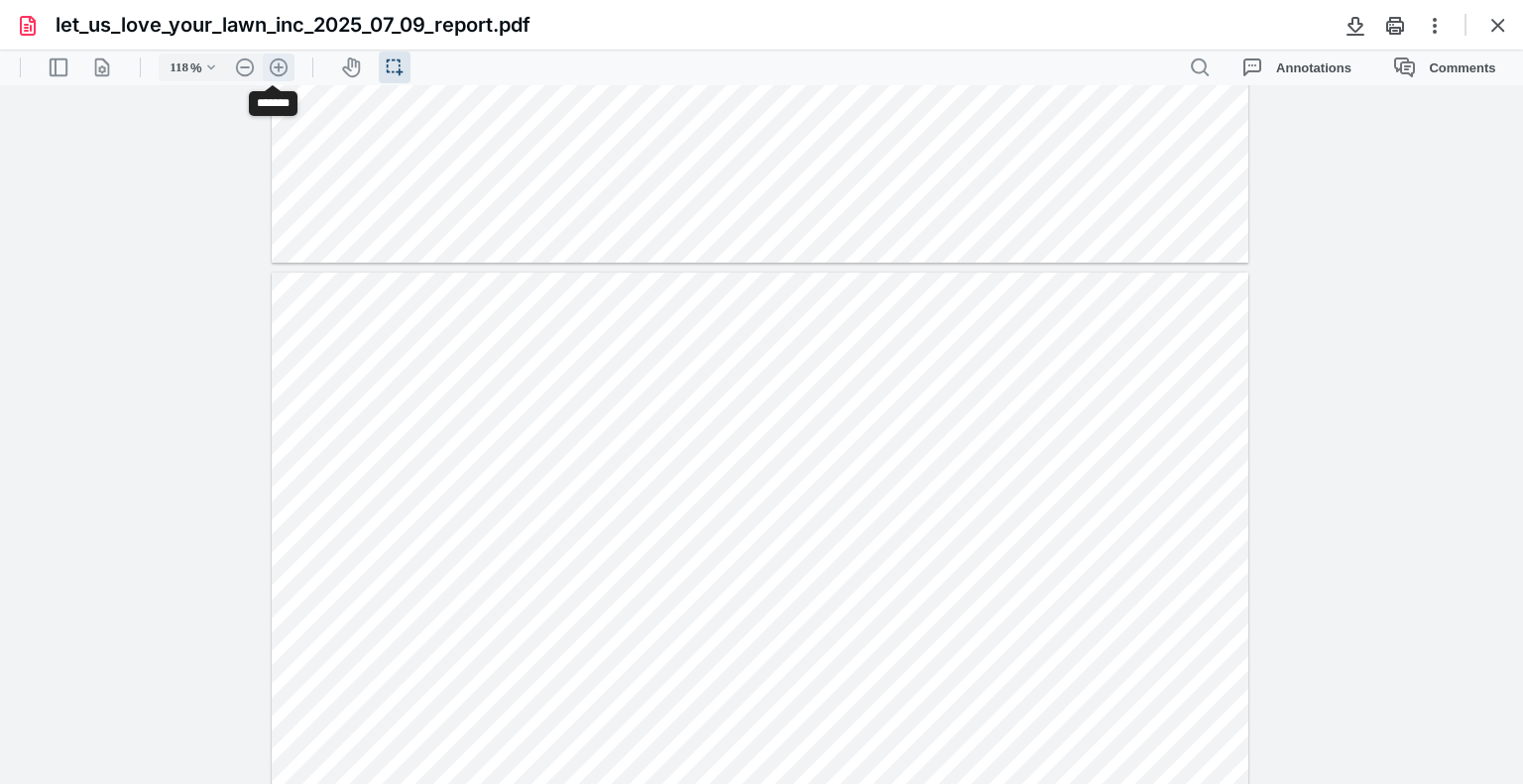 click on ".cls-1{fill:#abb0c4;} icon - header - zoom - in - line" at bounding box center (279, 67) 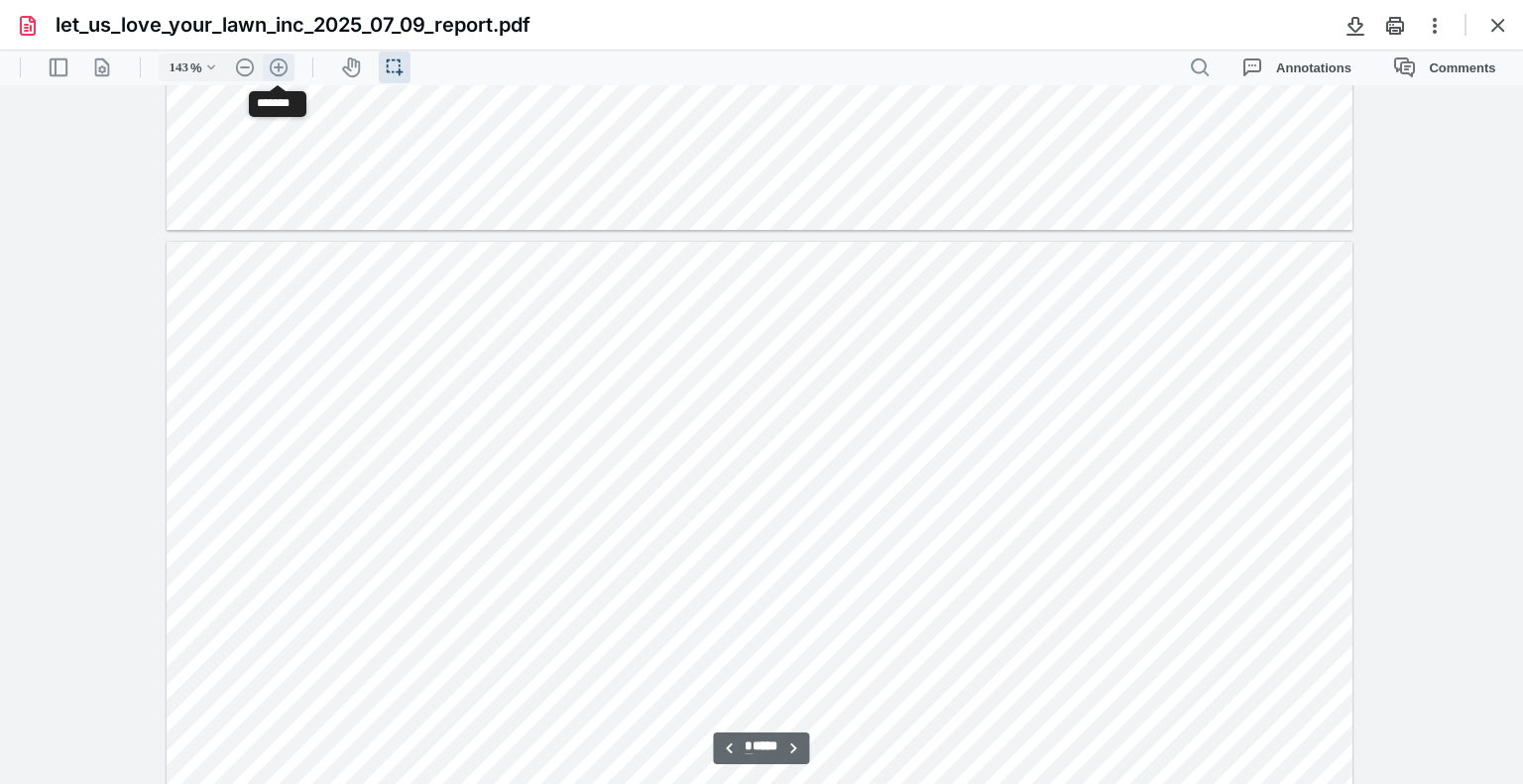 click on ".cls-1{fill:#abb0c4;} icon - header - zoom - in - line" at bounding box center [279, 67] 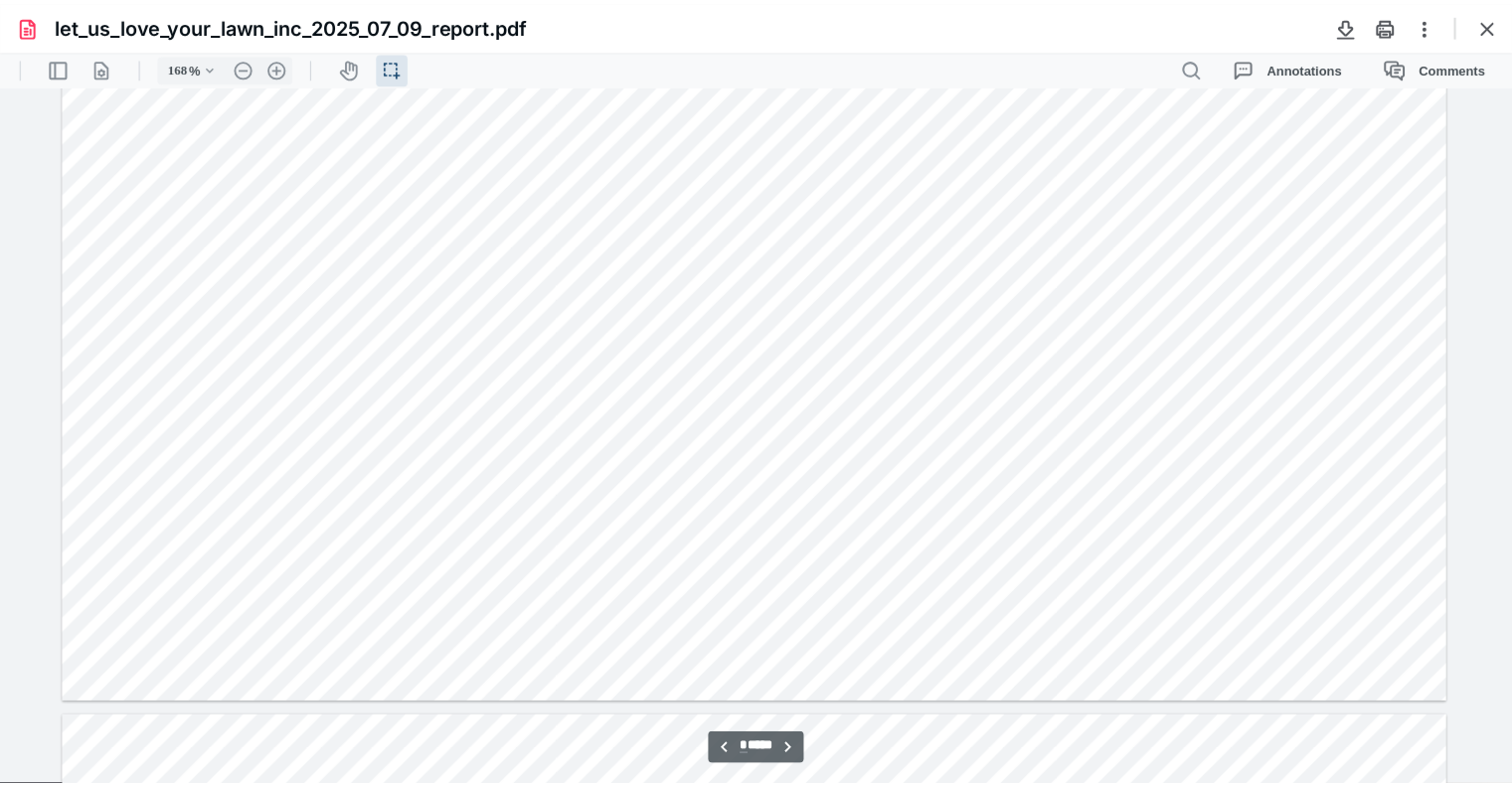scroll, scrollTop: 4284, scrollLeft: 0, axis: vertical 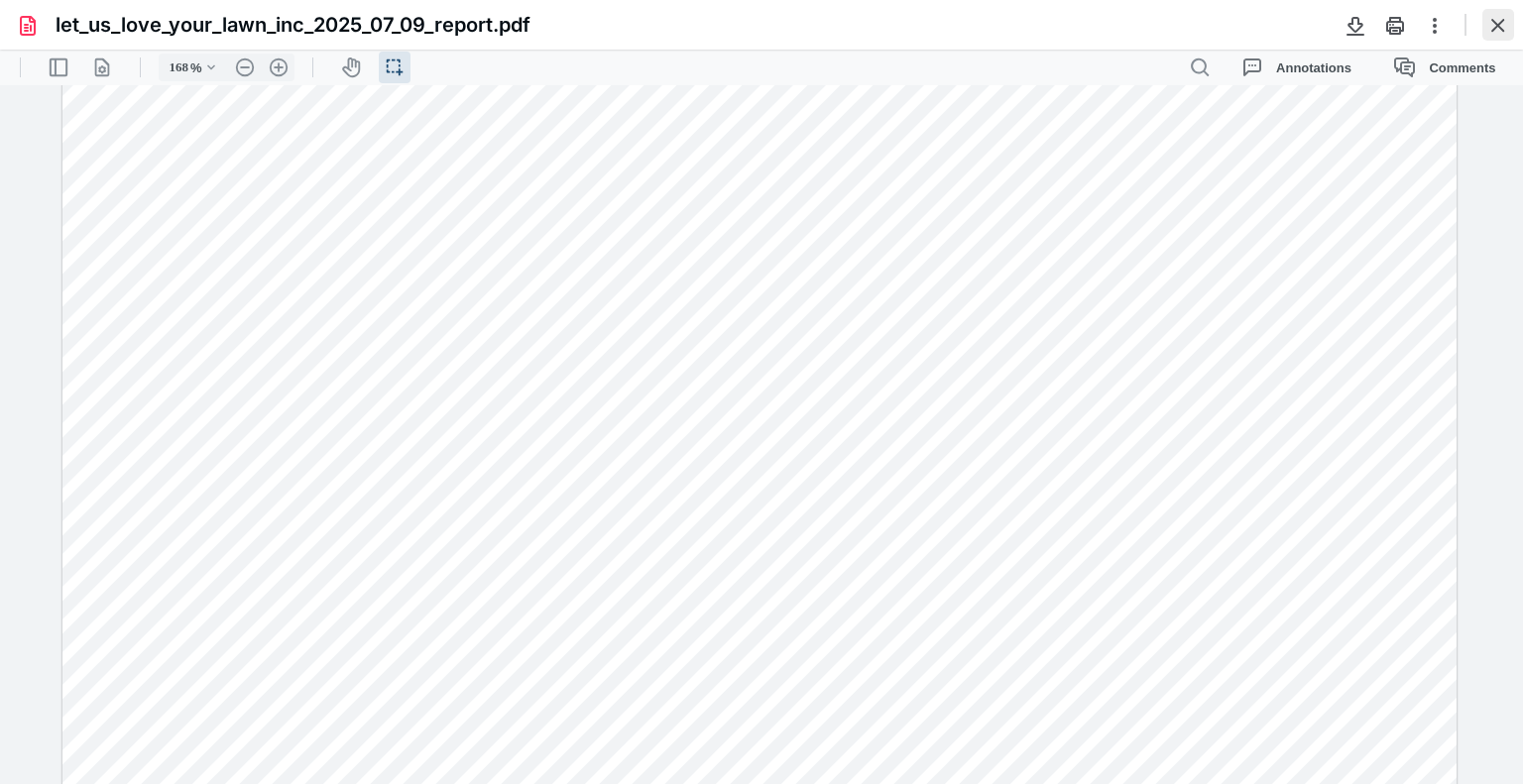 click at bounding box center [1498, 25] 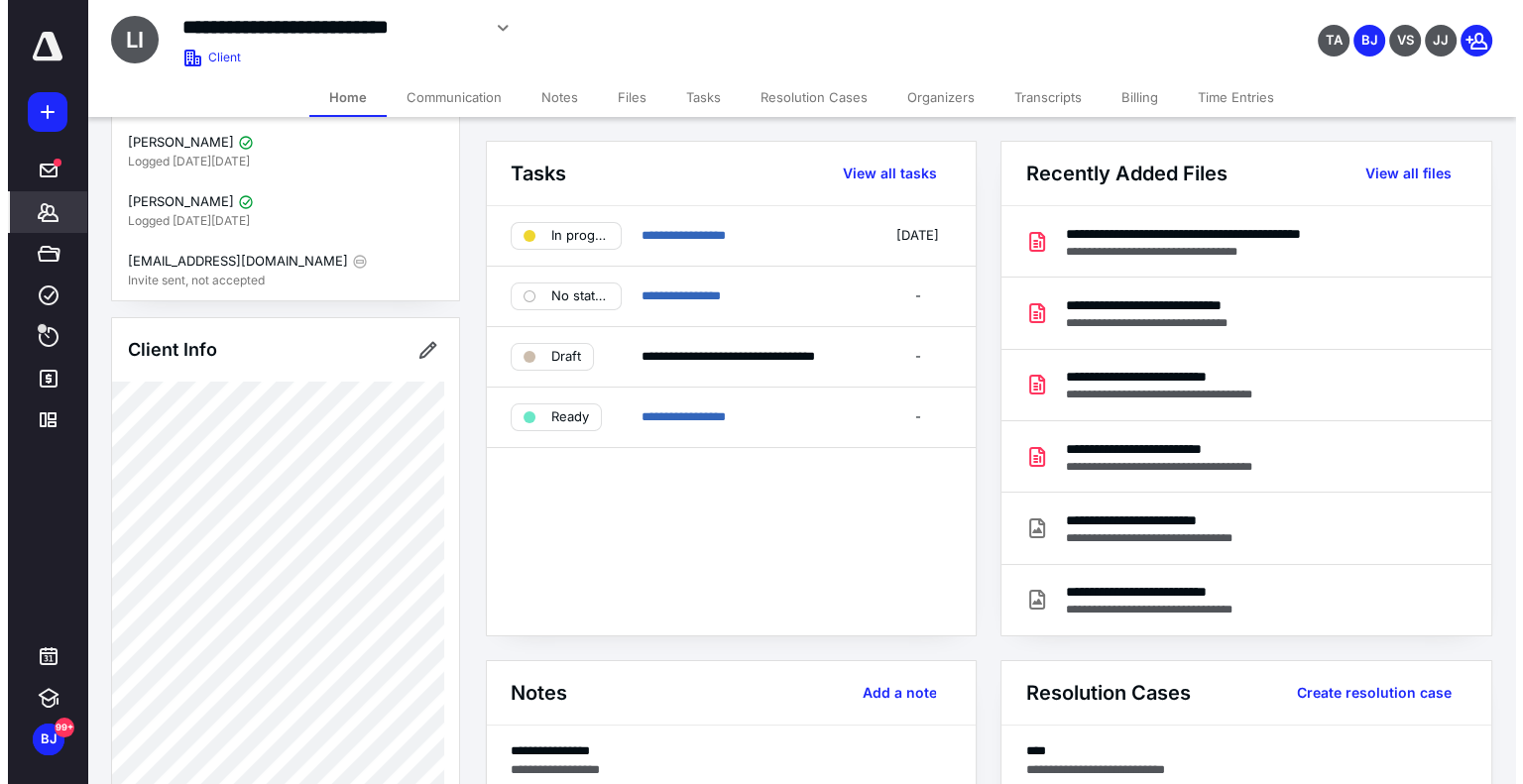 scroll, scrollTop: 297, scrollLeft: 0, axis: vertical 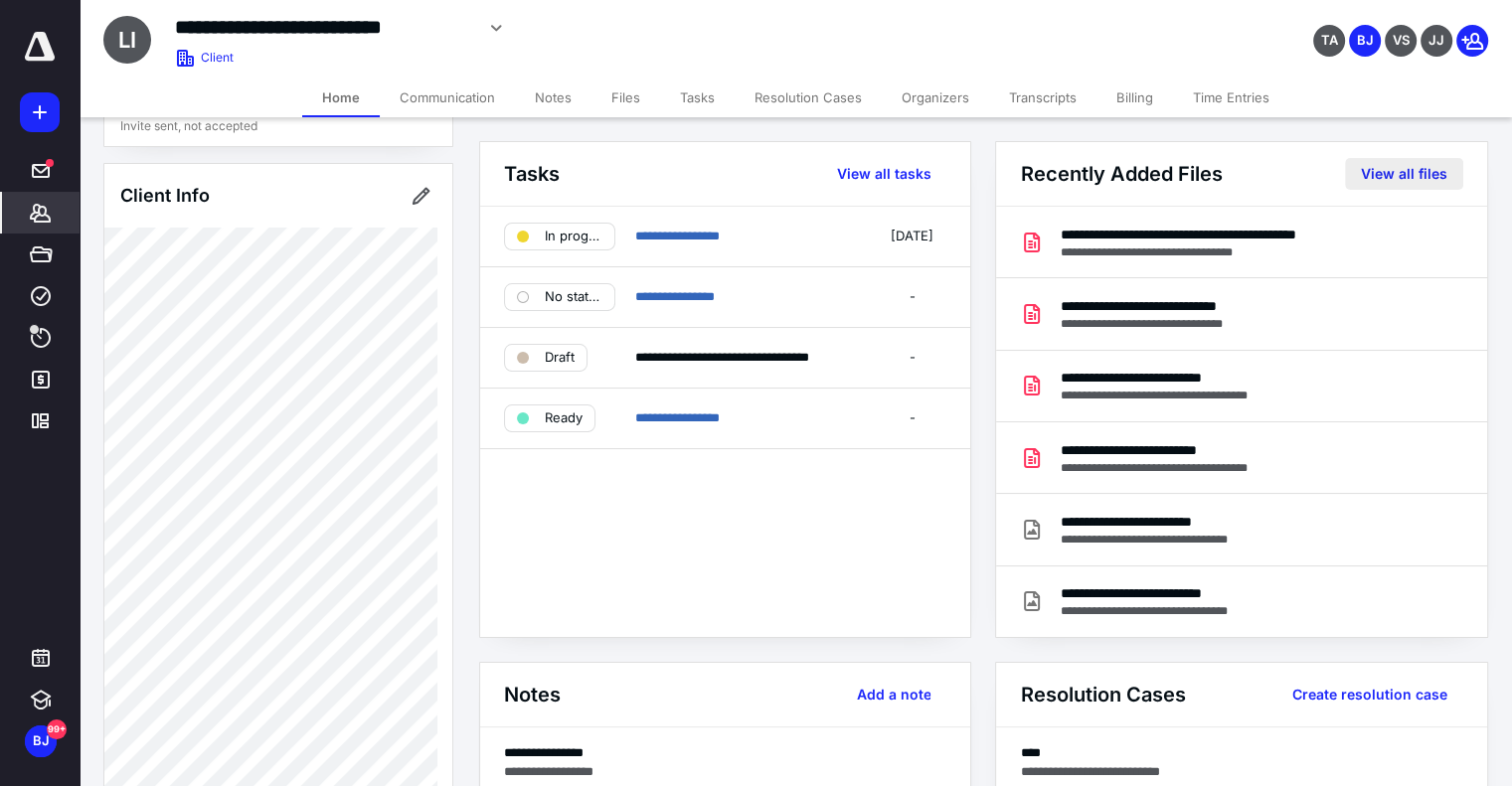 click on "View all files" at bounding box center [1404, 174] 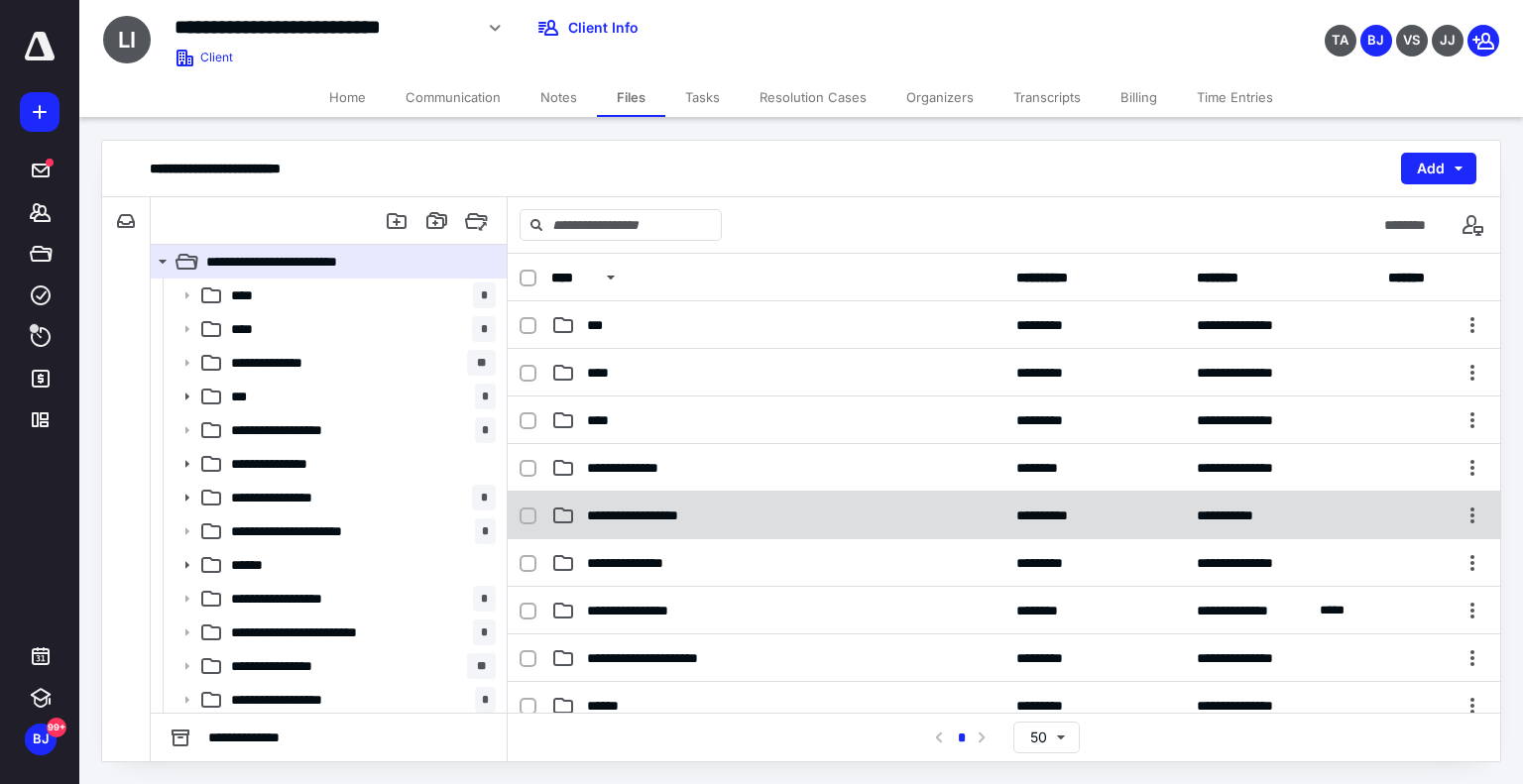 scroll, scrollTop: 99, scrollLeft: 0, axis: vertical 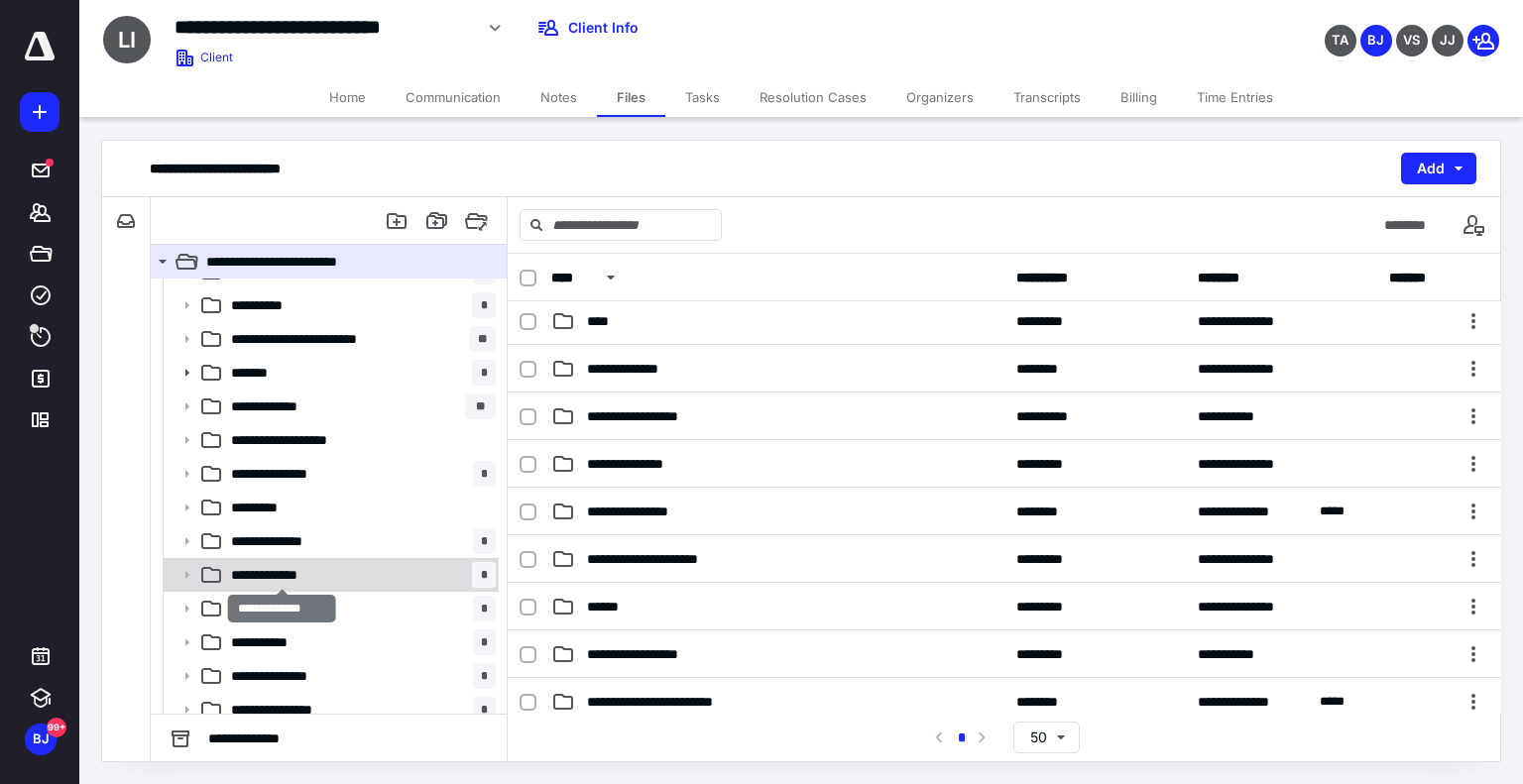 click on "**********" at bounding box center (282, 575) 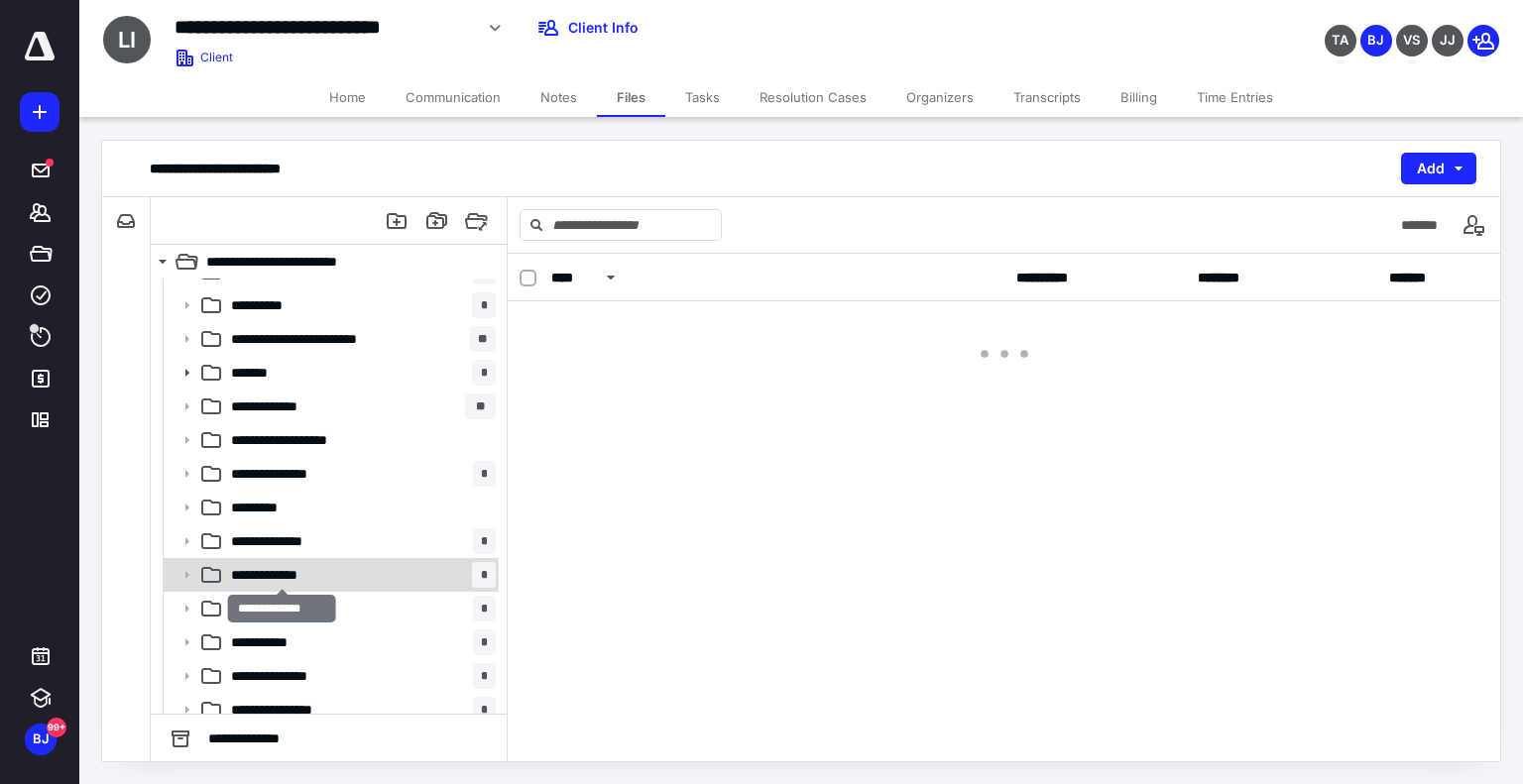 scroll, scrollTop: 0, scrollLeft: 0, axis: both 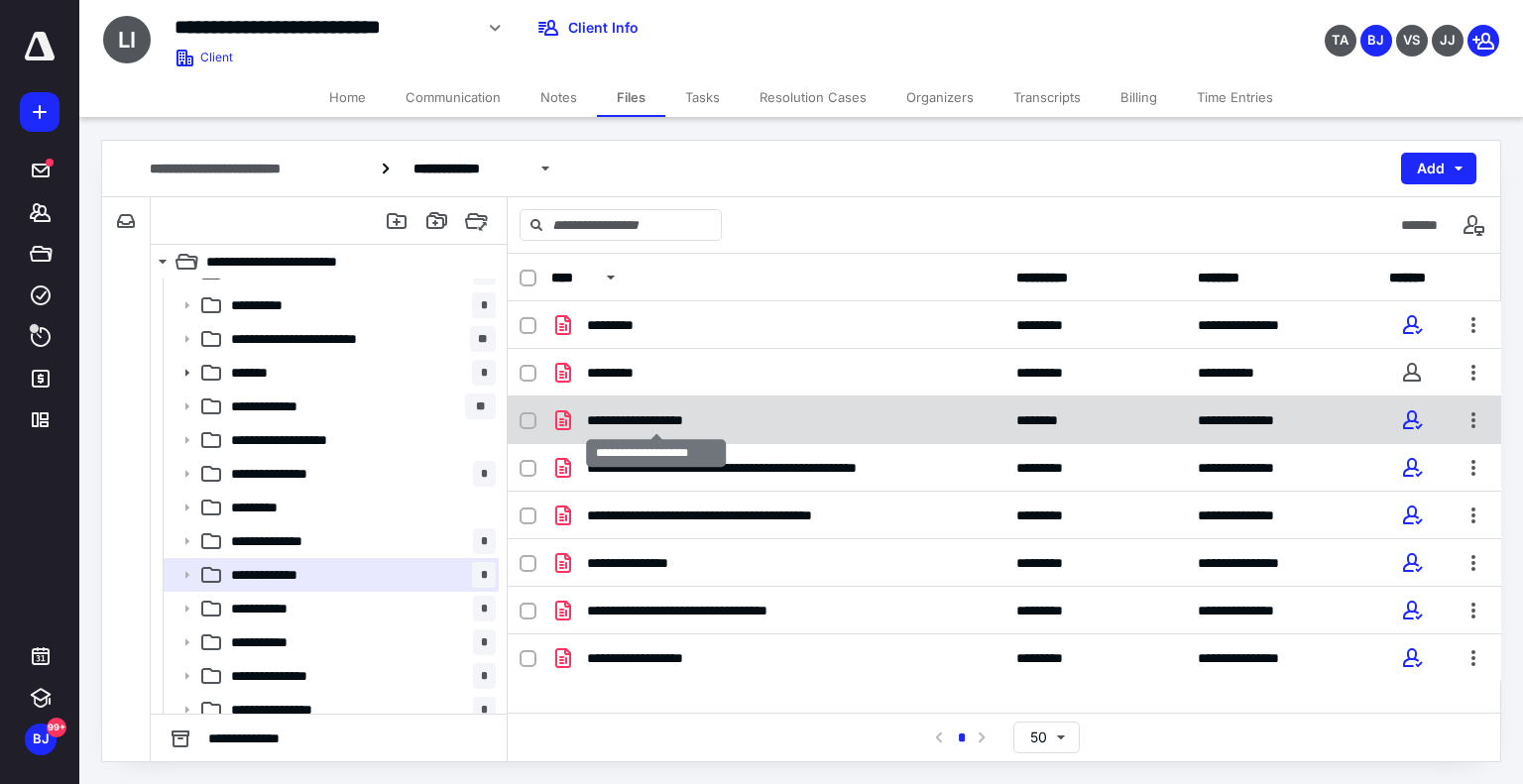 click on "**********" at bounding box center (656, 420) 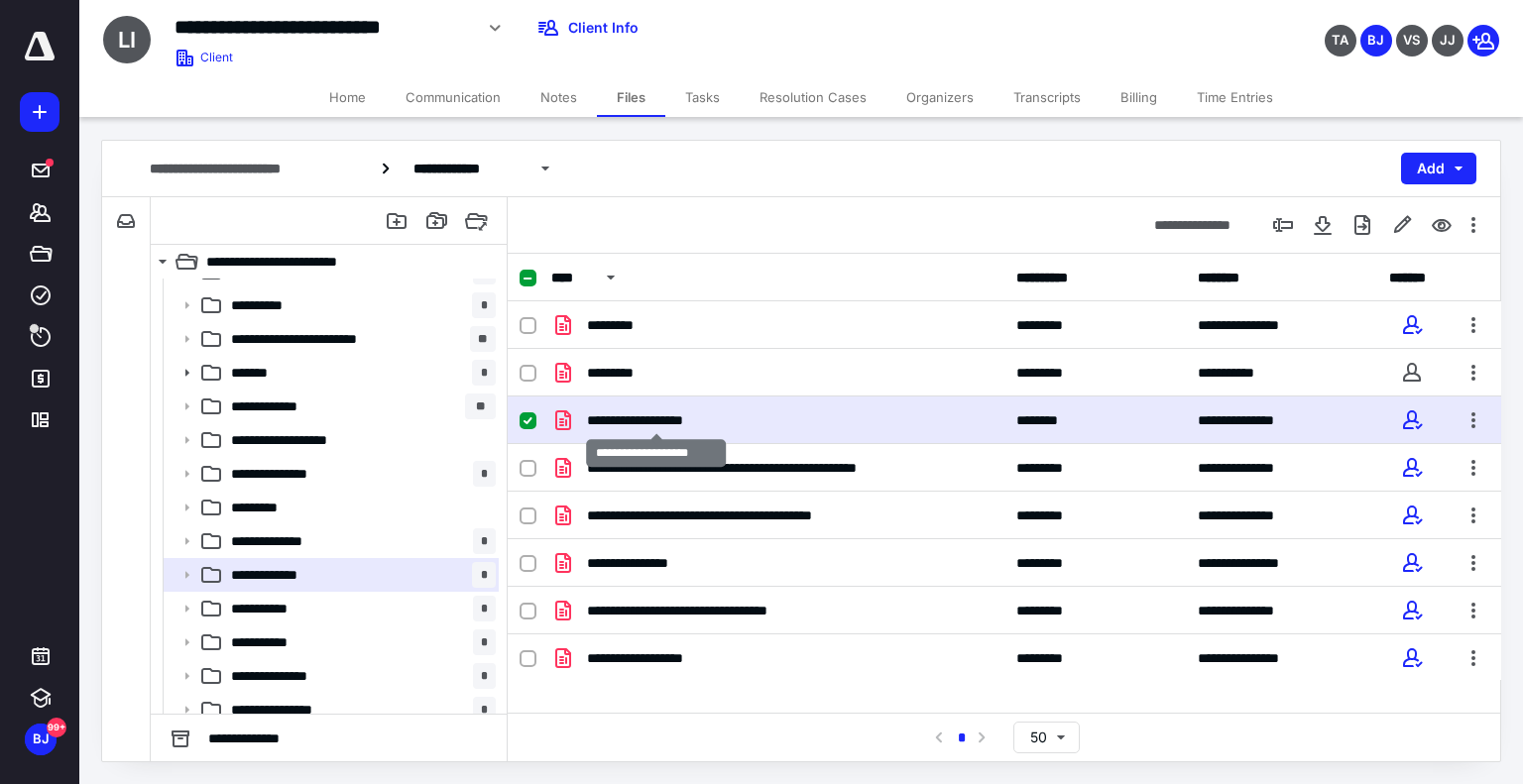 click on "**********" at bounding box center (656, 420) 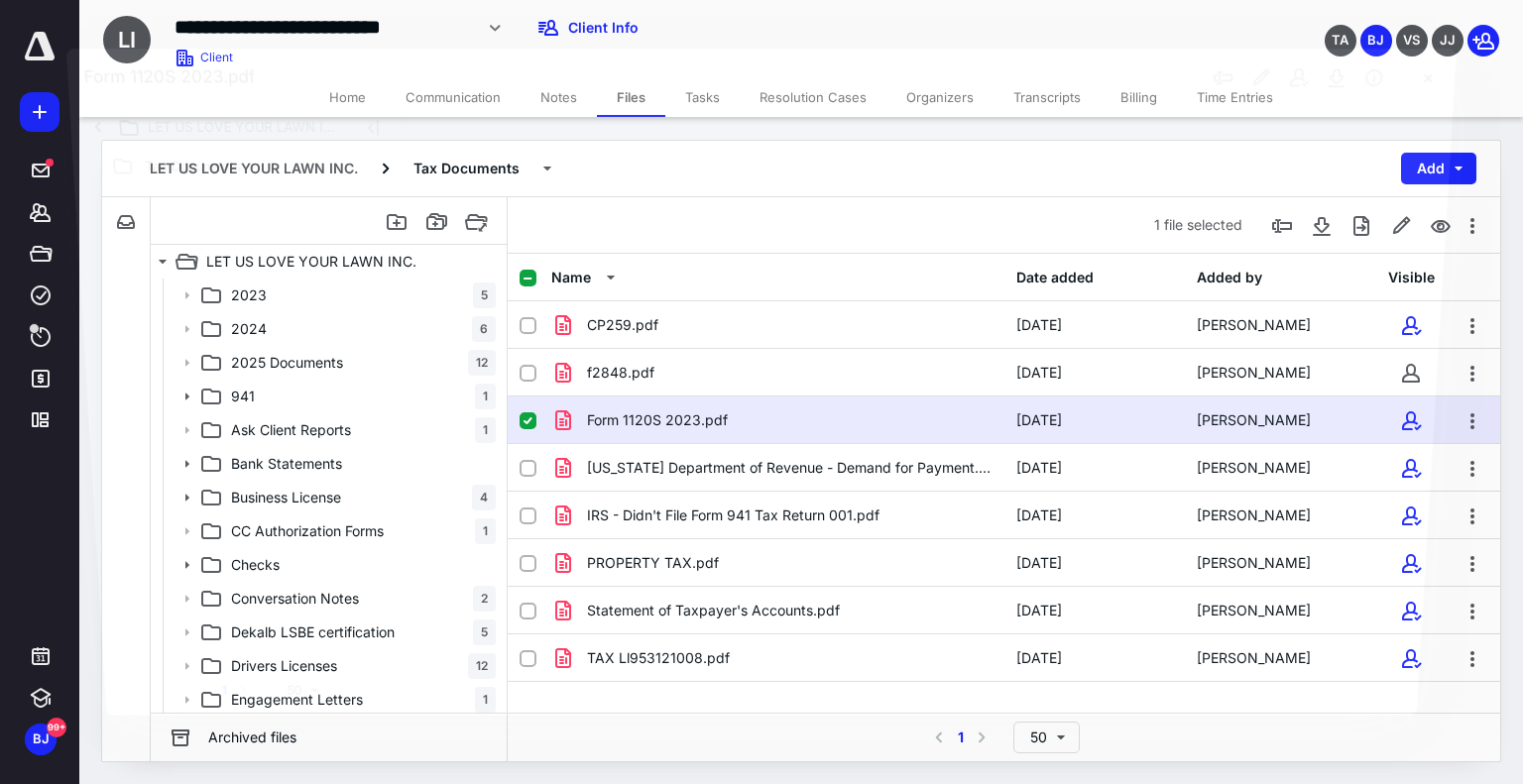 scroll, scrollTop: 496, scrollLeft: 0, axis: vertical 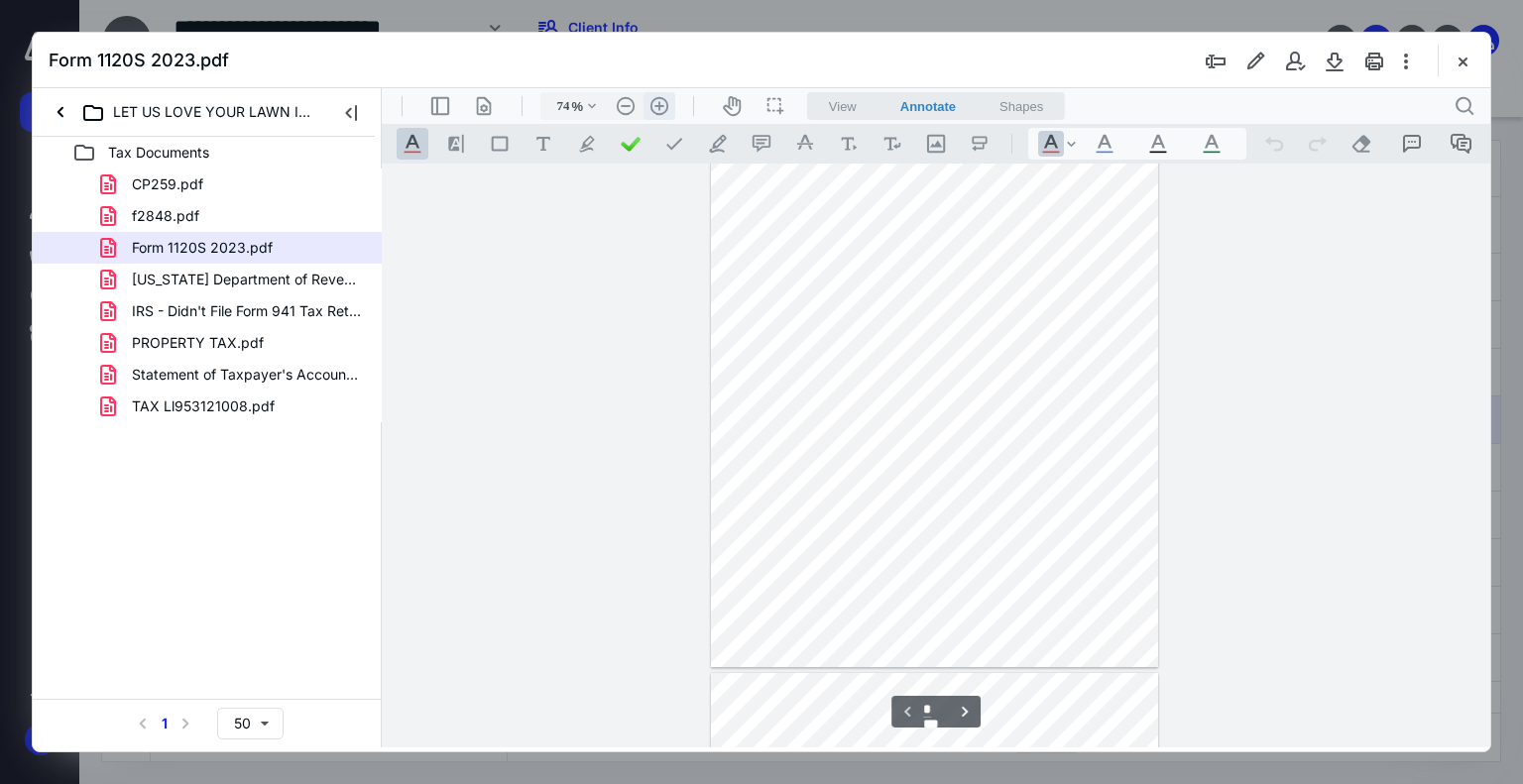 click on ".cls-1{fill:#abb0c4;} icon - header - zoom - in - line" at bounding box center [659, 106] 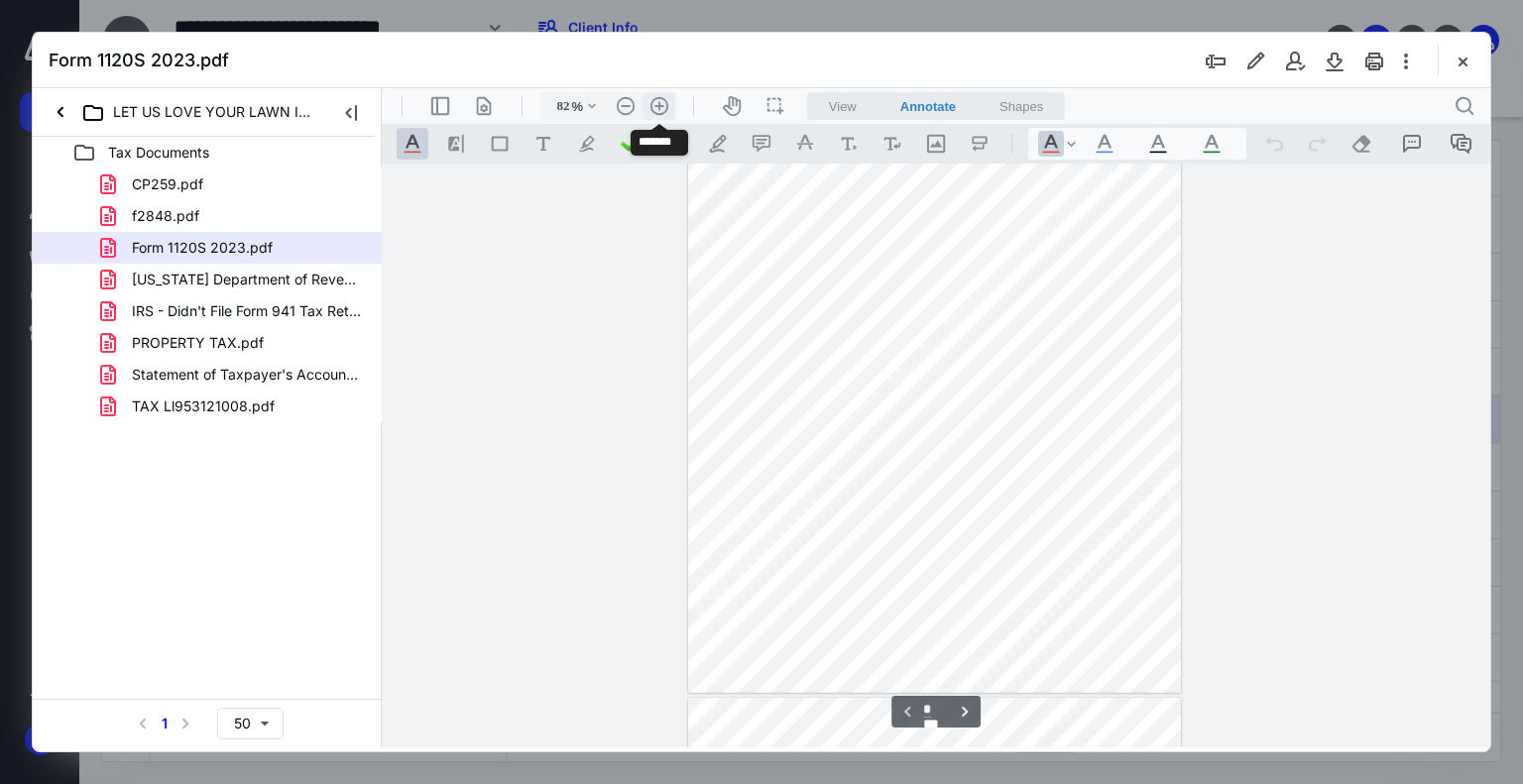 click on ".cls-1{fill:#abb0c4;} icon - header - zoom - in - line" at bounding box center (659, 106) 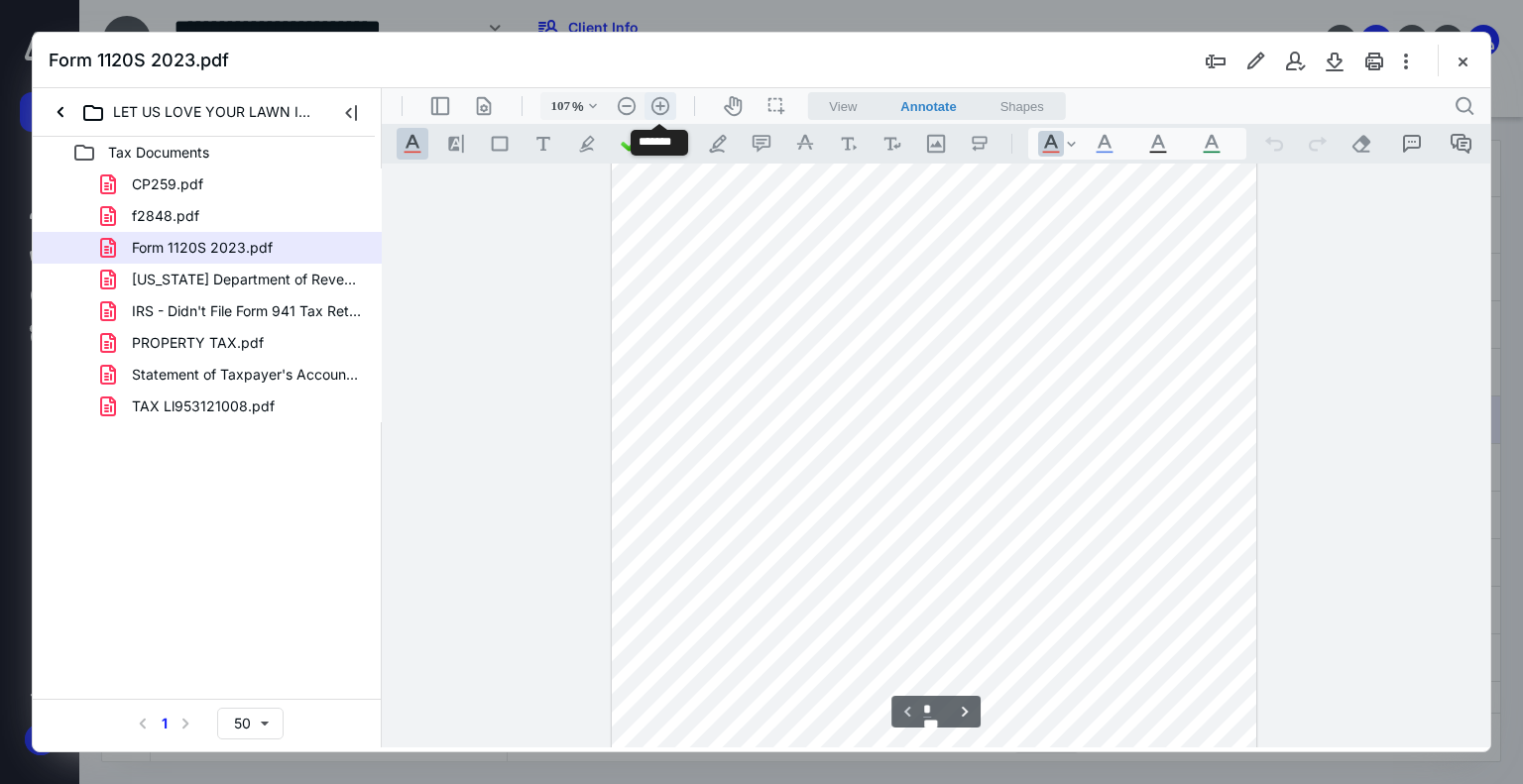 click on ".cls-1{fill:#abb0c4;} icon - header - zoom - in - line" at bounding box center (660, 106) 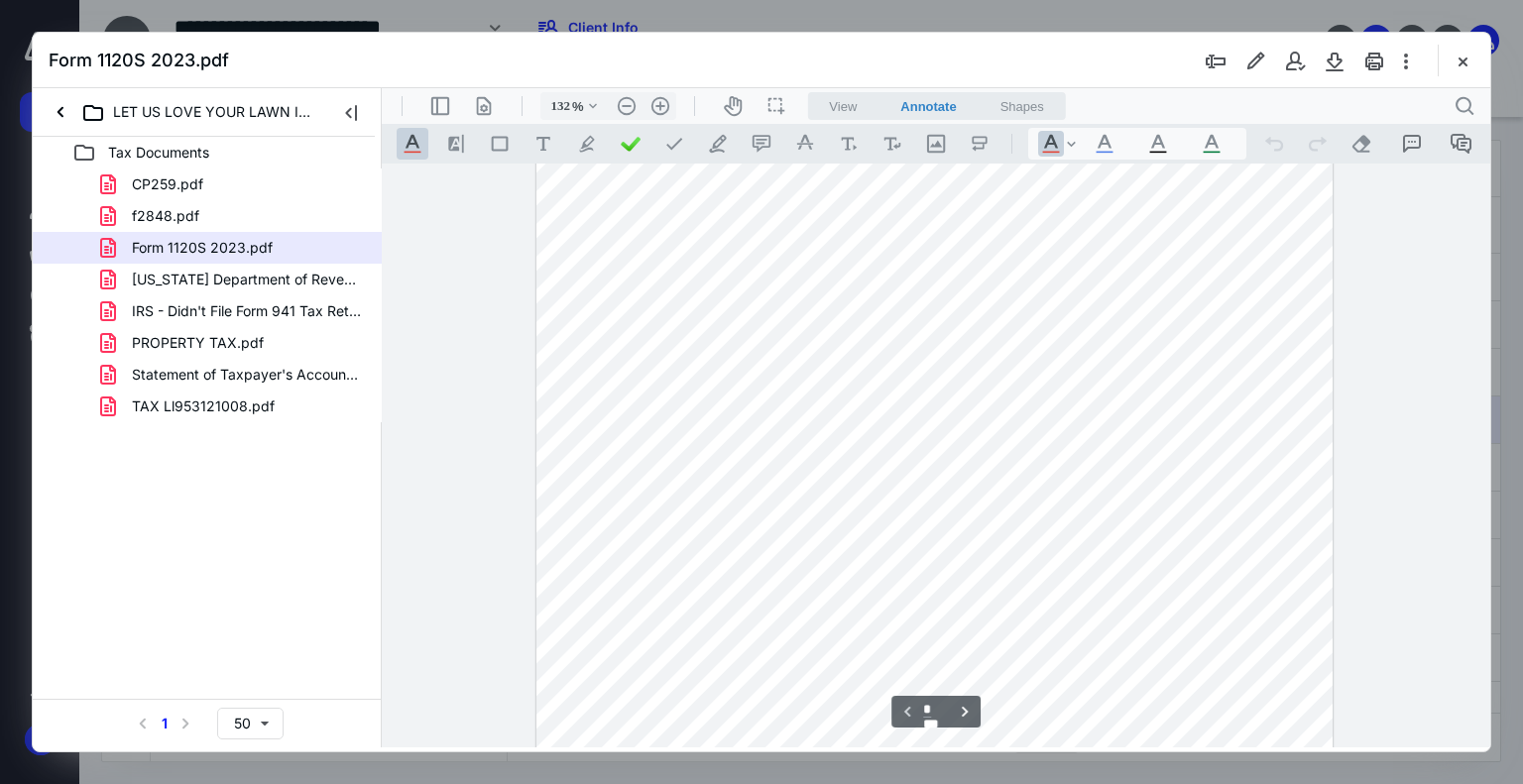 scroll, scrollTop: 0, scrollLeft: 0, axis: both 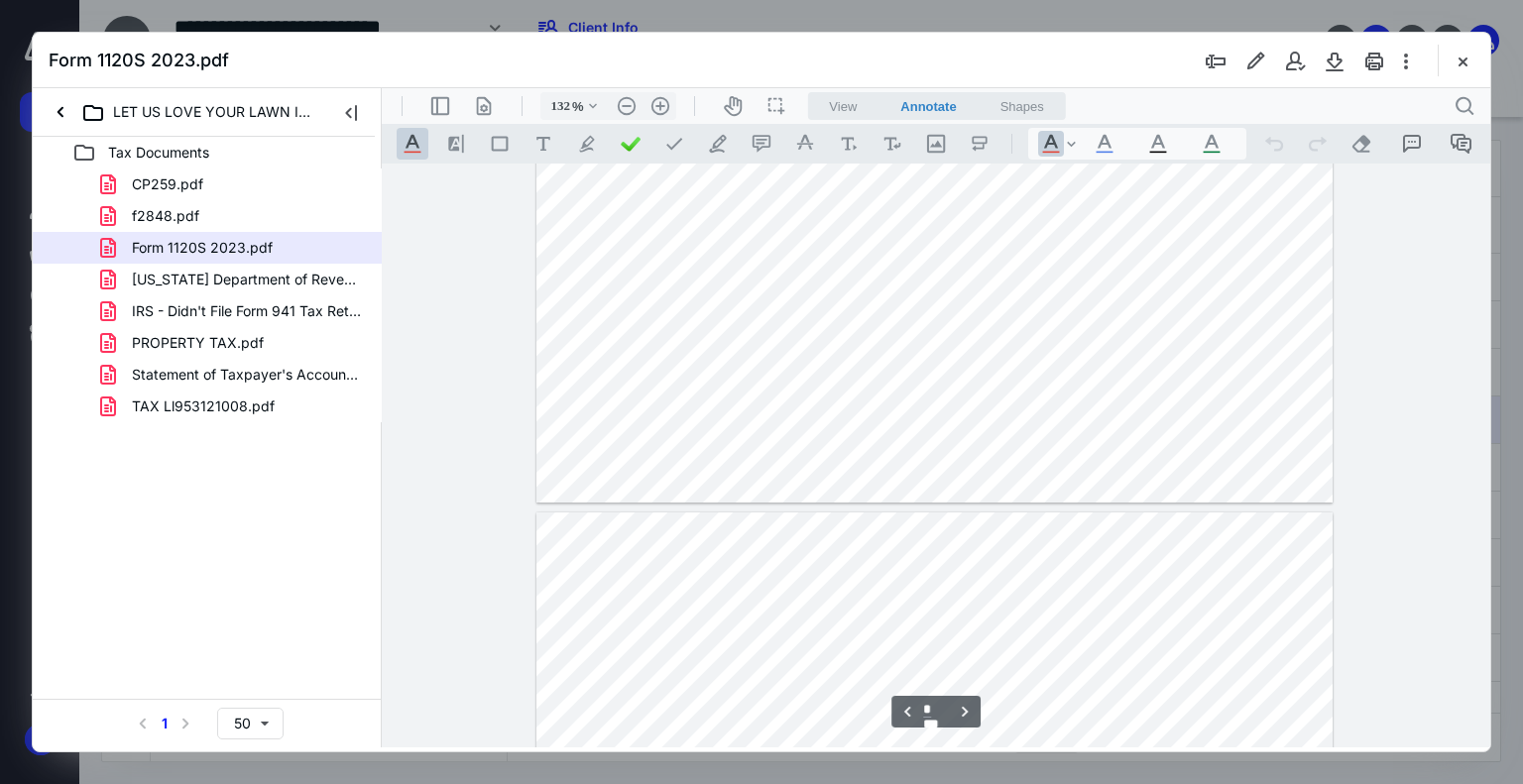 type on "*" 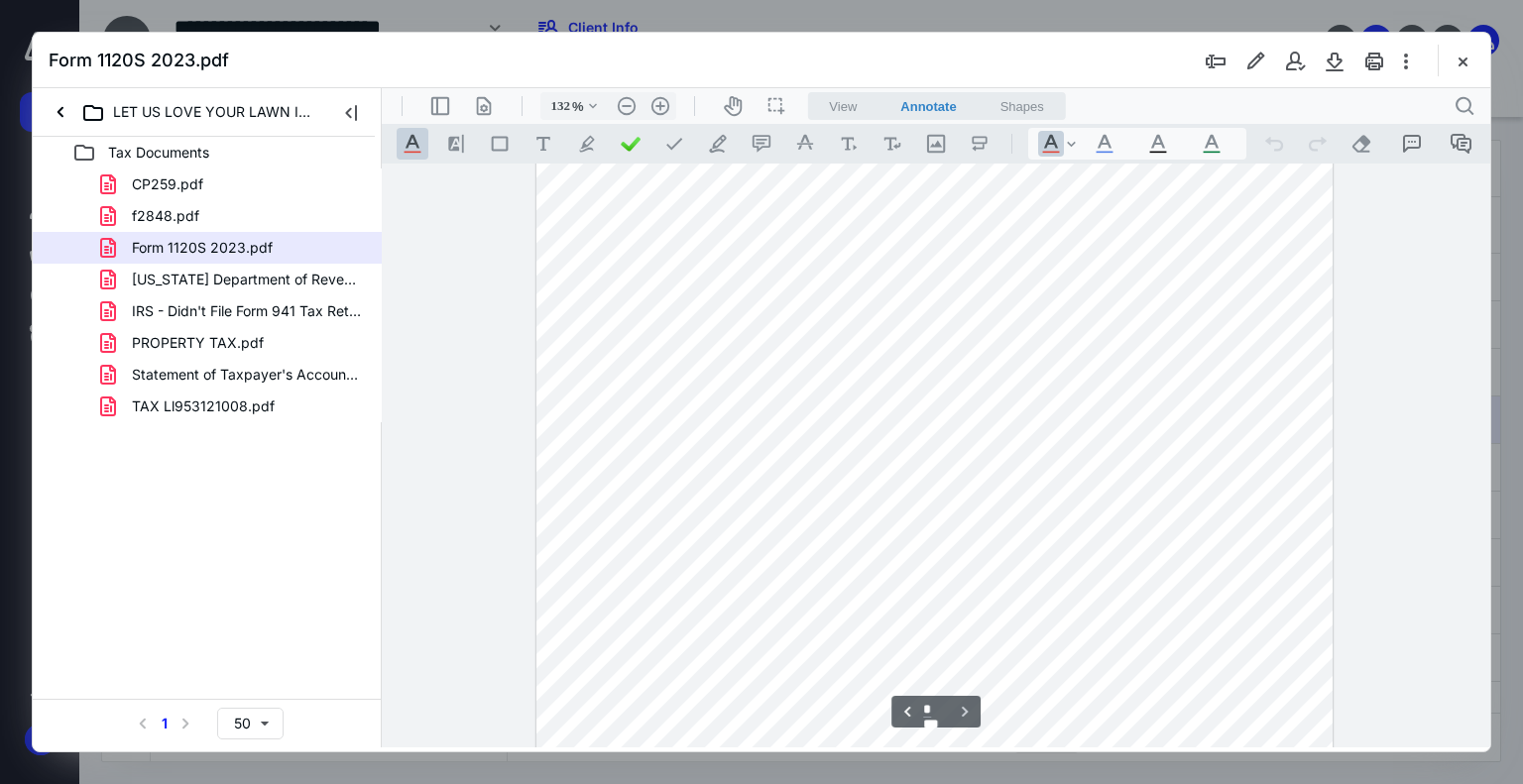 scroll, scrollTop: 3574, scrollLeft: 0, axis: vertical 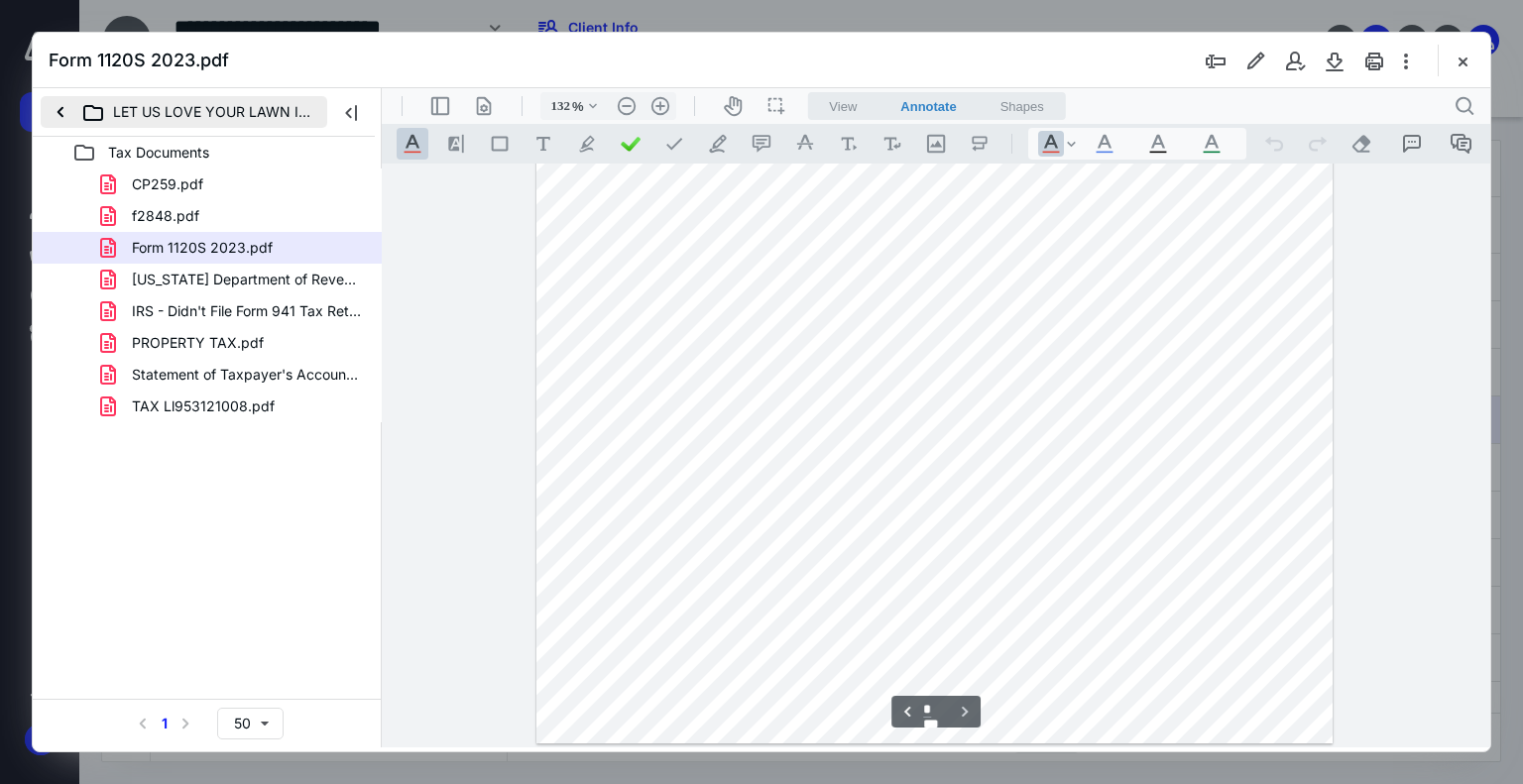 click on "LET US LOVE YOUR LAWN INC." at bounding box center (183, 112) 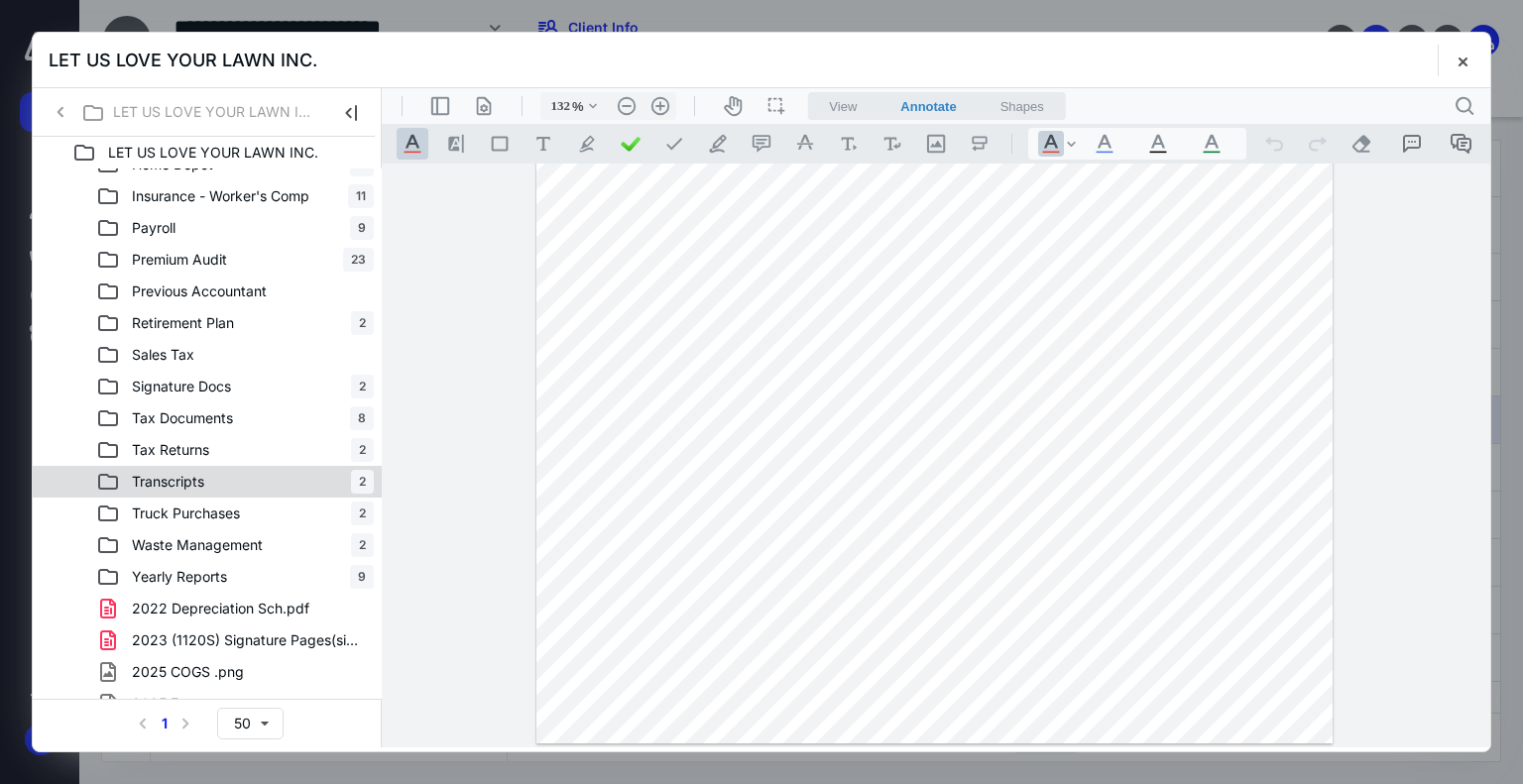 scroll, scrollTop: 396, scrollLeft: 0, axis: vertical 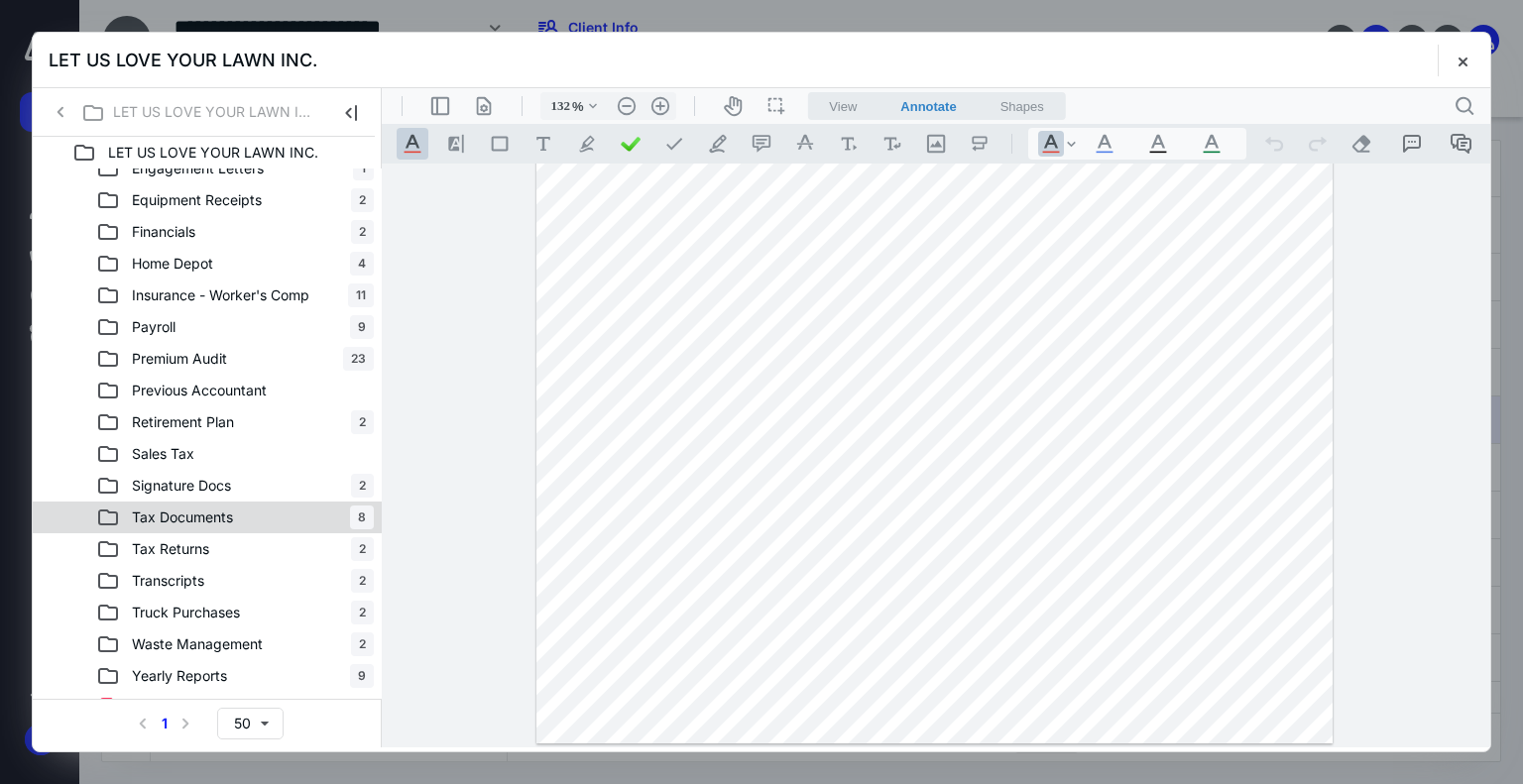 click on "Tax Documents" at bounding box center [182, 517] 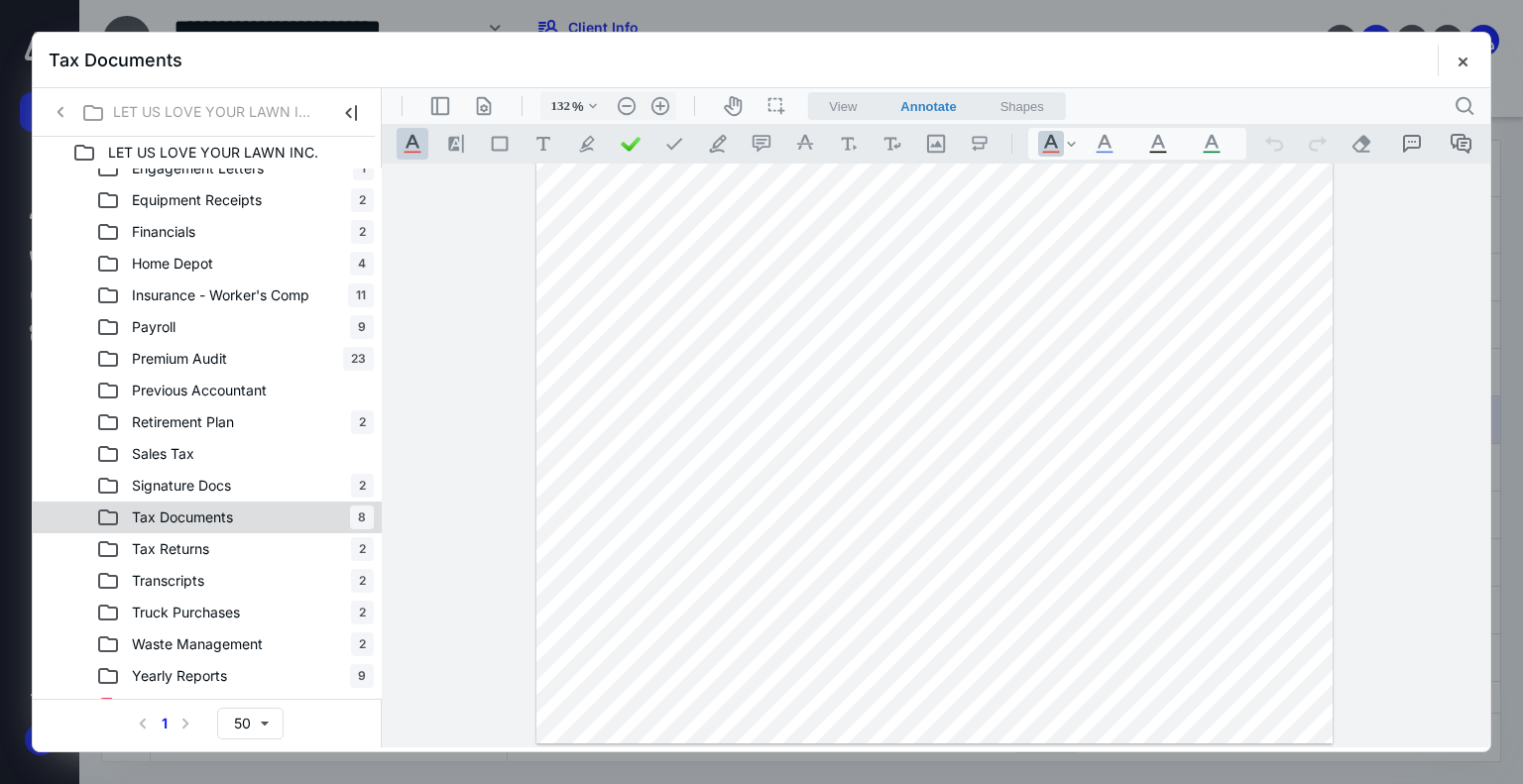 scroll, scrollTop: 0, scrollLeft: 0, axis: both 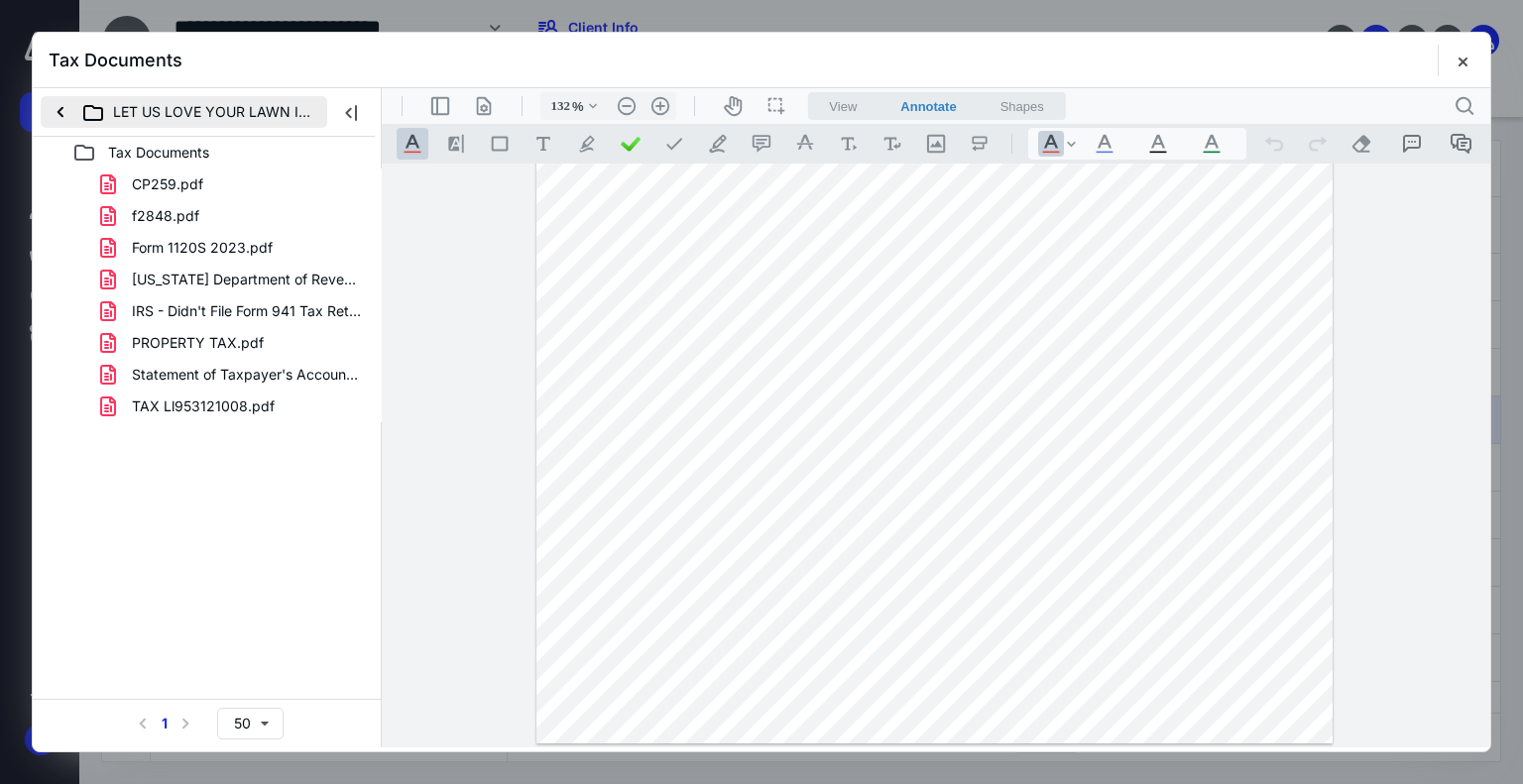 click on "LET US LOVE YOUR LAWN INC." at bounding box center (183, 112) 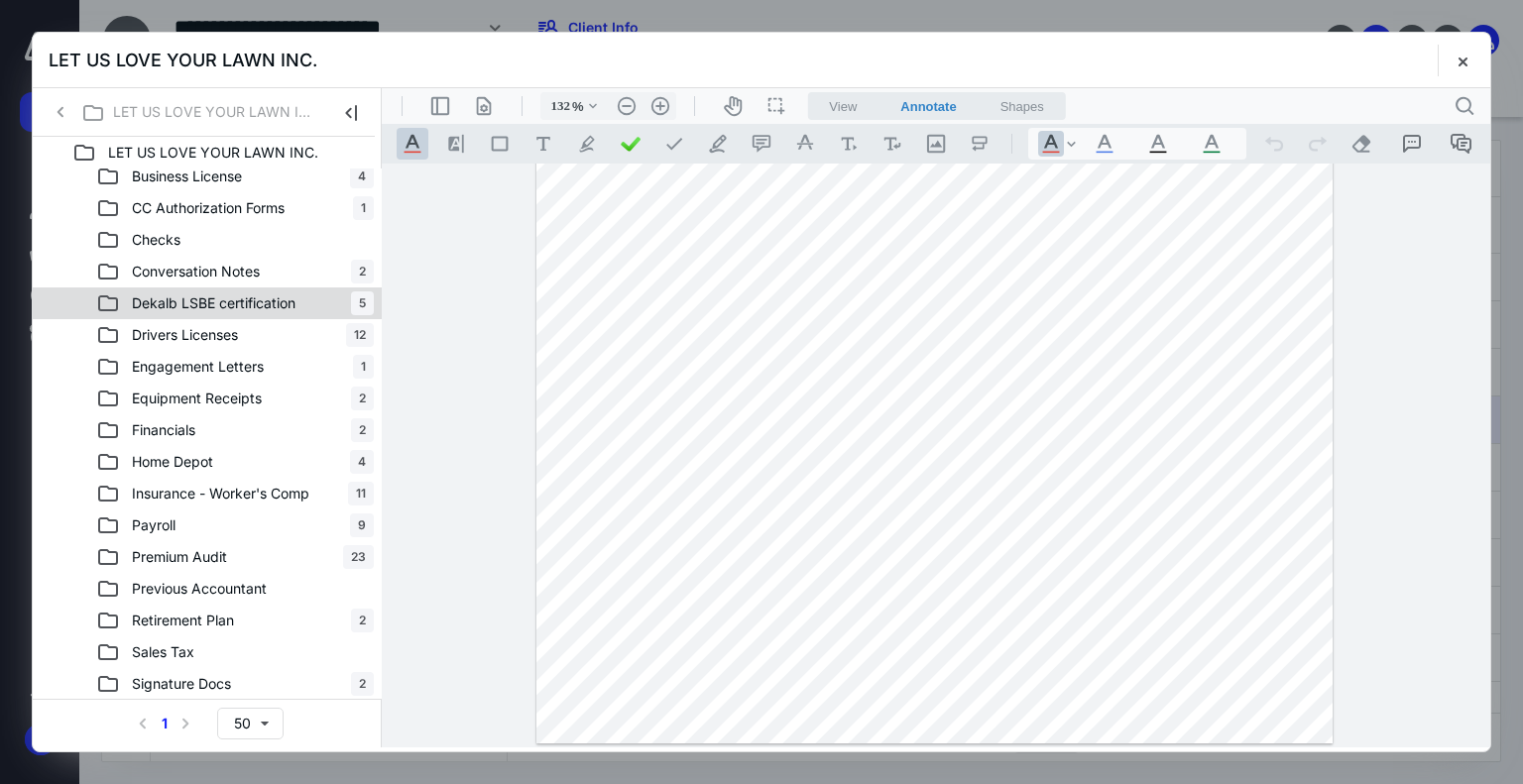 scroll, scrollTop: 396, scrollLeft: 0, axis: vertical 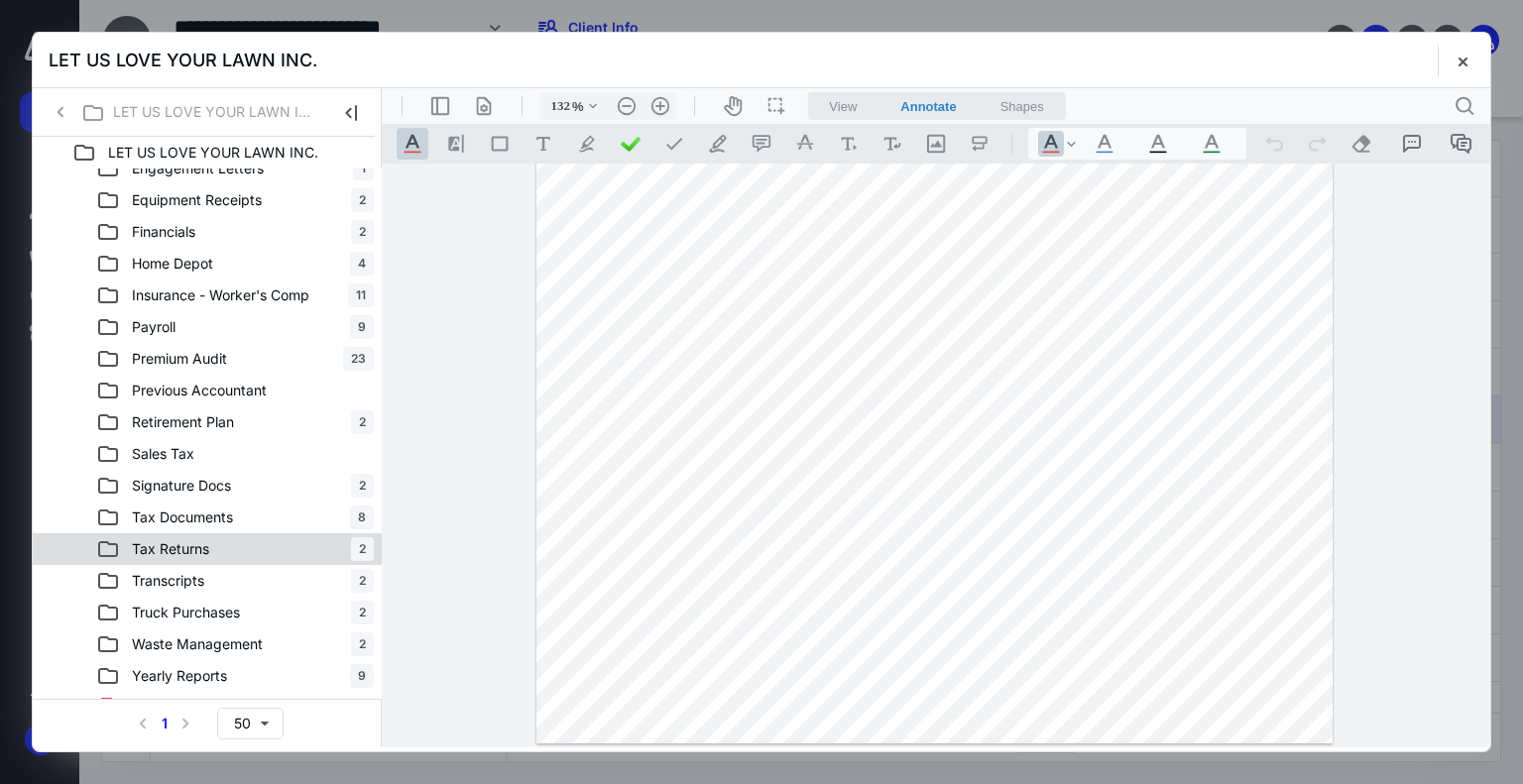 click on "Tax Returns" at bounding box center (171, 549) 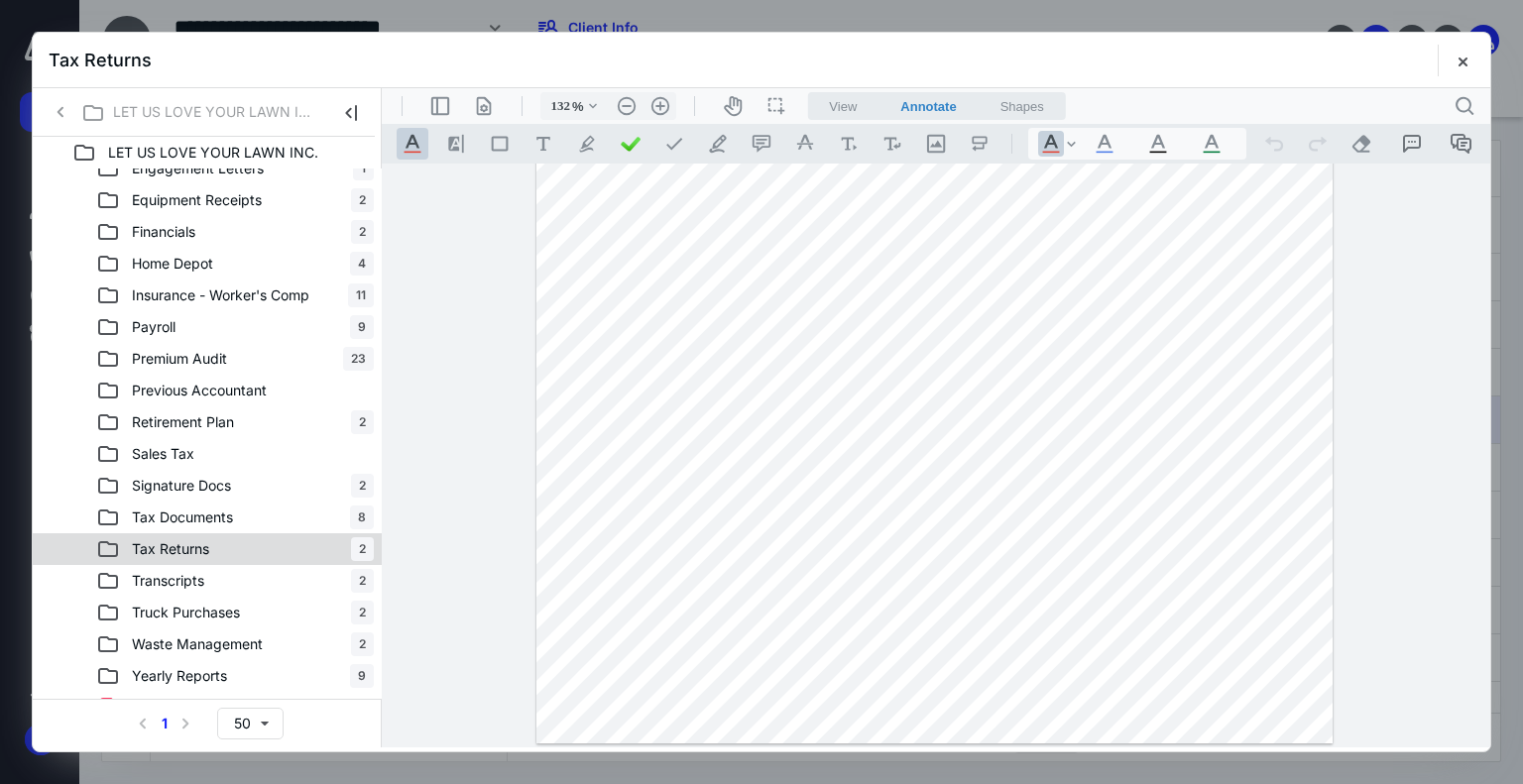 scroll, scrollTop: 0, scrollLeft: 0, axis: both 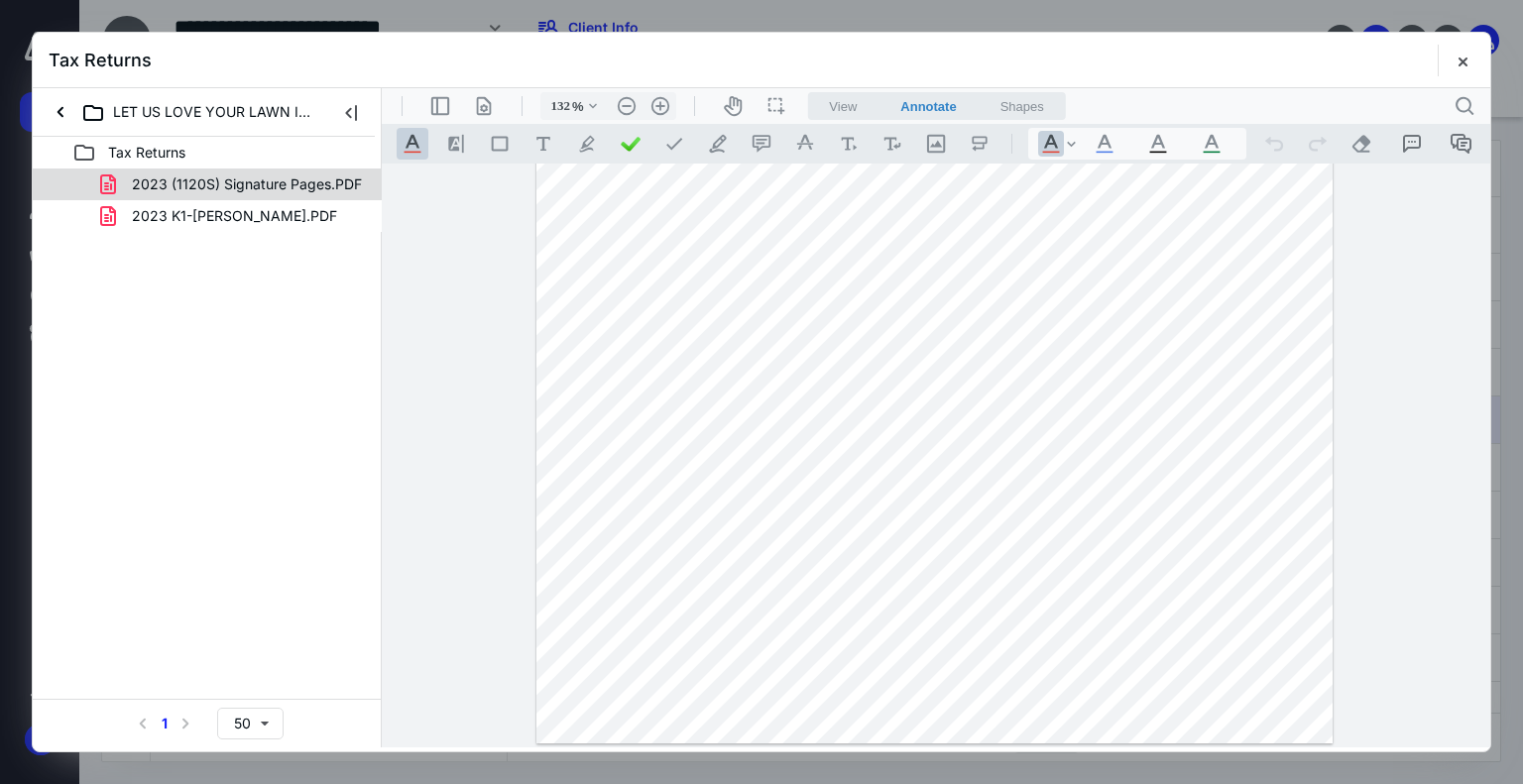click on "2023 (1120S) Signature Pages.PDF" at bounding box center (247, 184) 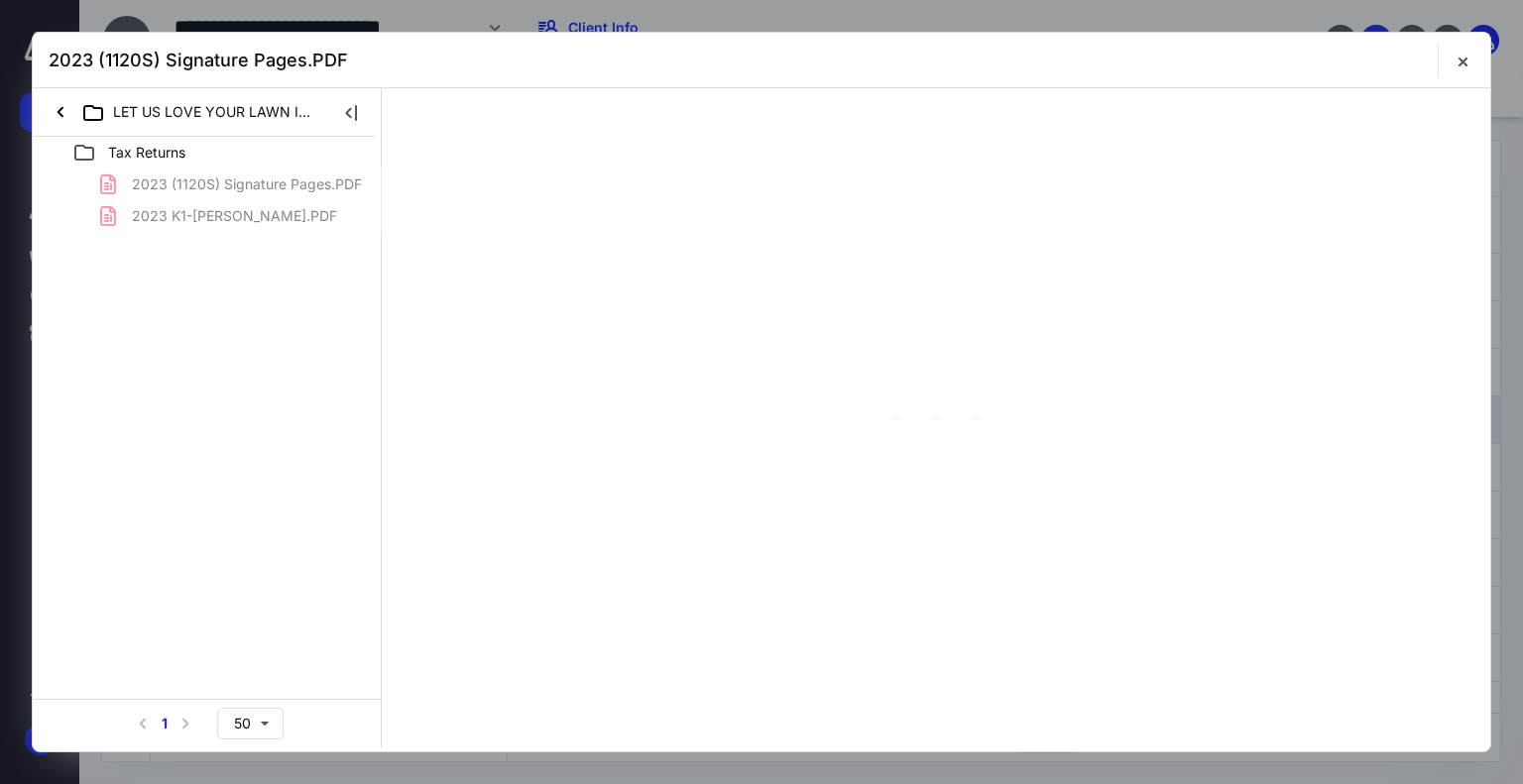 click on "2023 (1120S) Signature Pages.PDF 2023 K1-[PERSON_NAME].PDF" at bounding box center (207, 200) 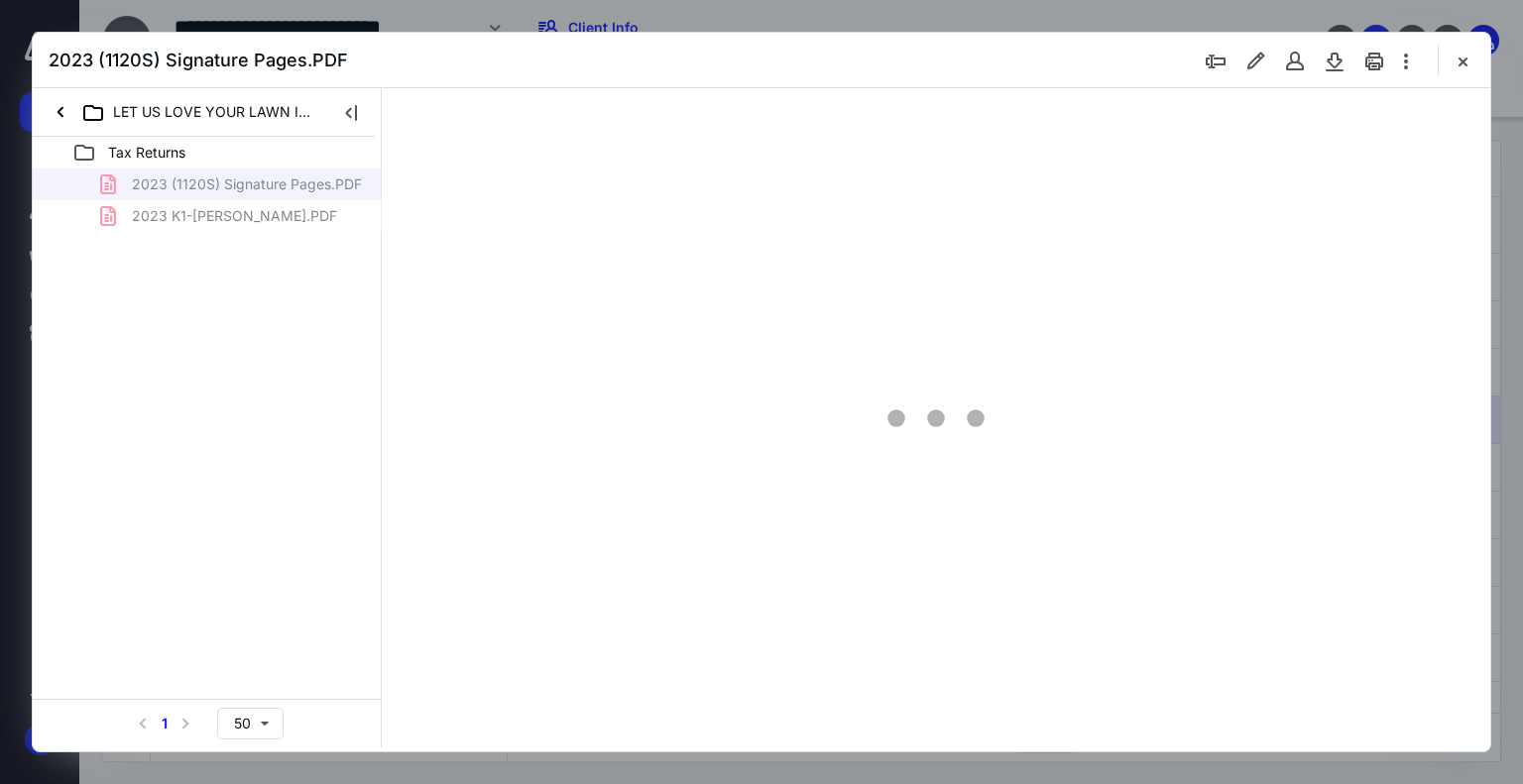 type on "74" 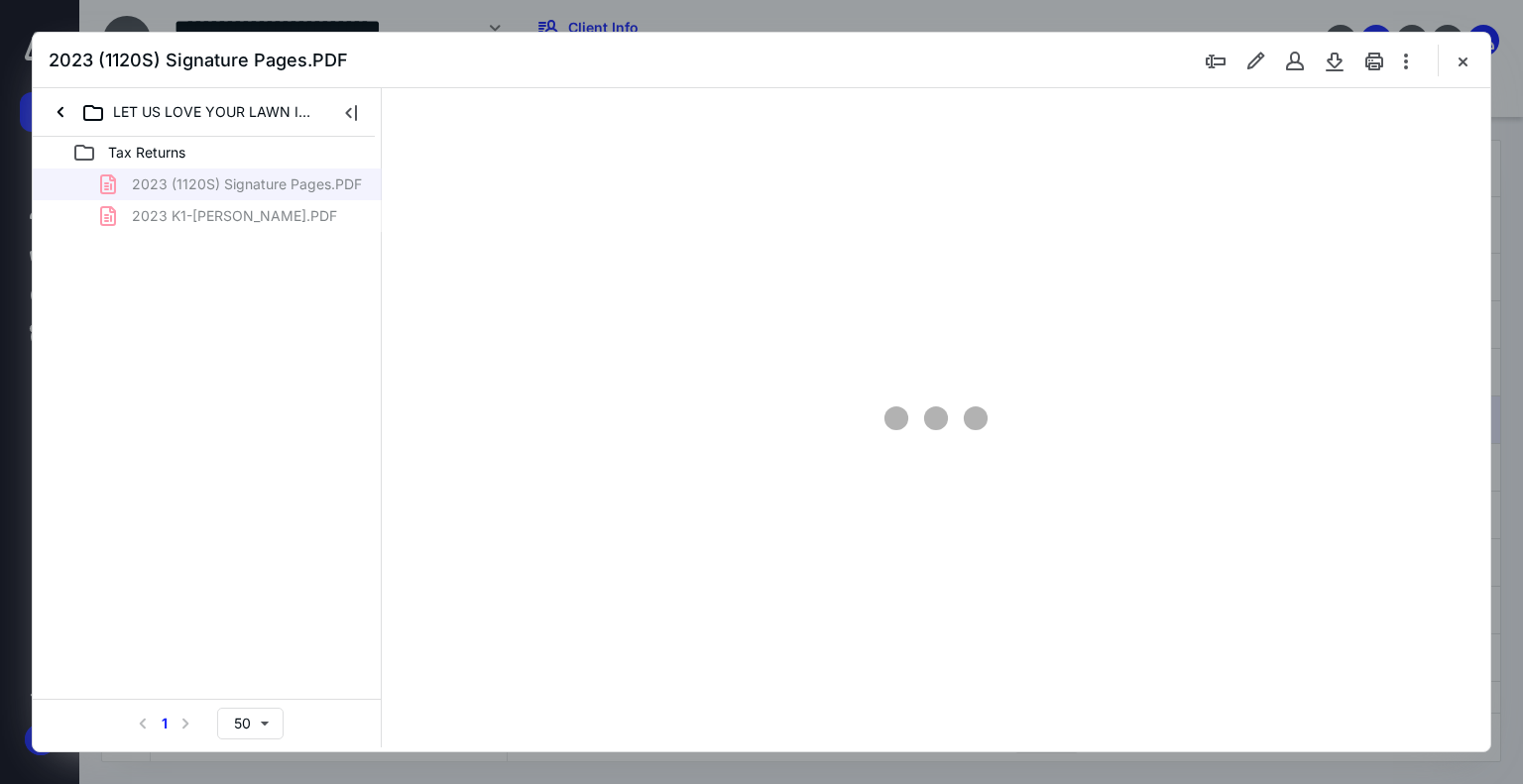 scroll, scrollTop: 0, scrollLeft: 0, axis: both 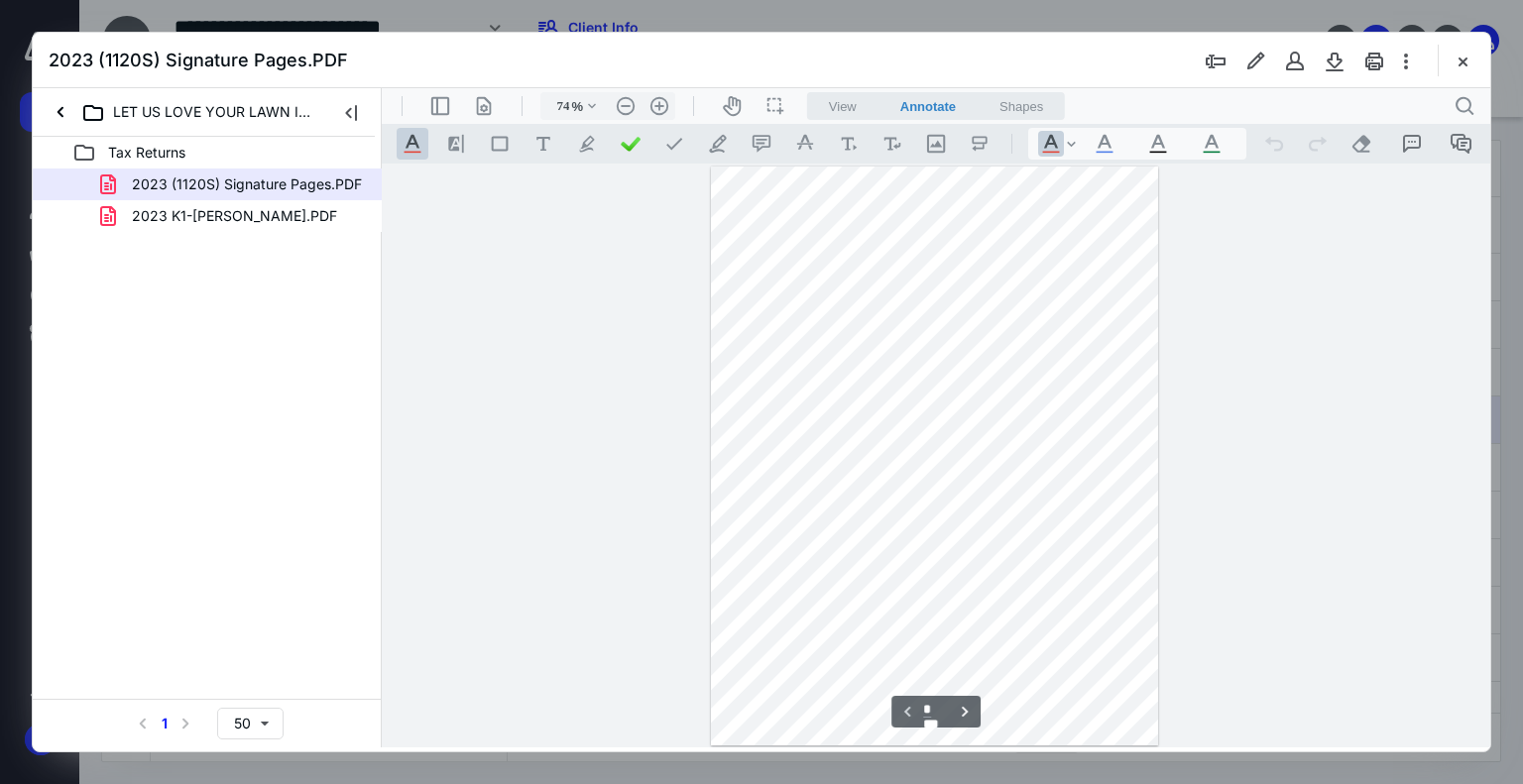 type on "*" 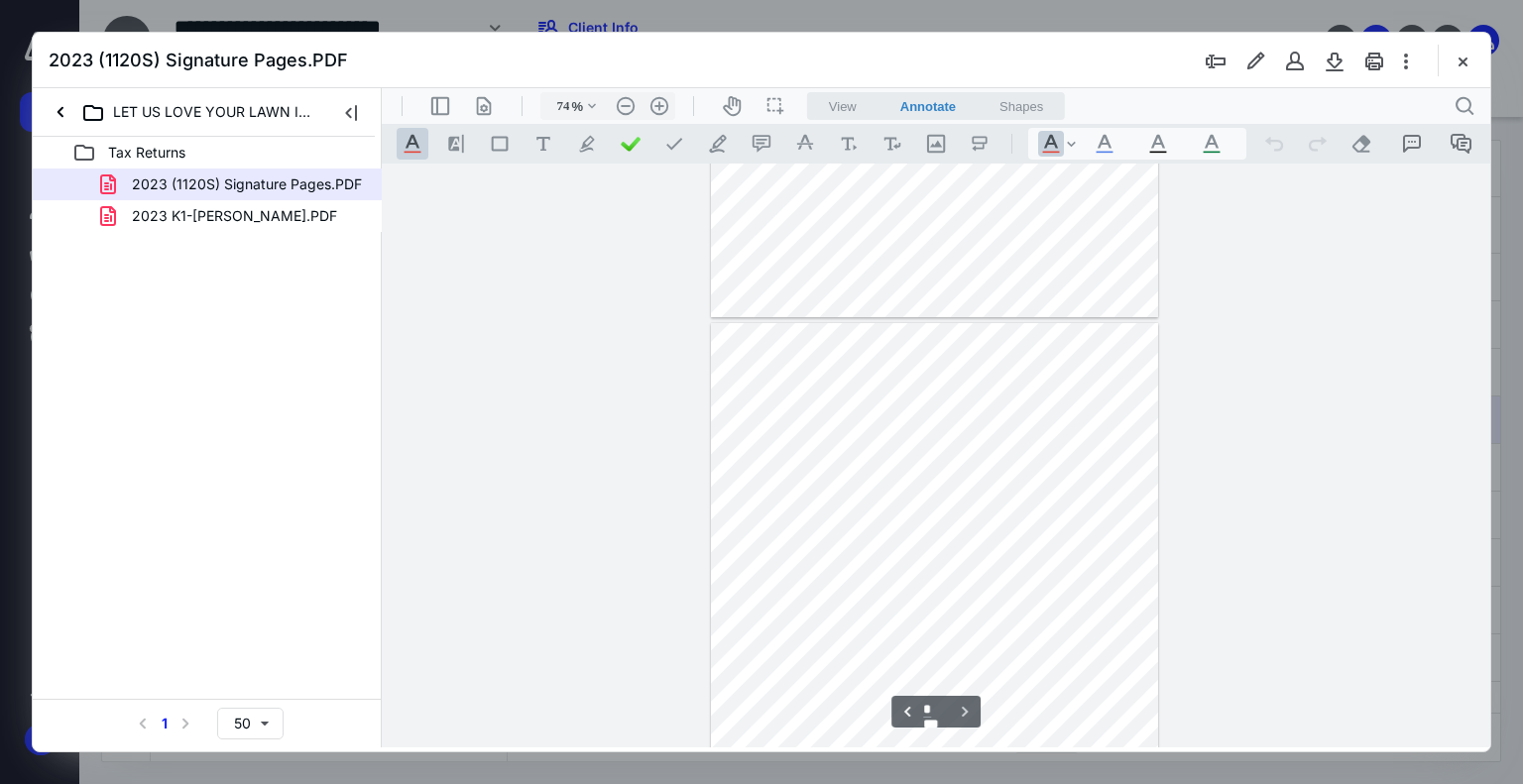 scroll, scrollTop: 585, scrollLeft: 0, axis: vertical 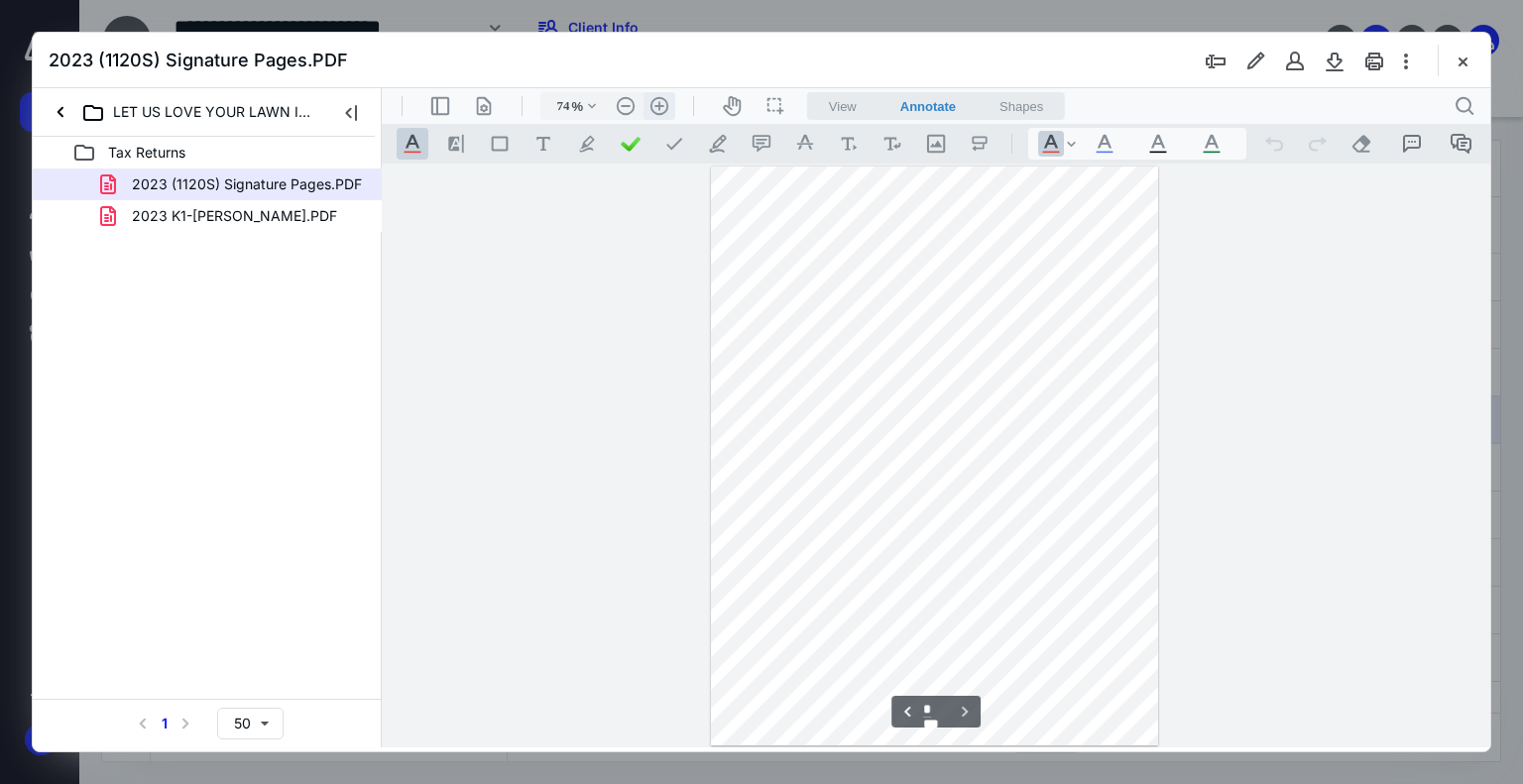 click on ".cls-1{fill:#abb0c4;} icon - header - zoom - in - line" at bounding box center [659, 106] 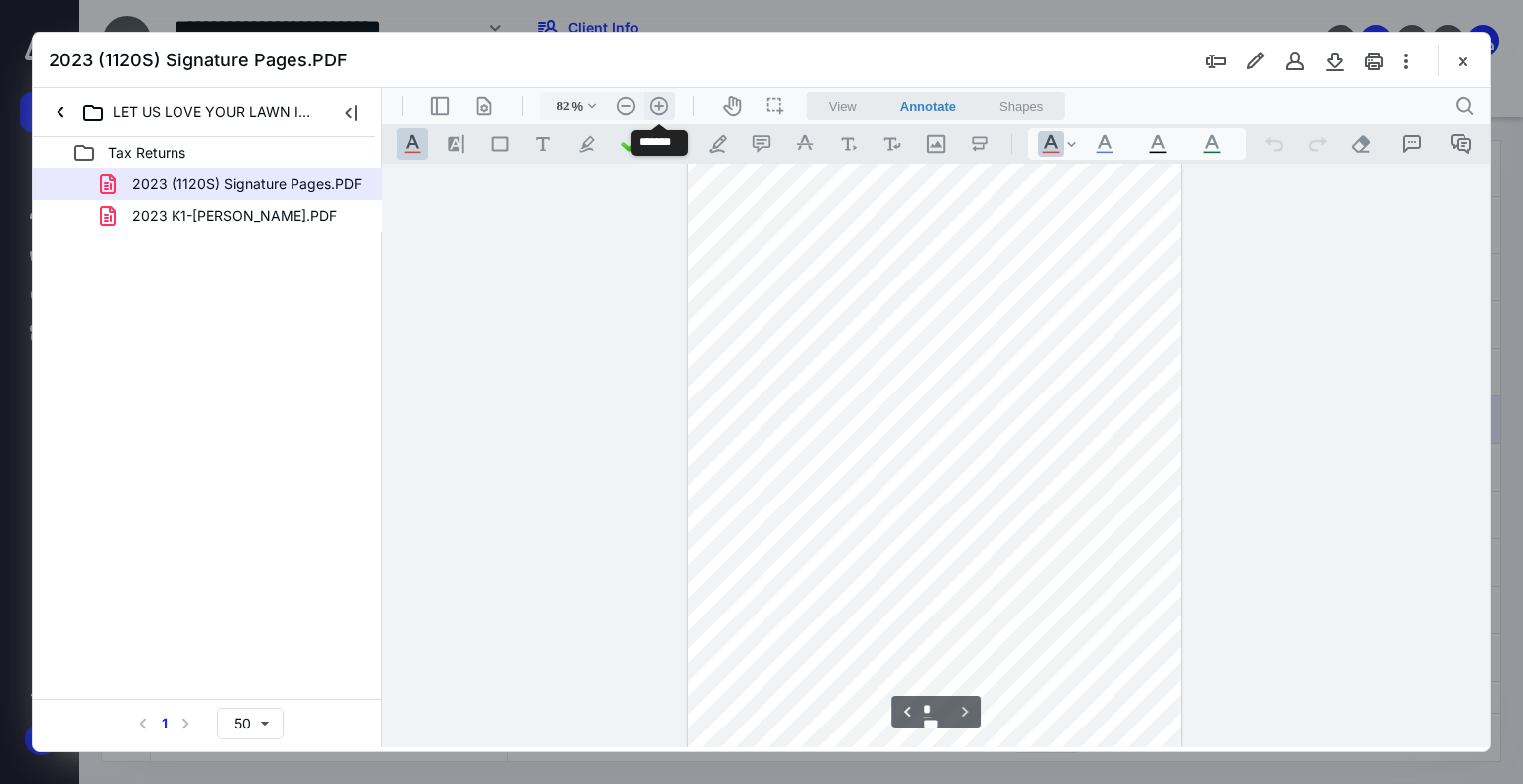 click on ".cls-1{fill:#abb0c4;} icon - header - zoom - in - line" at bounding box center (659, 106) 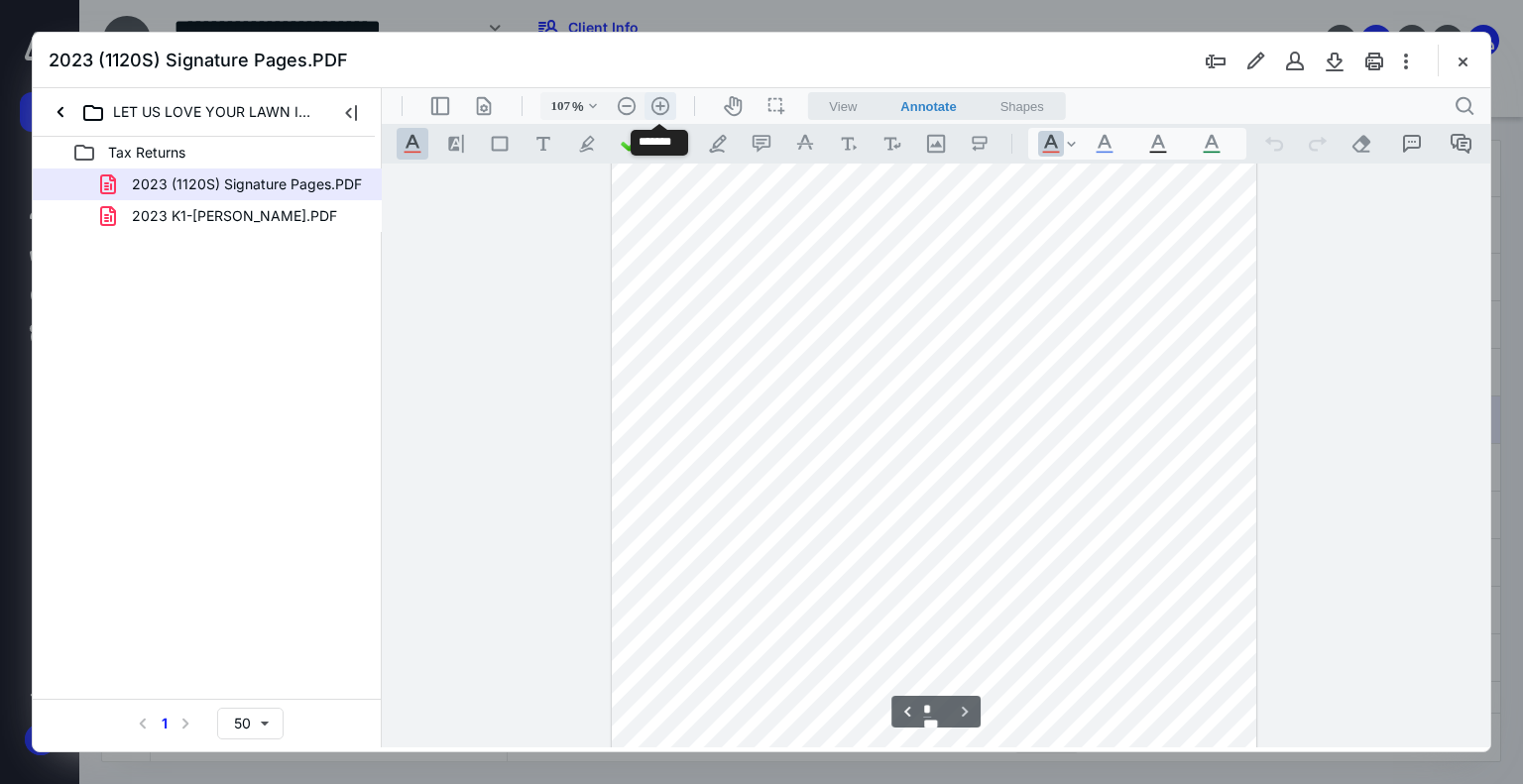 click on ".cls-1{fill:#abb0c4;} icon - header - zoom - in - line" at bounding box center (660, 106) 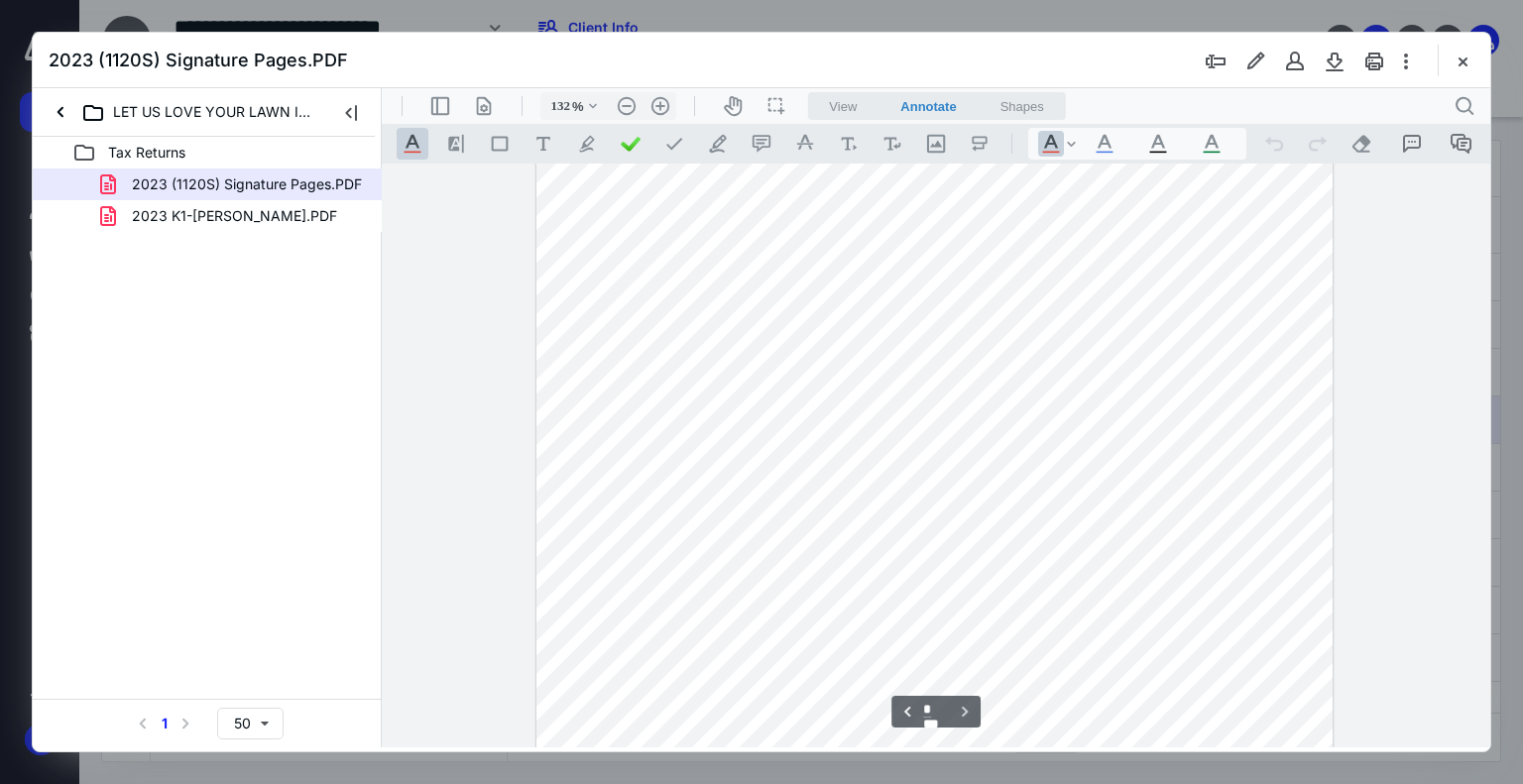 scroll, scrollTop: 1495, scrollLeft: 0, axis: vertical 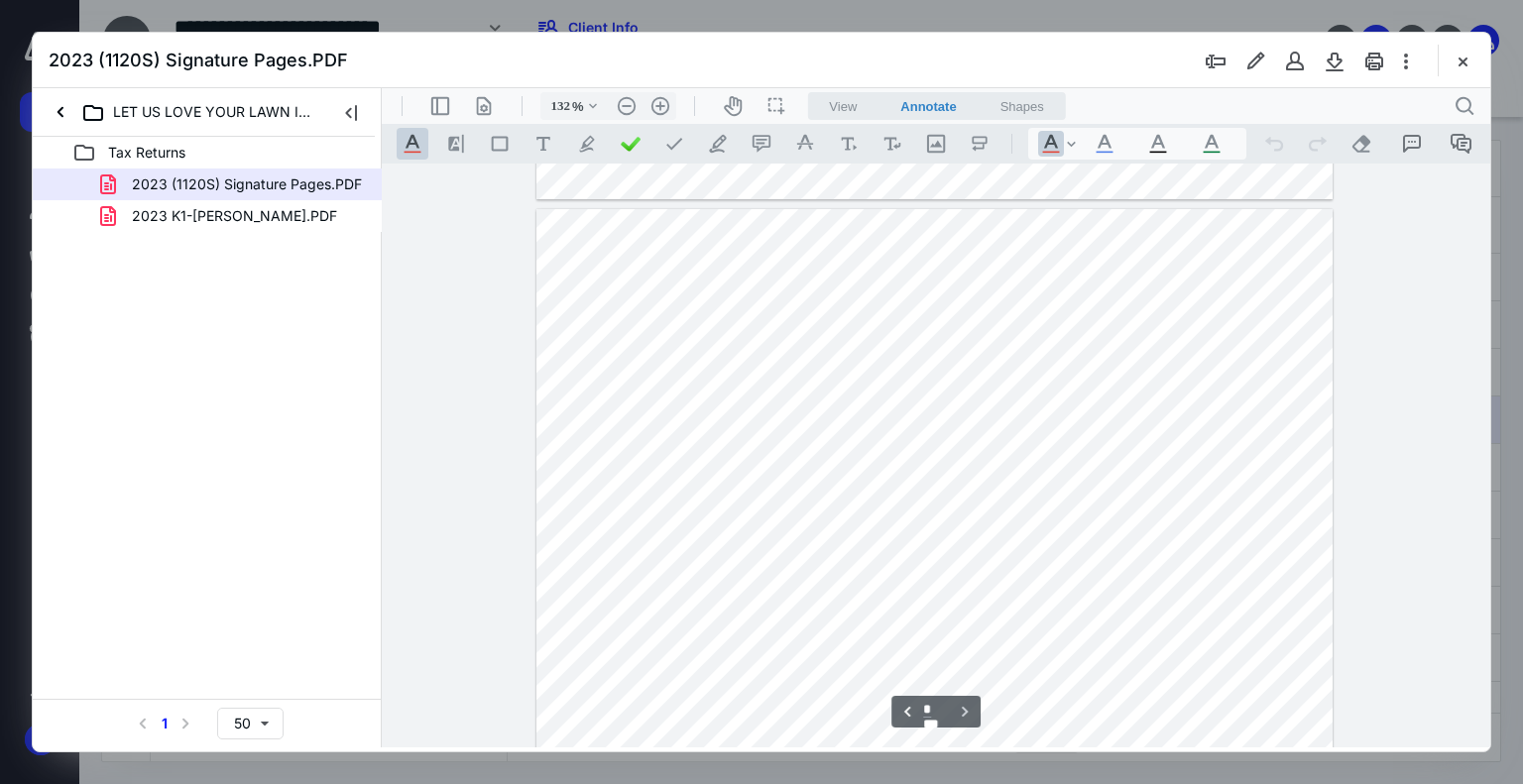 type on "*" 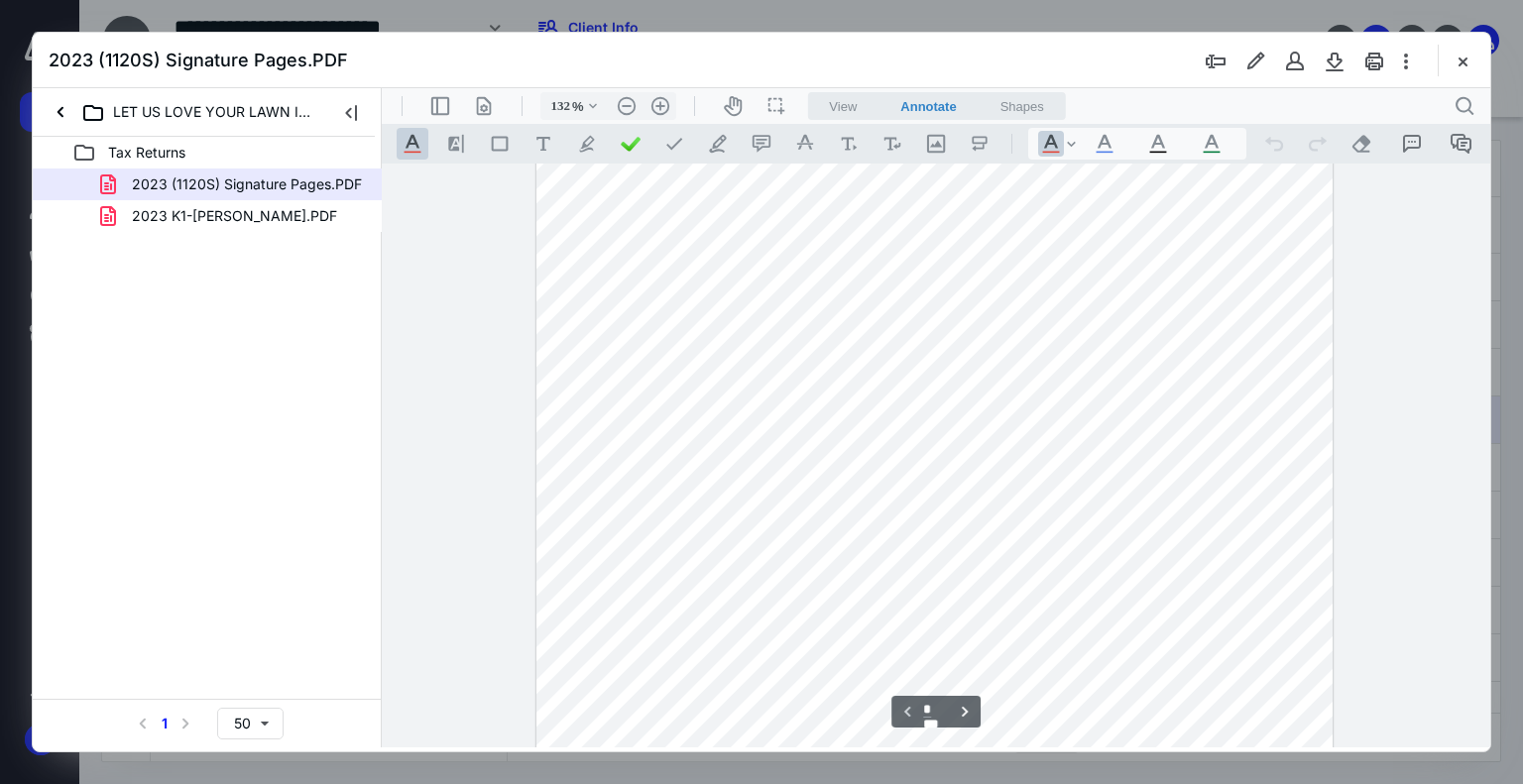 scroll, scrollTop: 595, scrollLeft: 0, axis: vertical 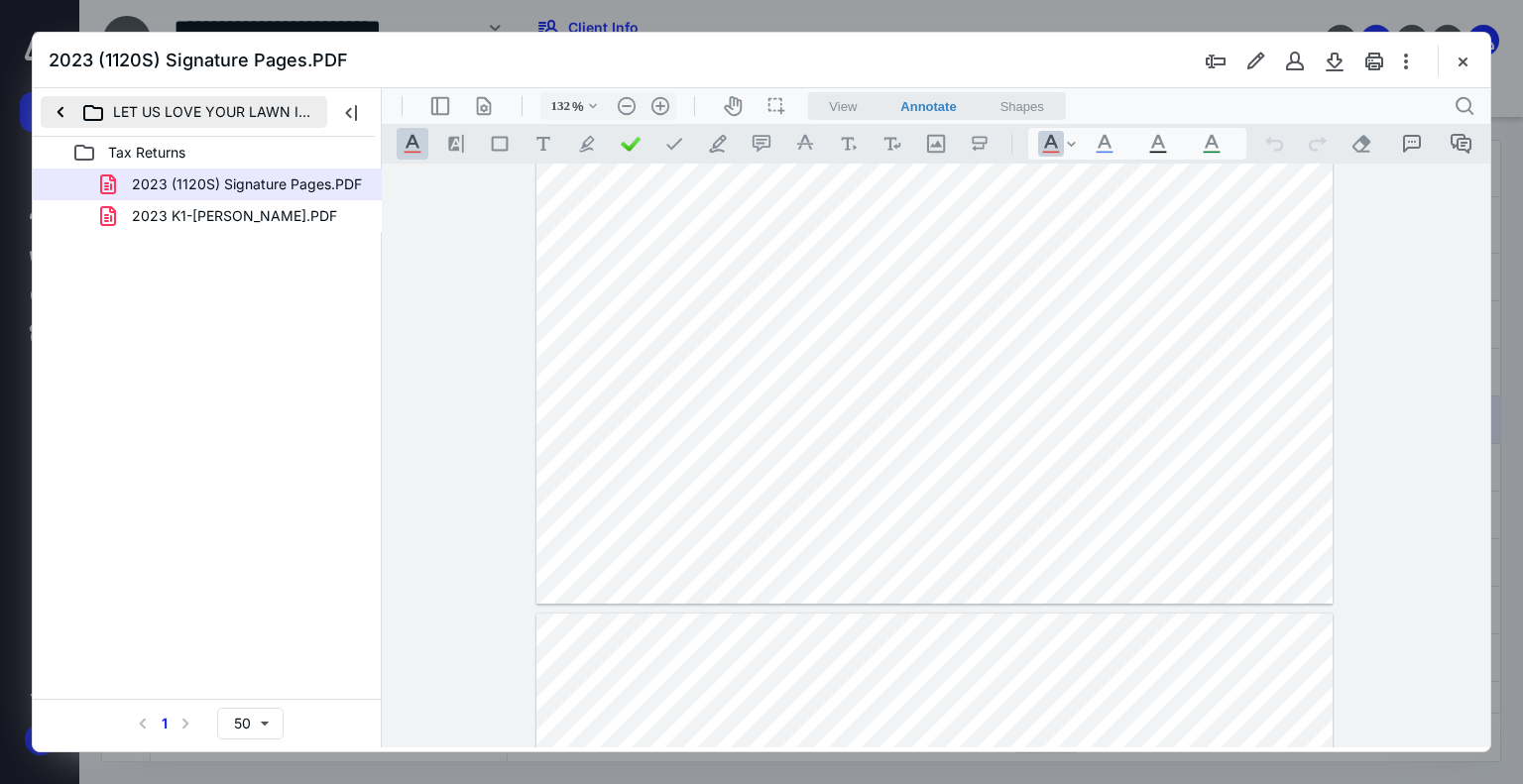 click on "LET US LOVE YOUR LAWN INC." at bounding box center [183, 112] 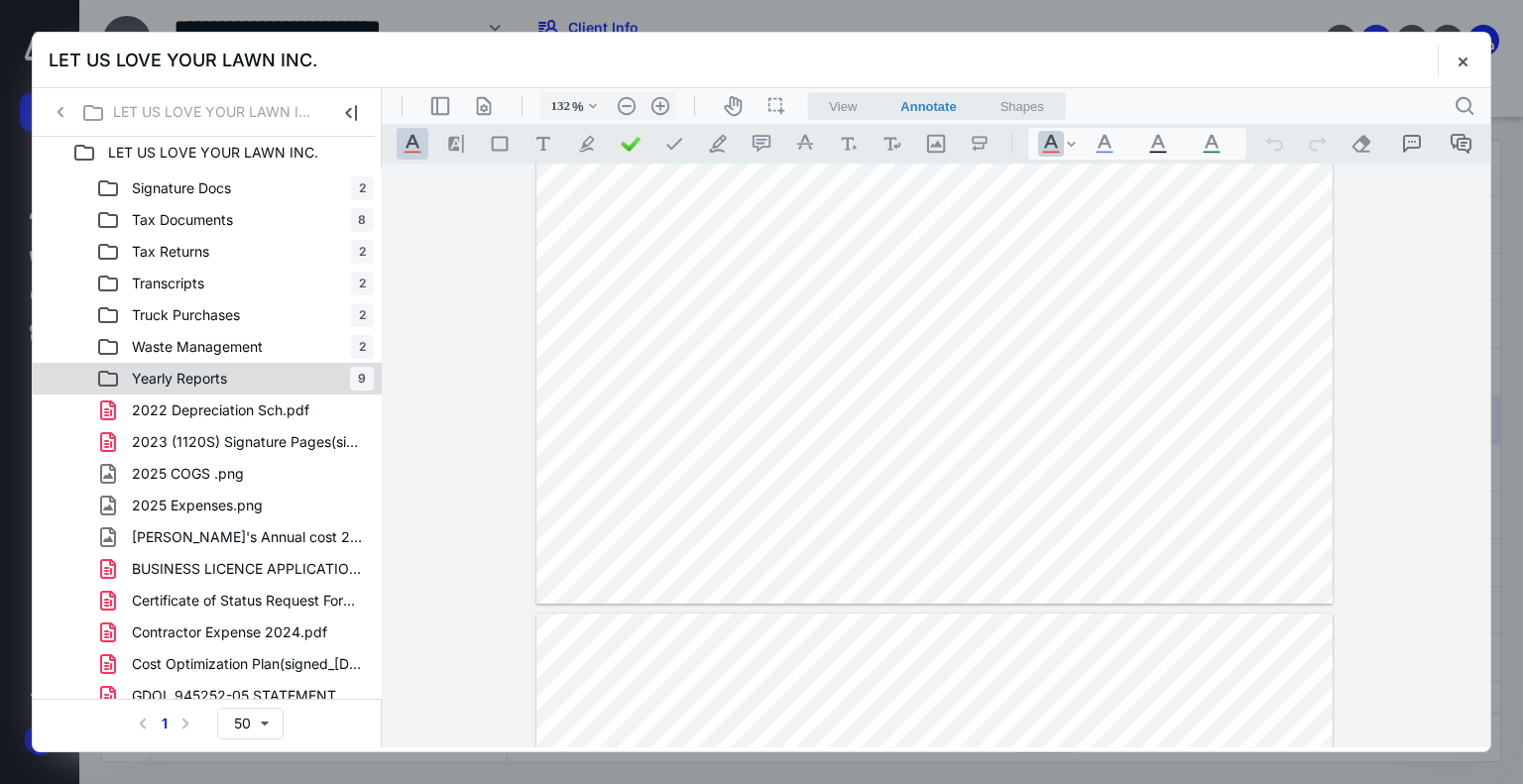 scroll, scrollTop: 595, scrollLeft: 0, axis: vertical 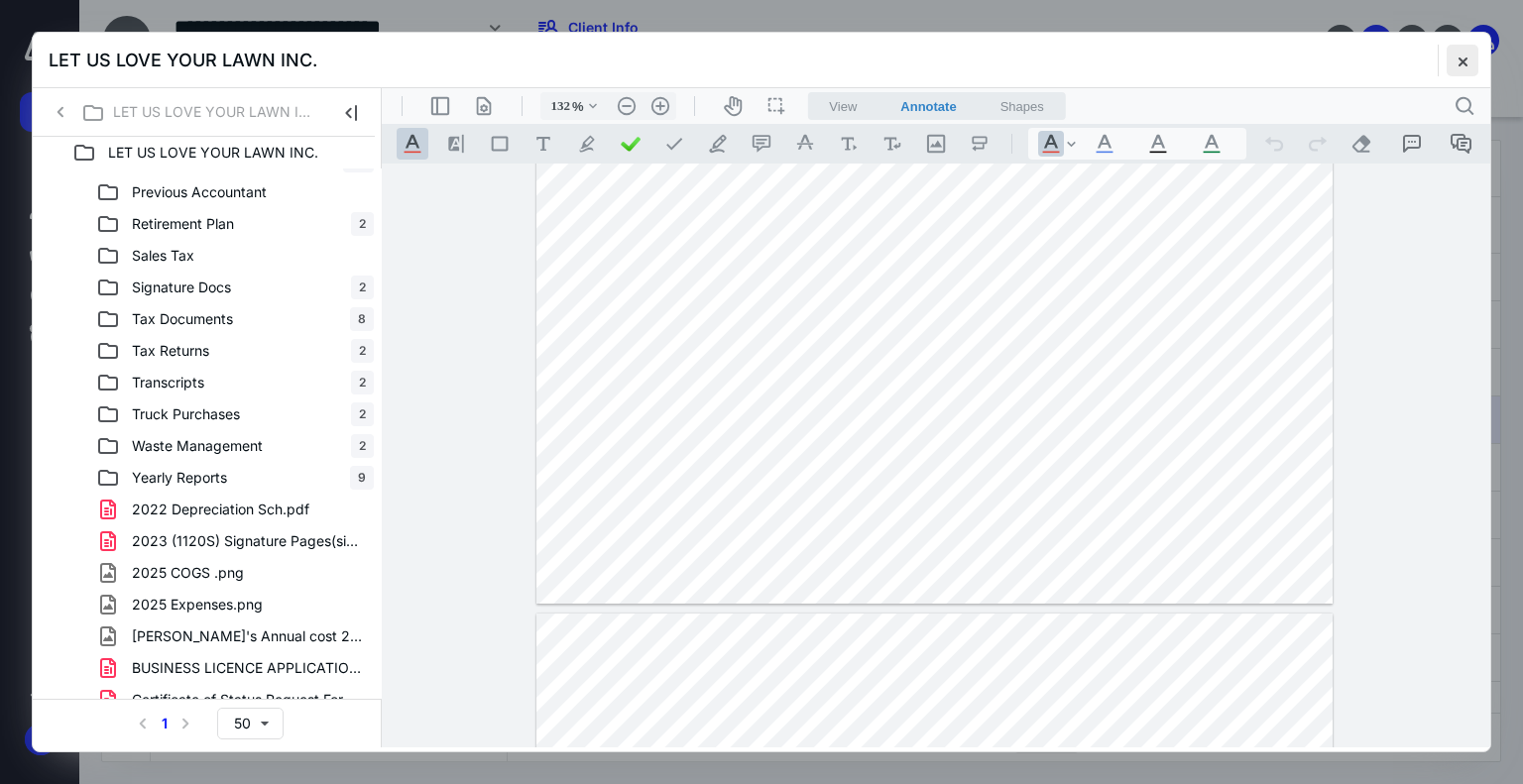 click at bounding box center (1463, 60) 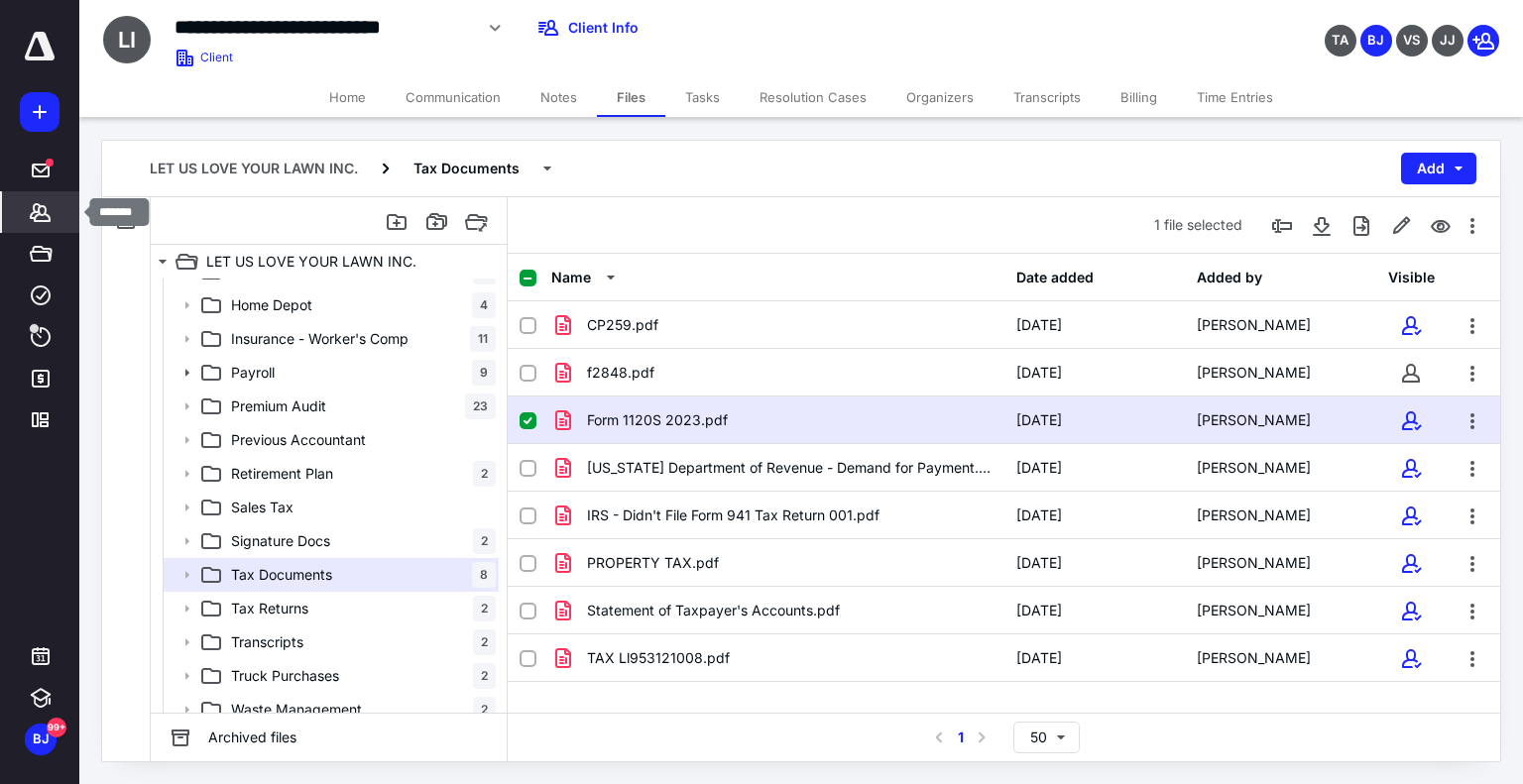 click 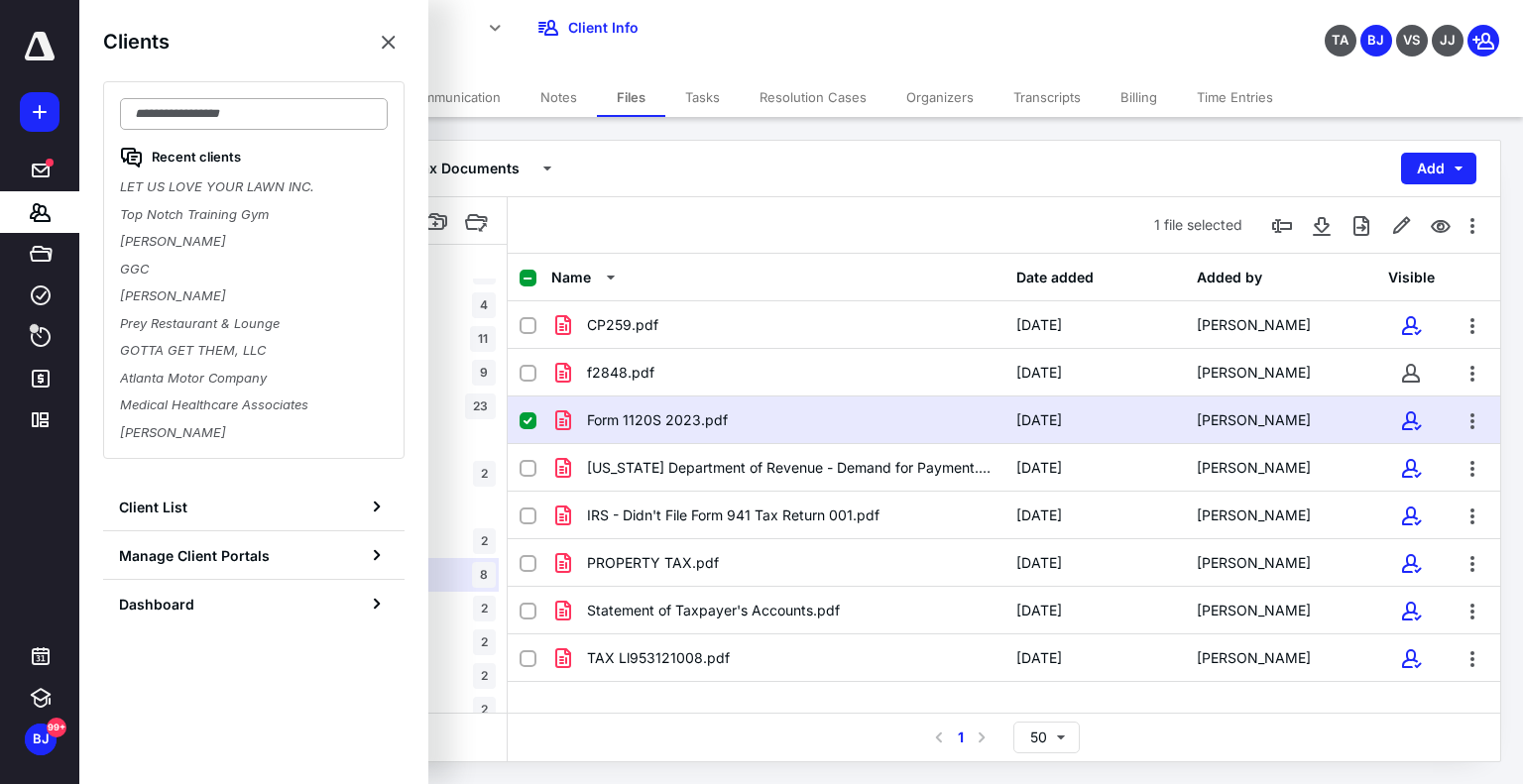 click at bounding box center (254, 114) 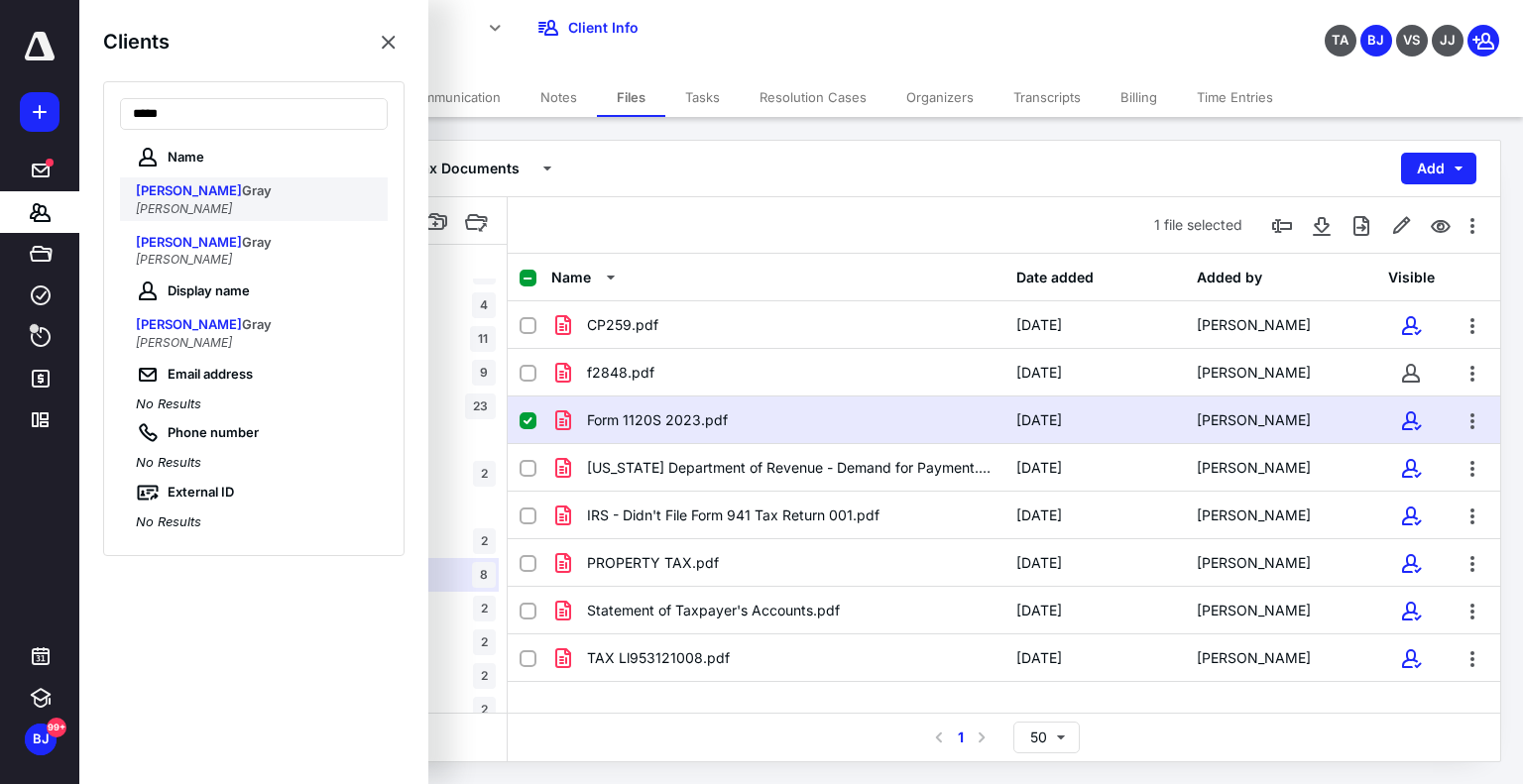 type on "*****" 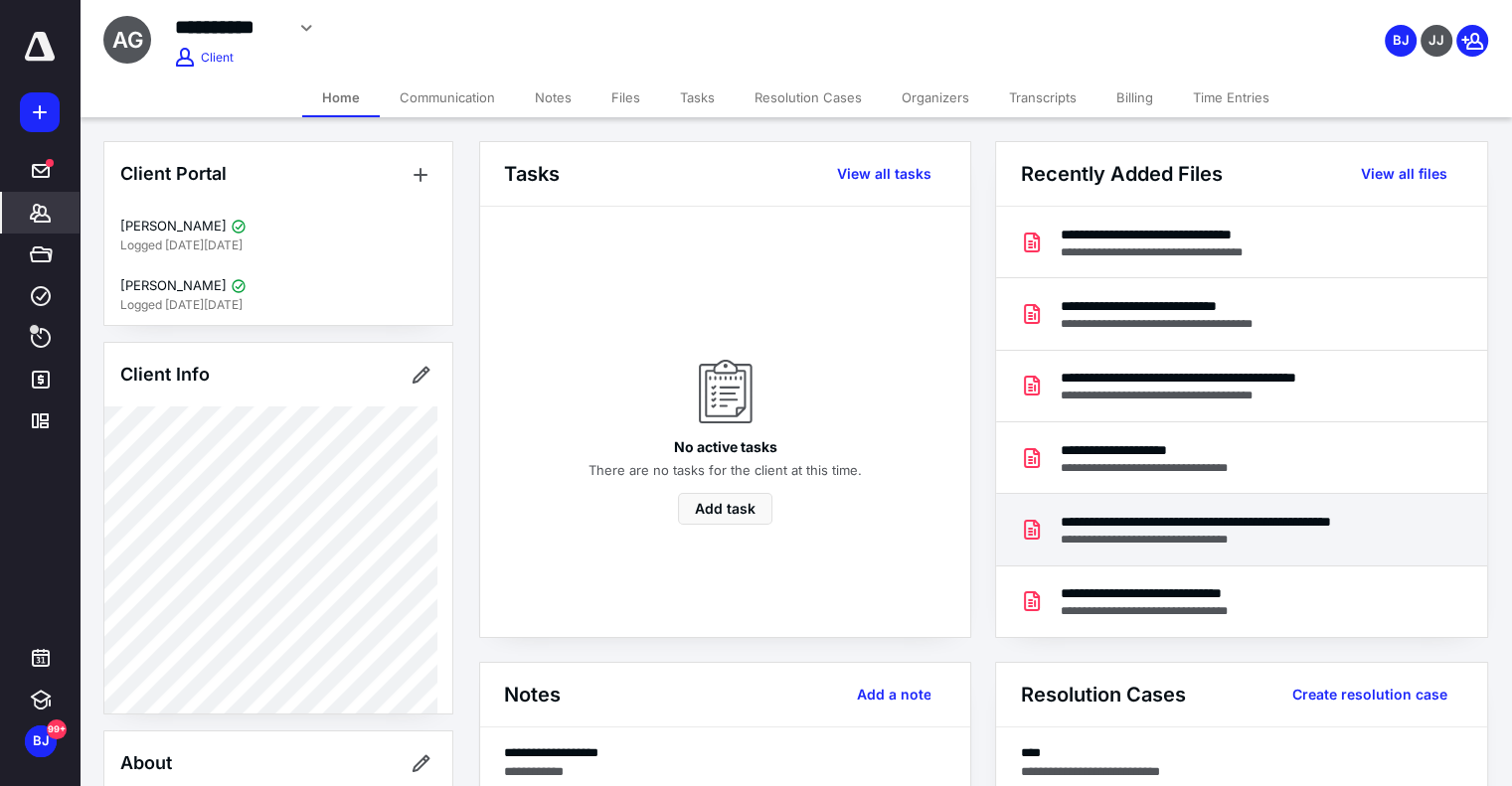 click on "**********" at bounding box center (1237, 522) 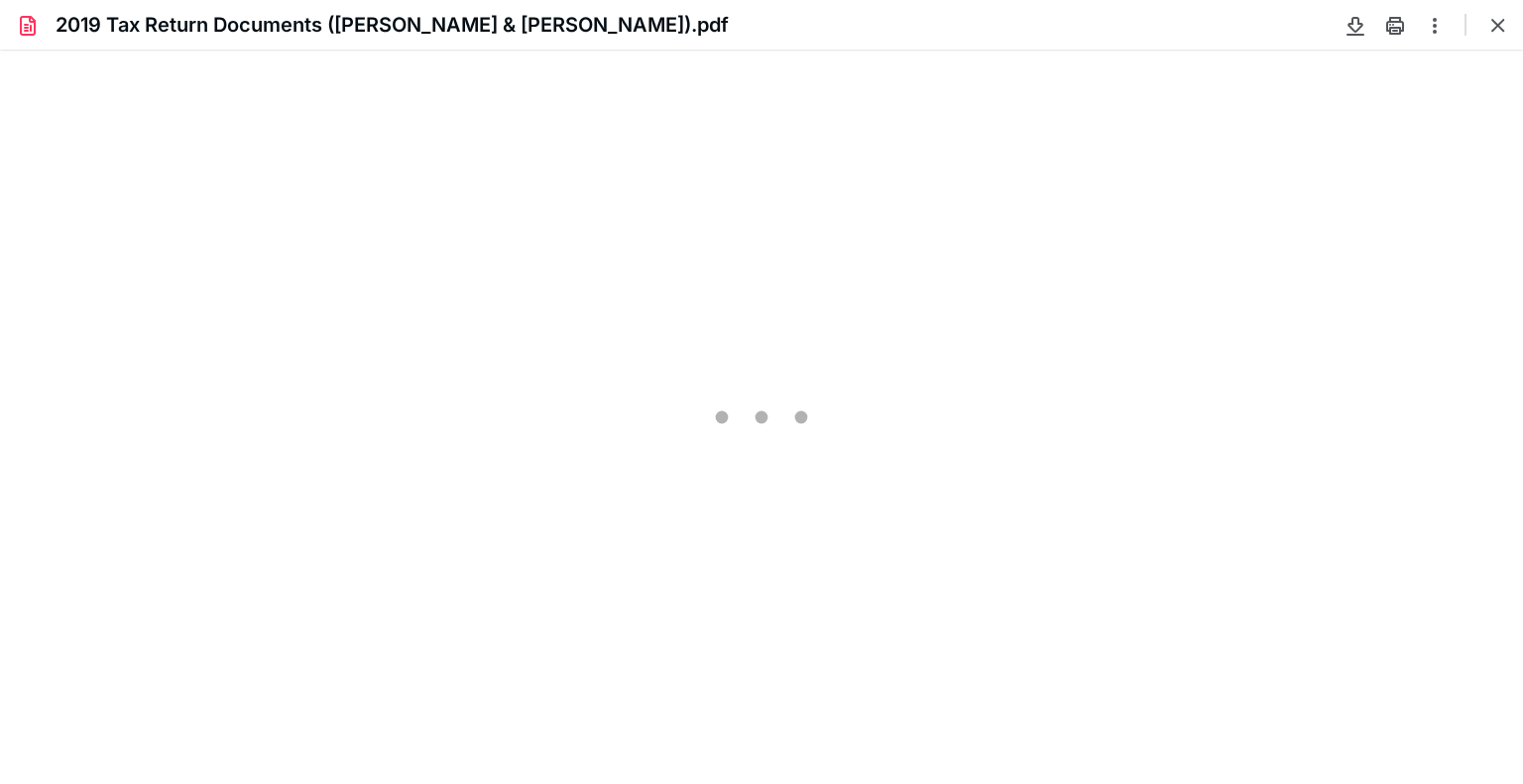 scroll, scrollTop: 0, scrollLeft: 0, axis: both 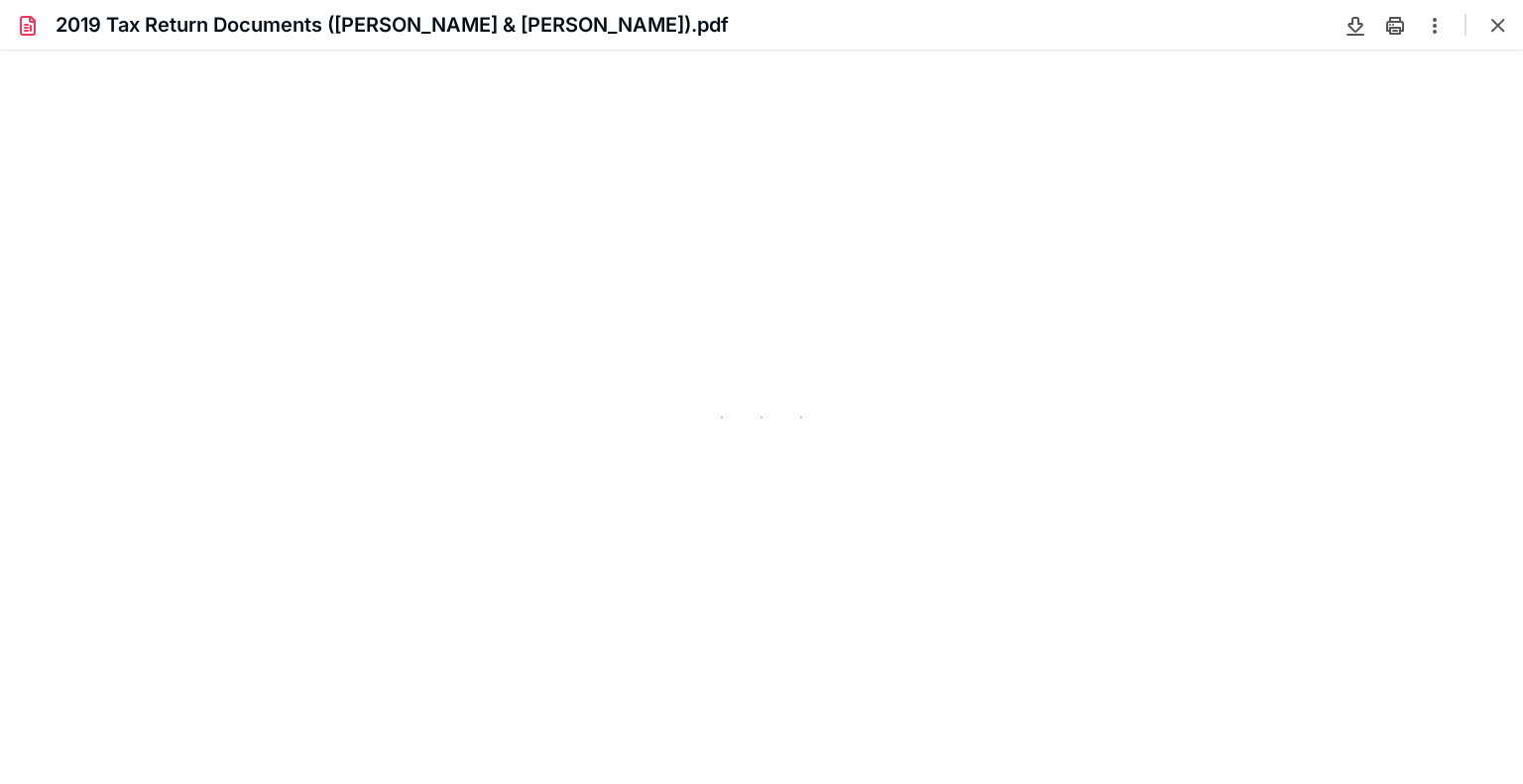 type on "89" 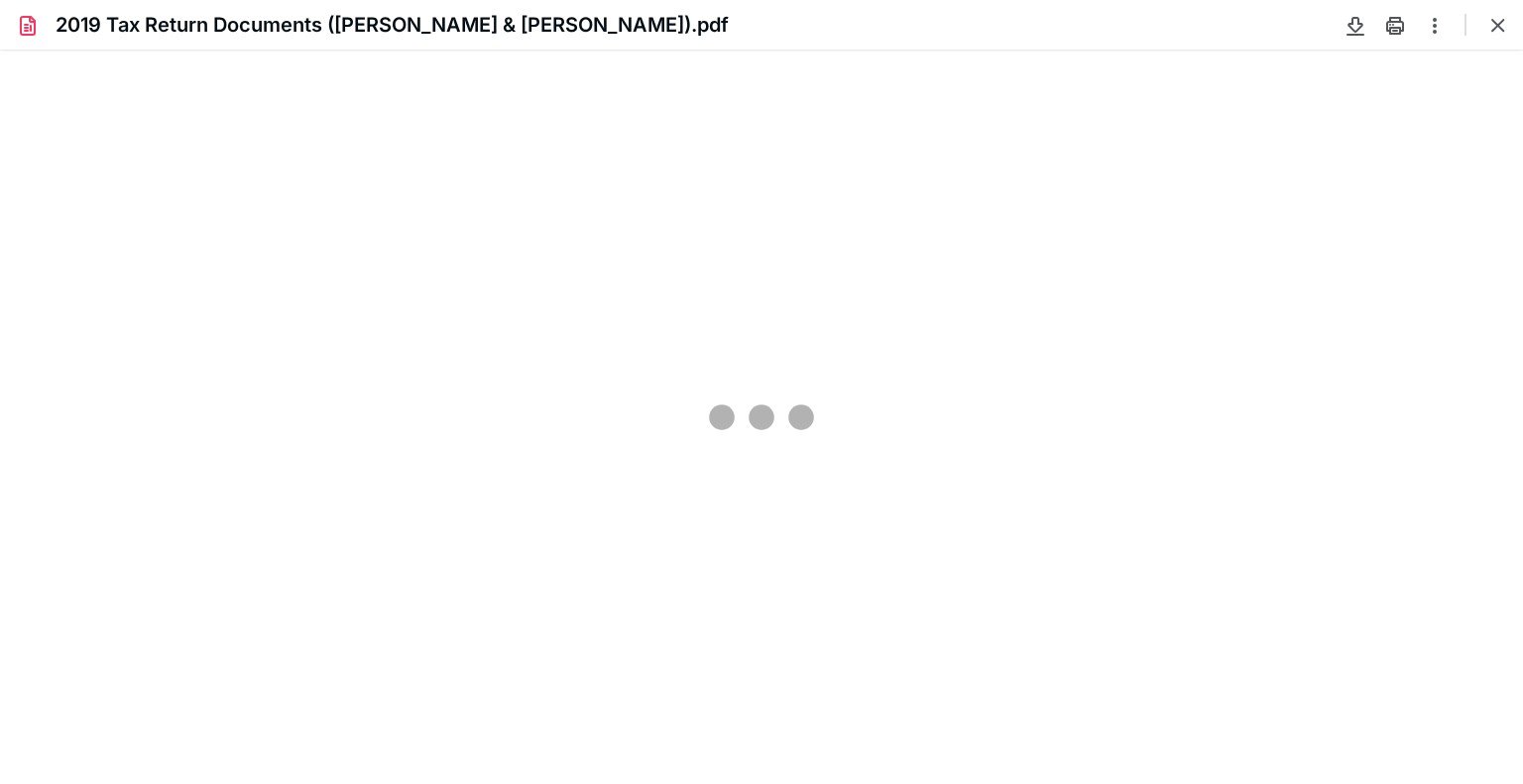scroll, scrollTop: 40, scrollLeft: 0, axis: vertical 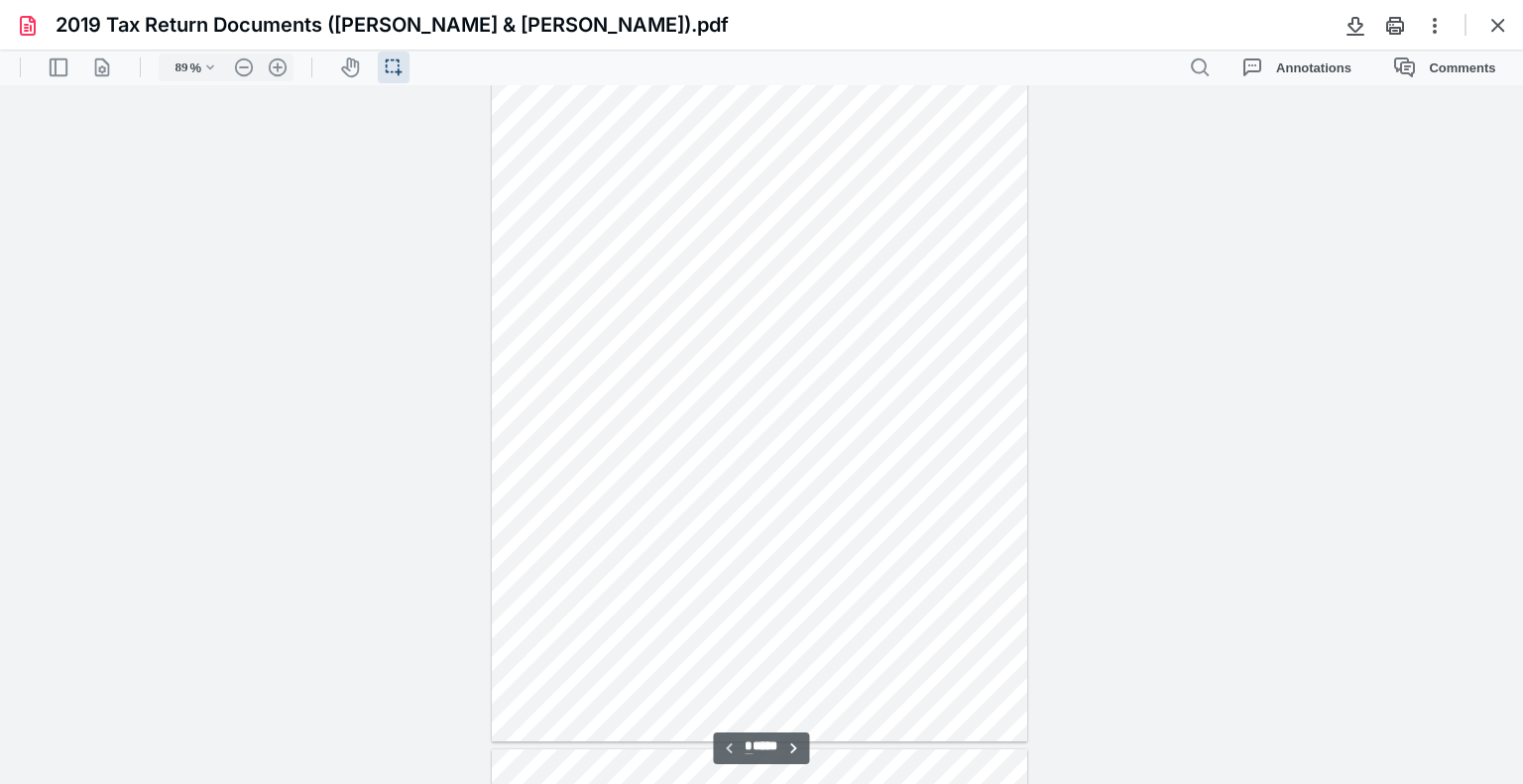 type on "*" 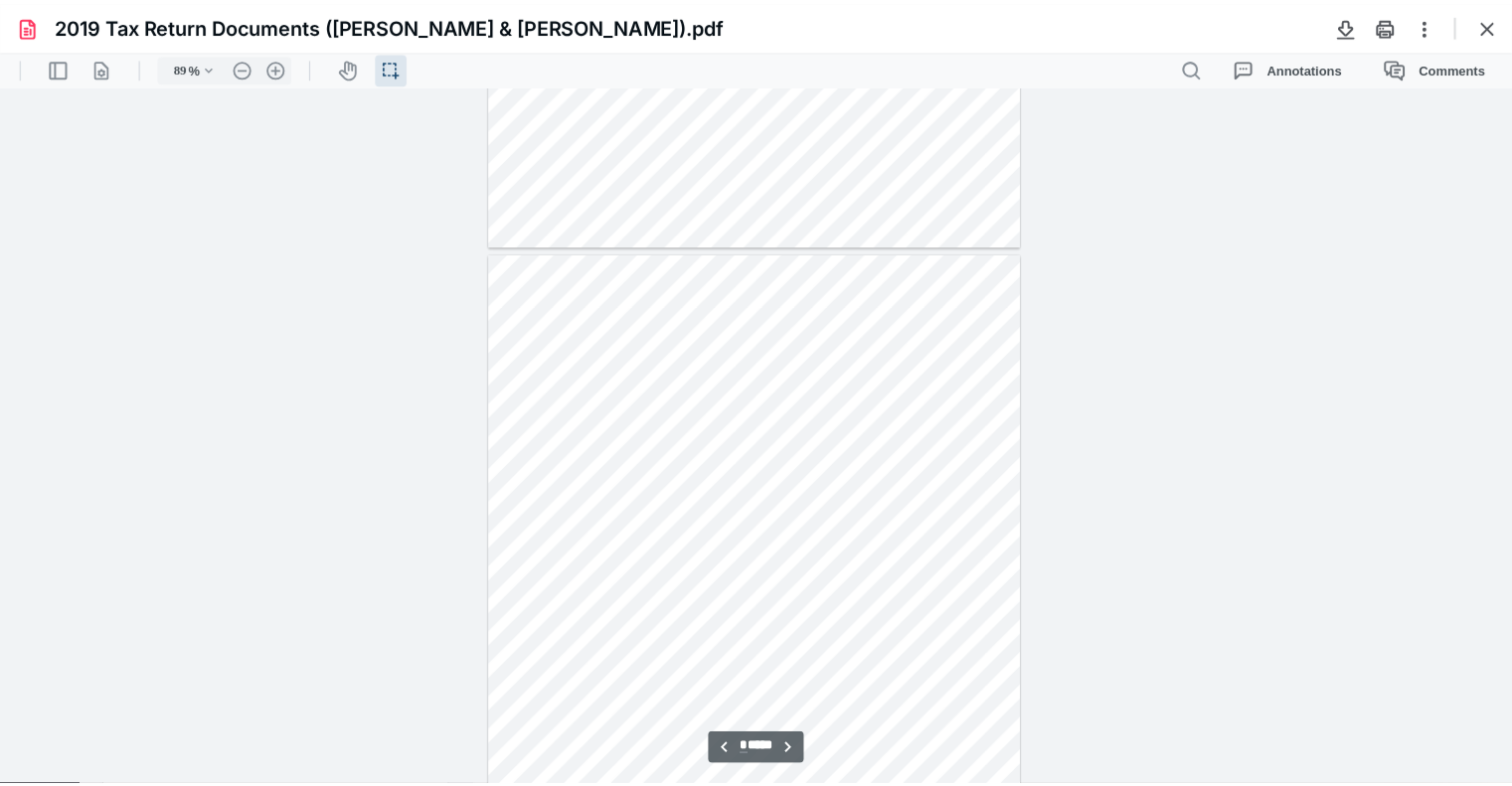 scroll, scrollTop: 735, scrollLeft: 0, axis: vertical 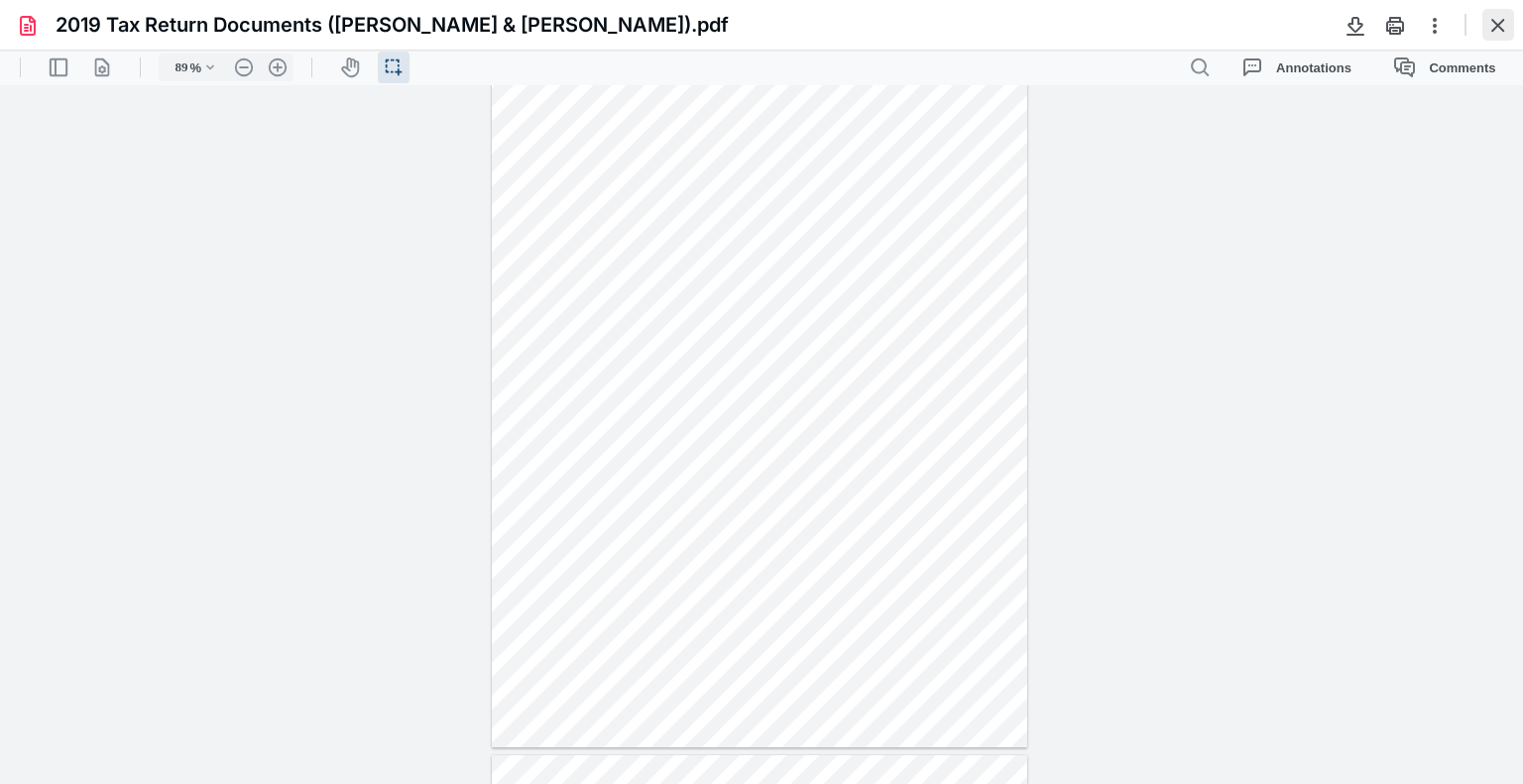 click at bounding box center [1498, 25] 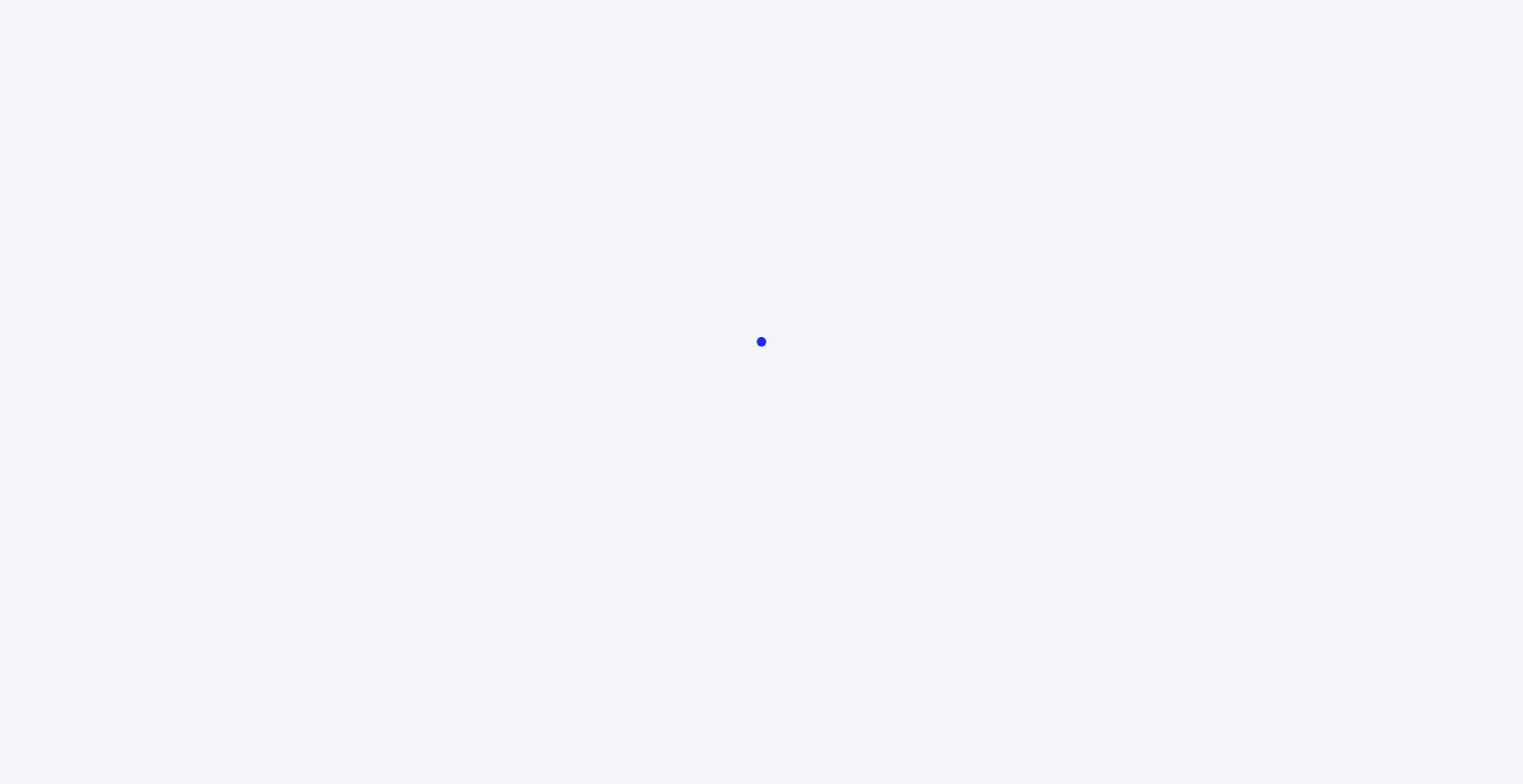 scroll, scrollTop: 0, scrollLeft: 0, axis: both 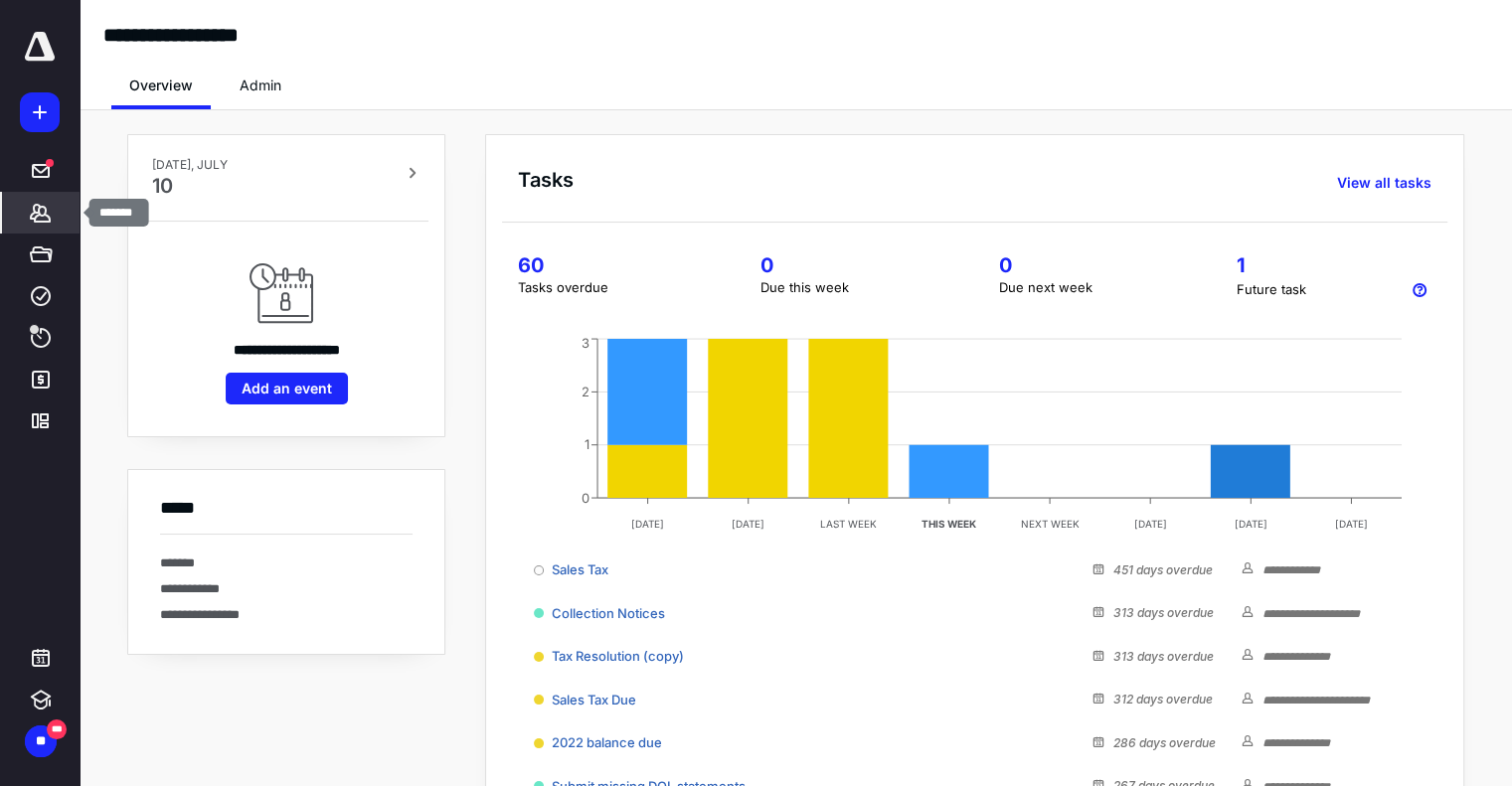 click 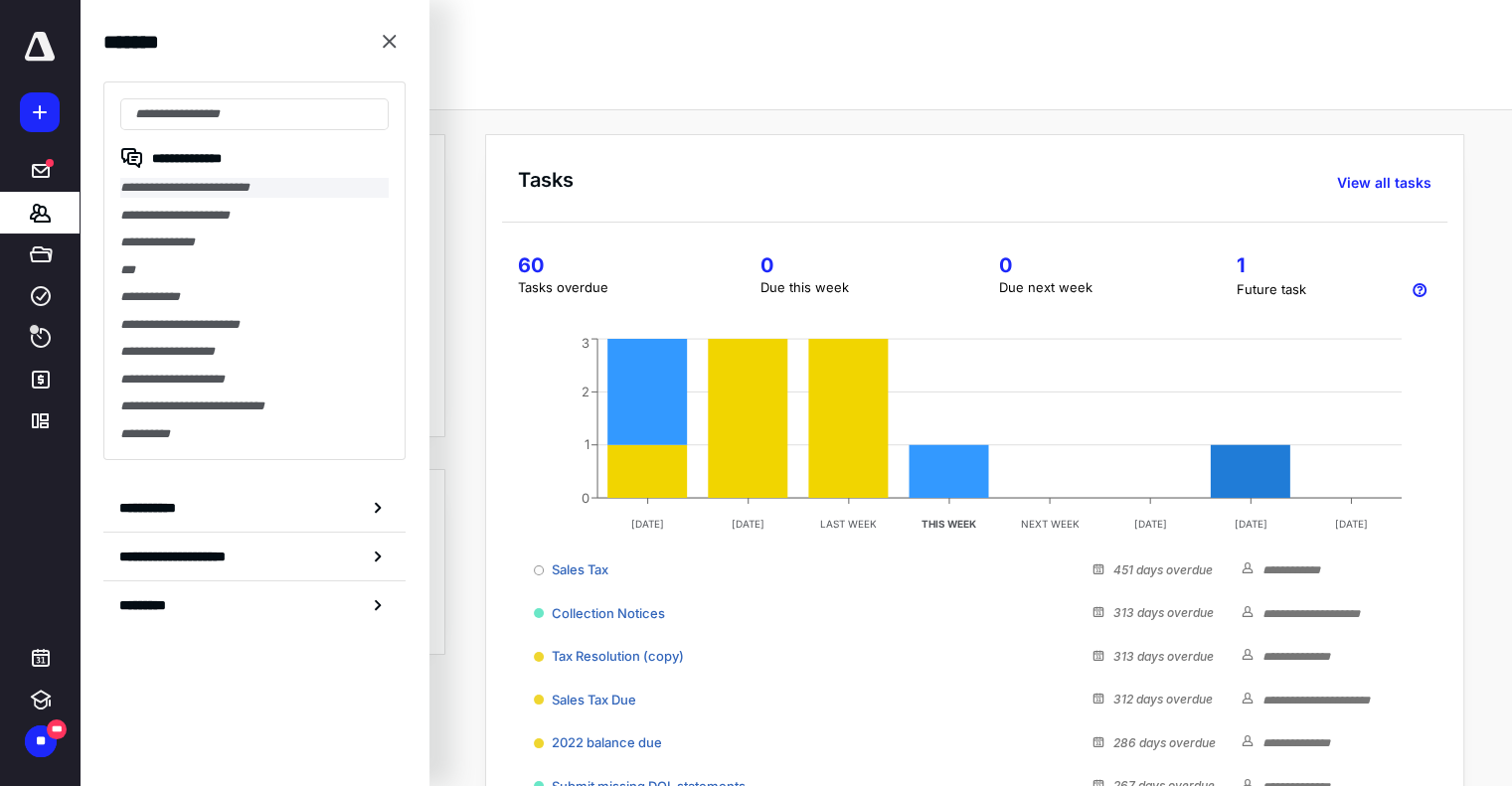 click on "**********" at bounding box center [254, 188] 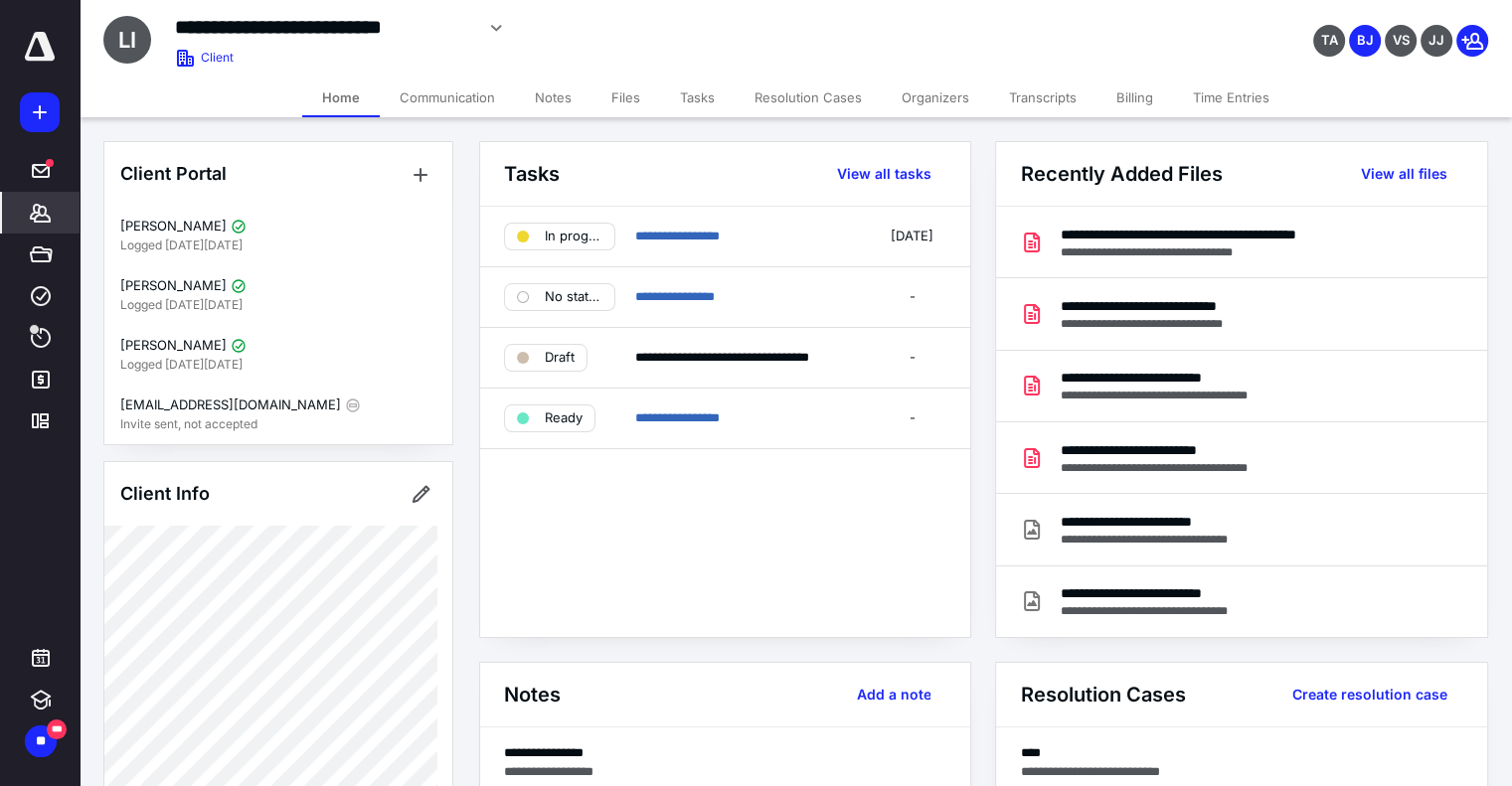 click on "Resolution Cases" at bounding box center (808, 97) 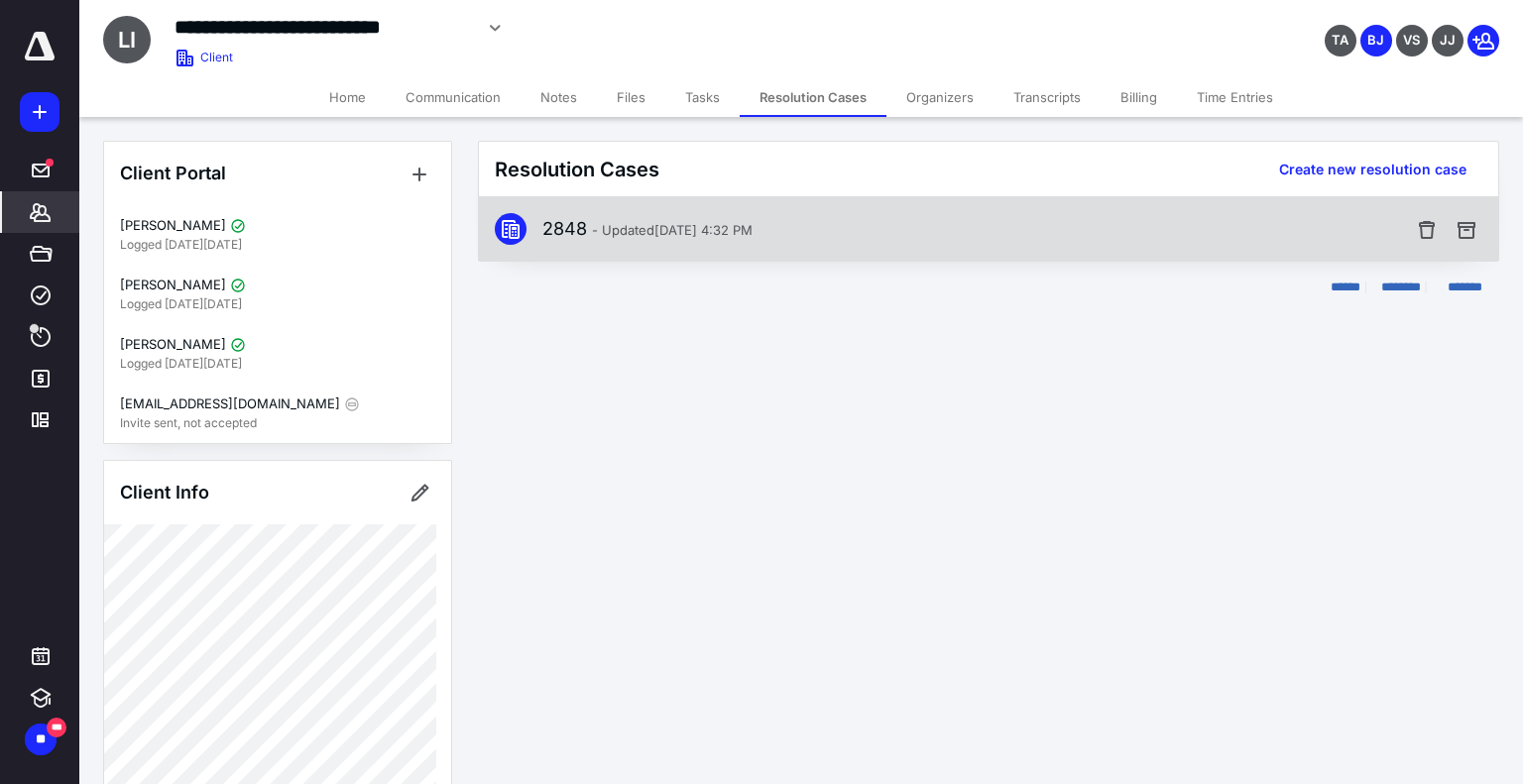 click on "- Updated  Sep 6, 2023 4:32 PM" at bounding box center (672, 230) 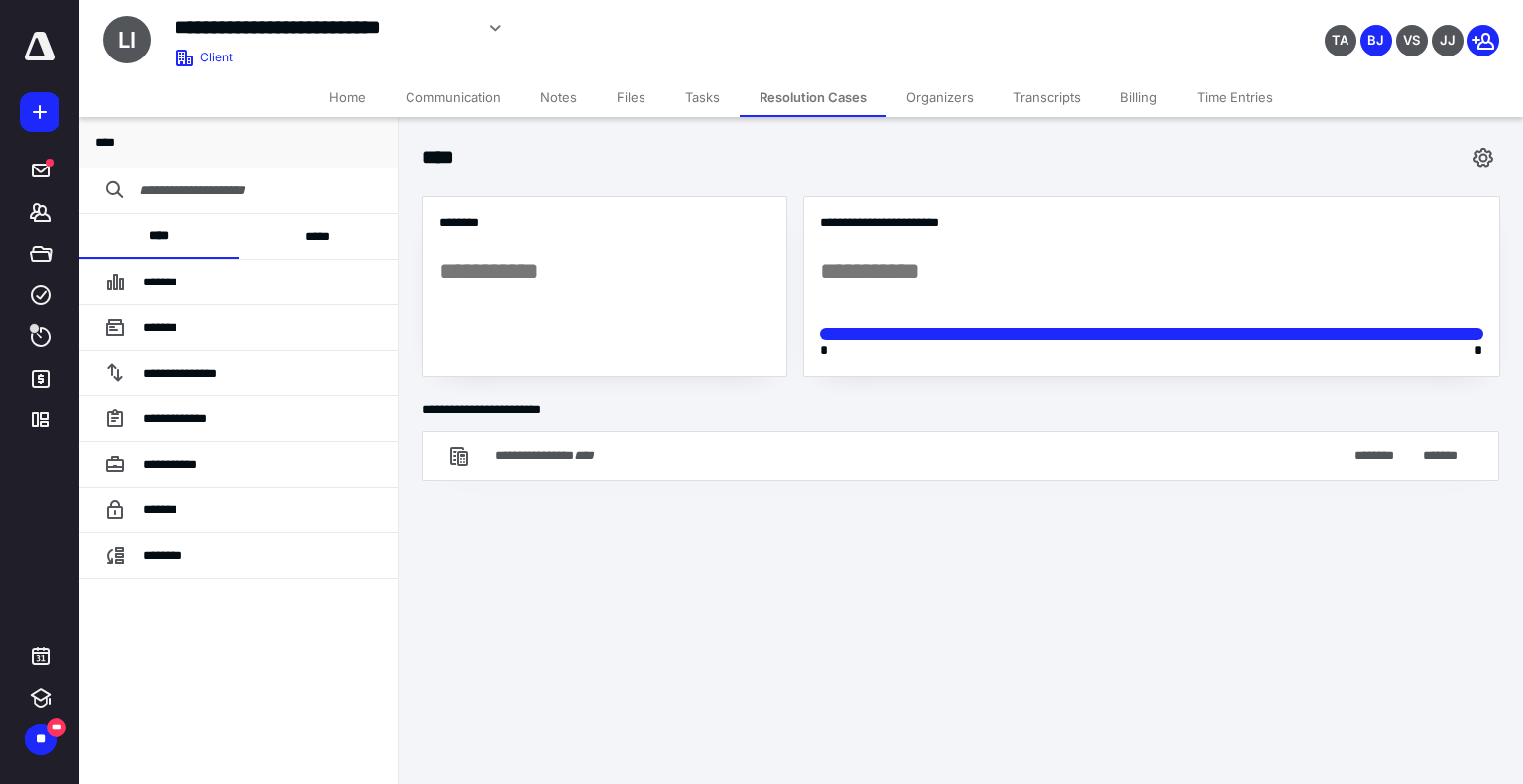click at bounding box center (254, 190) 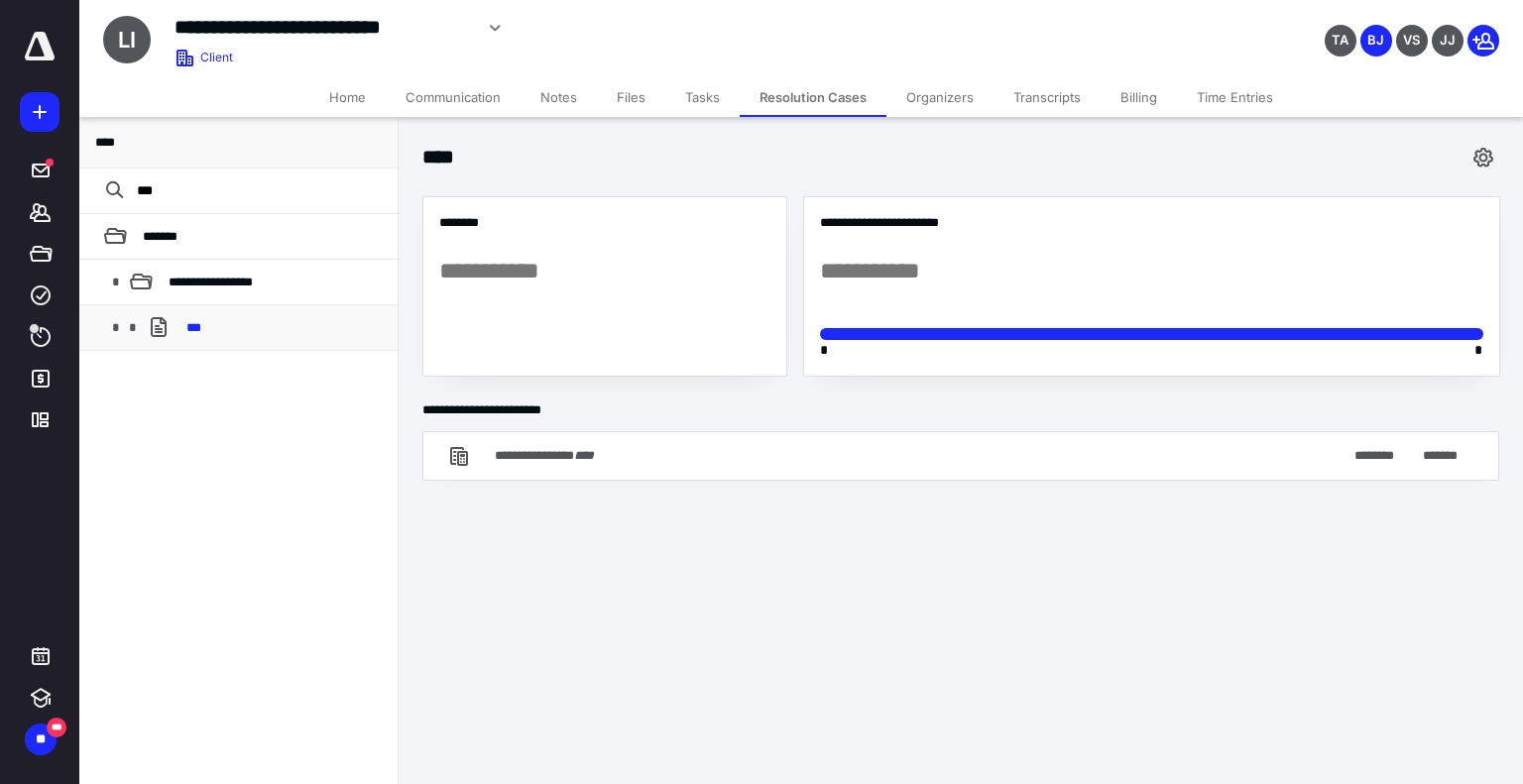 type on "***" 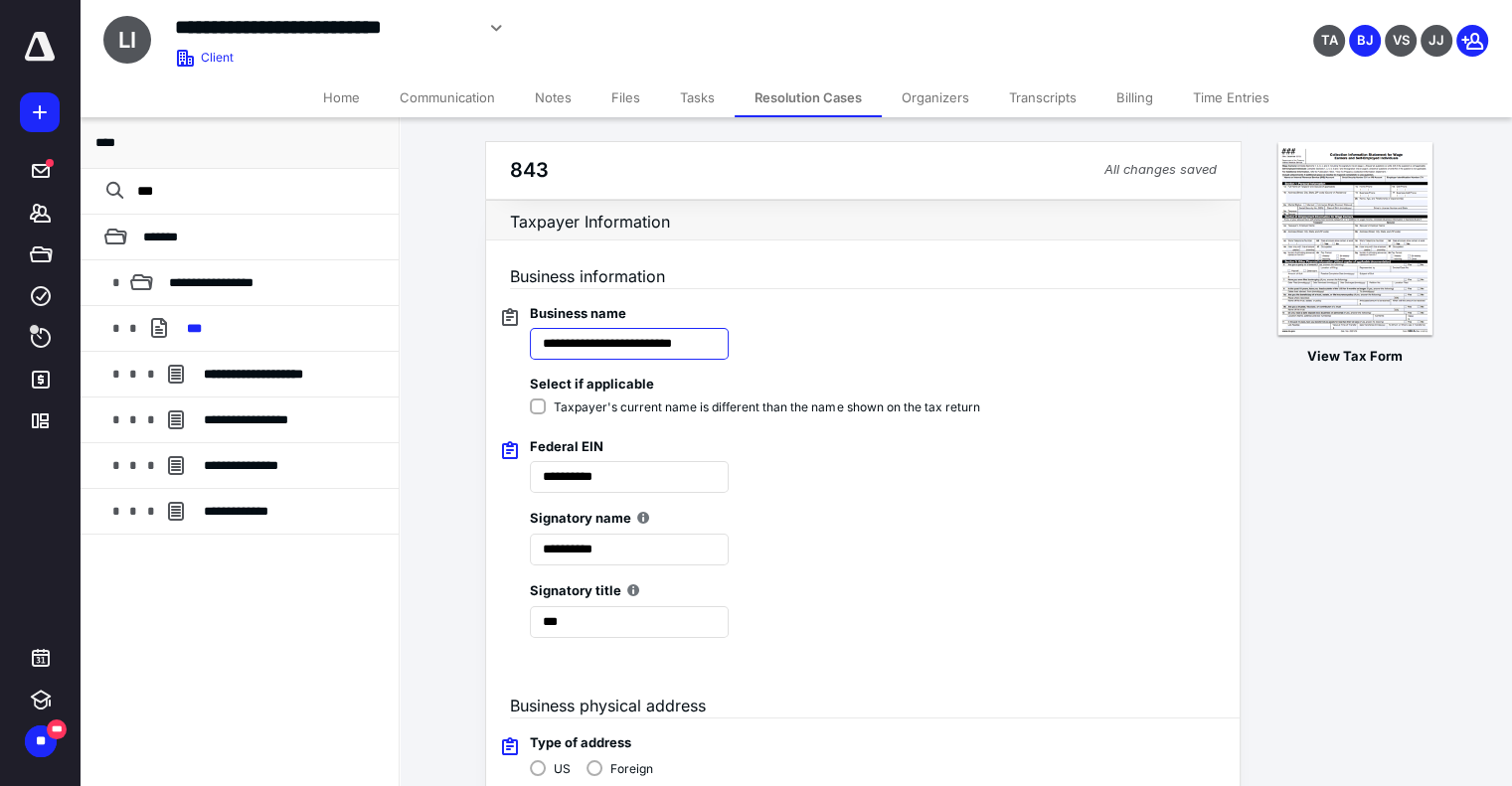 scroll, scrollTop: 0, scrollLeft: 20, axis: horizontal 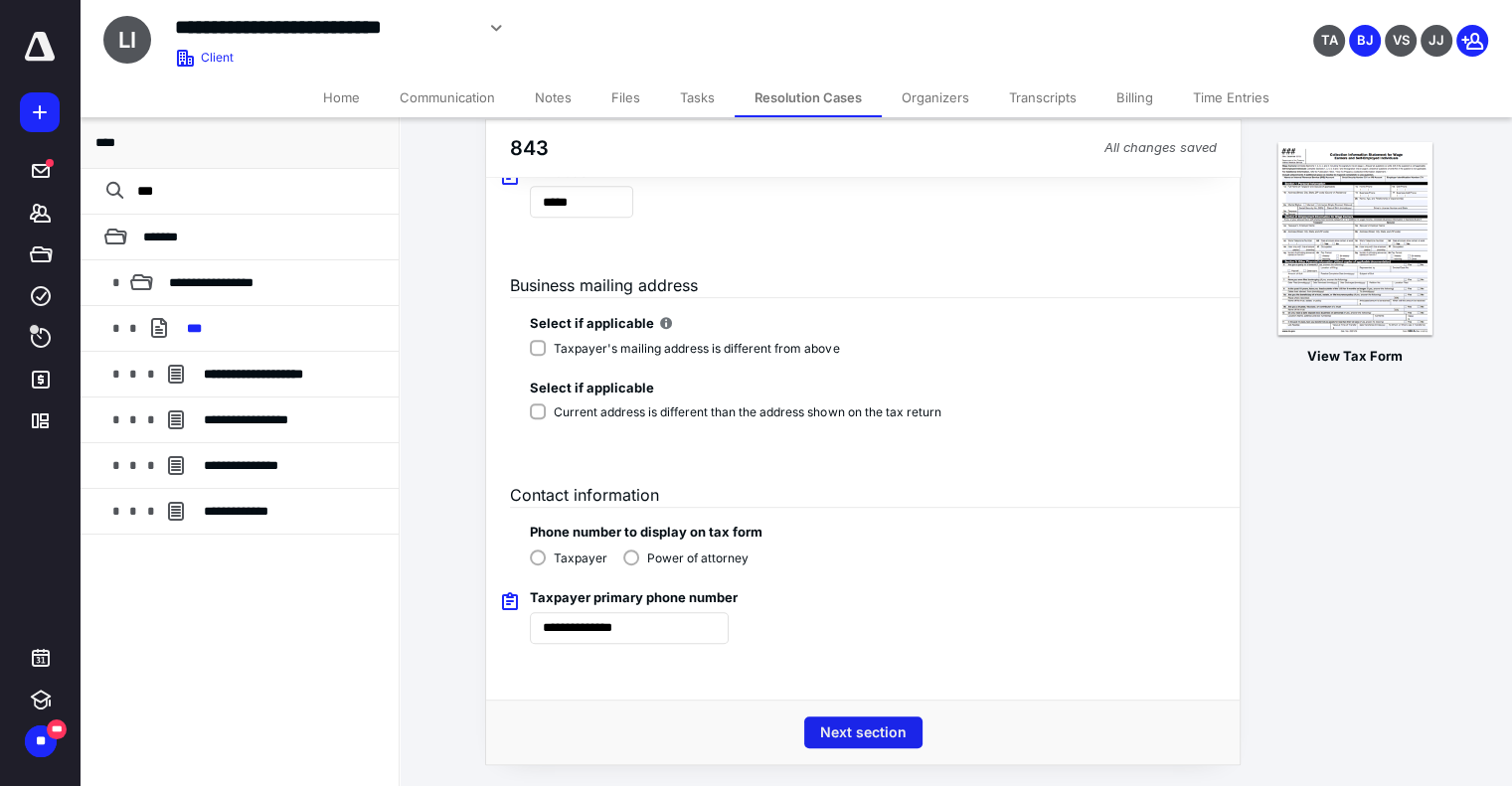 click on "Next section" at bounding box center [863, 732] 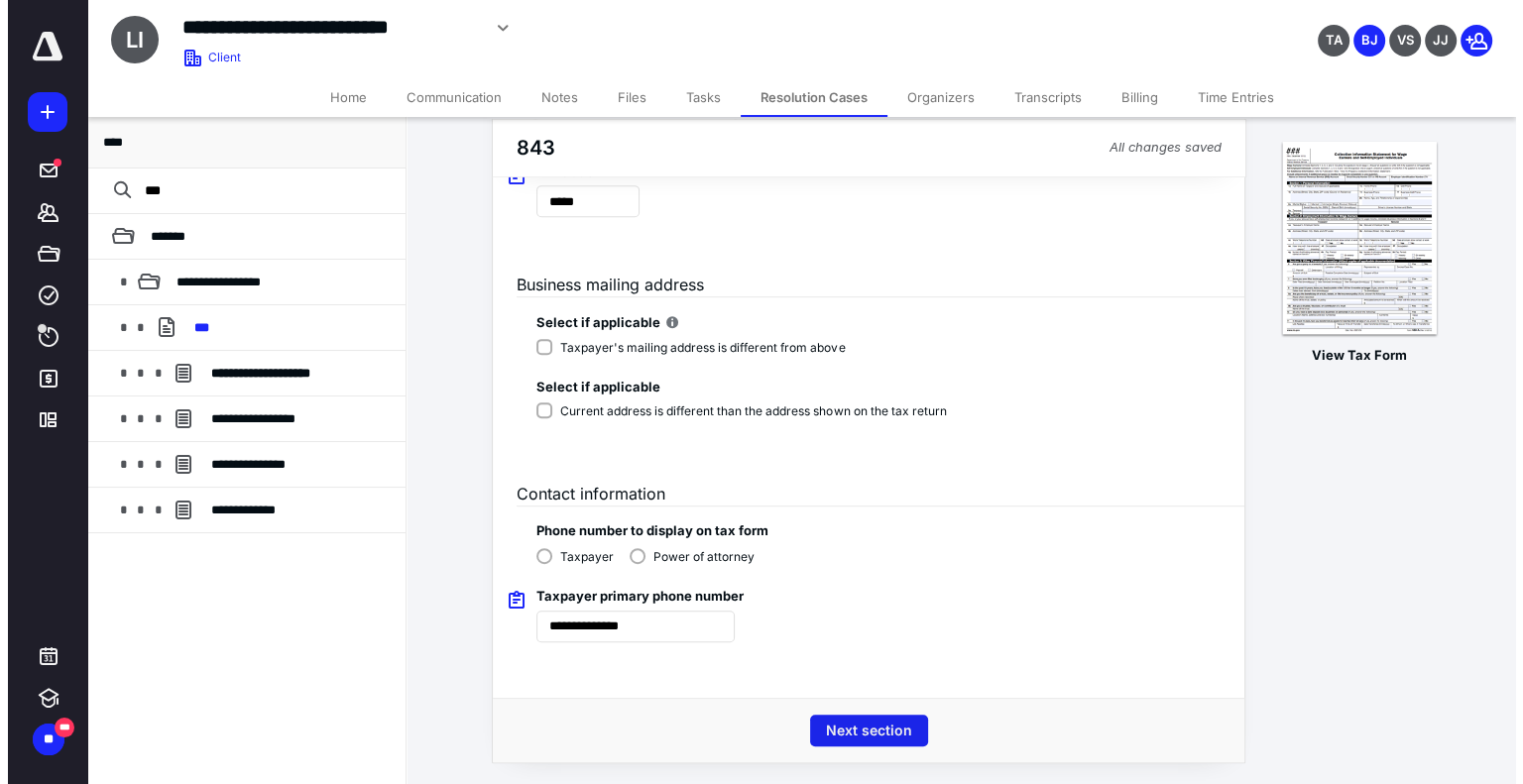 scroll, scrollTop: 0, scrollLeft: 0, axis: both 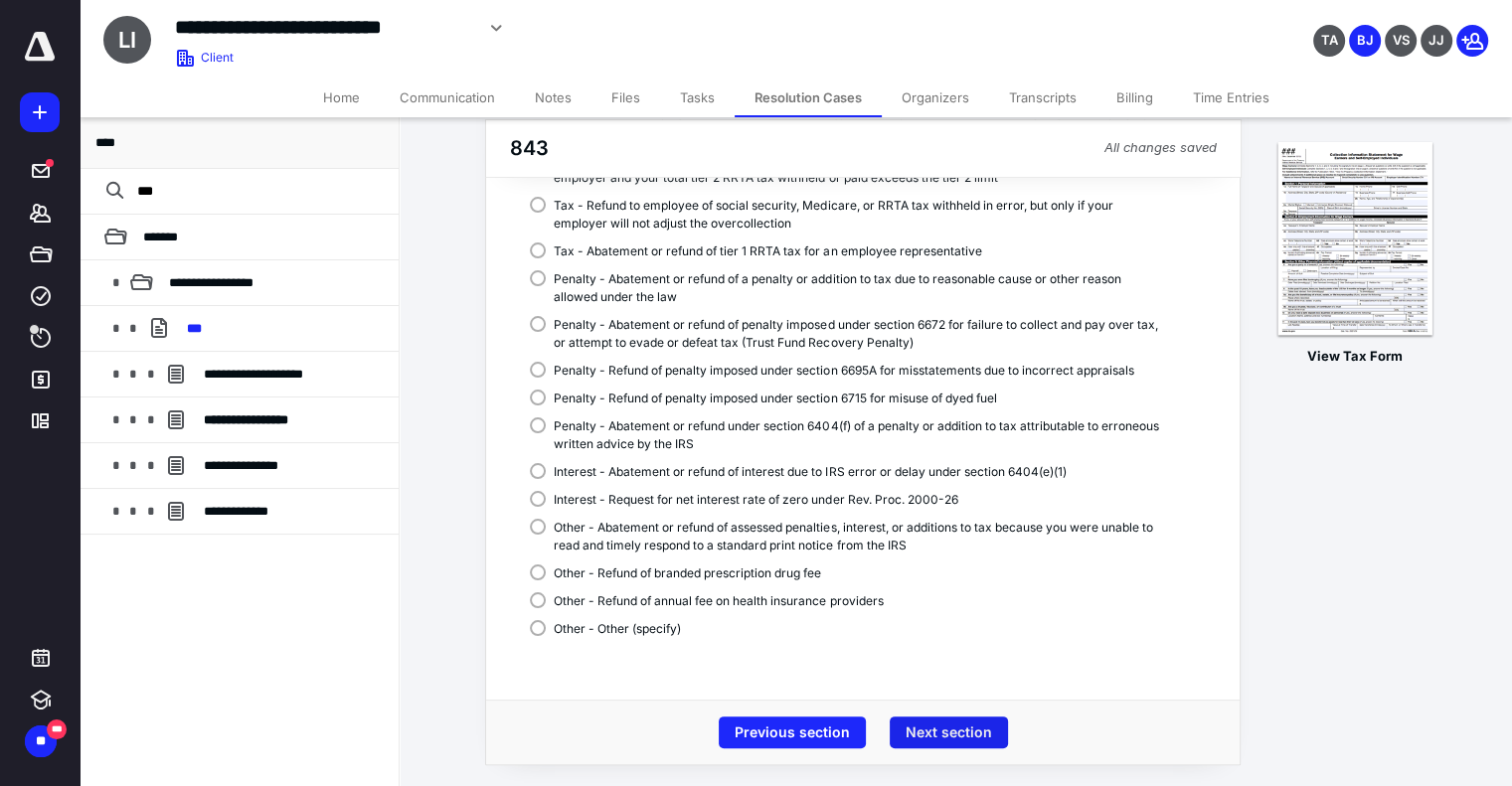 click on "Next section" at bounding box center (948, 732) 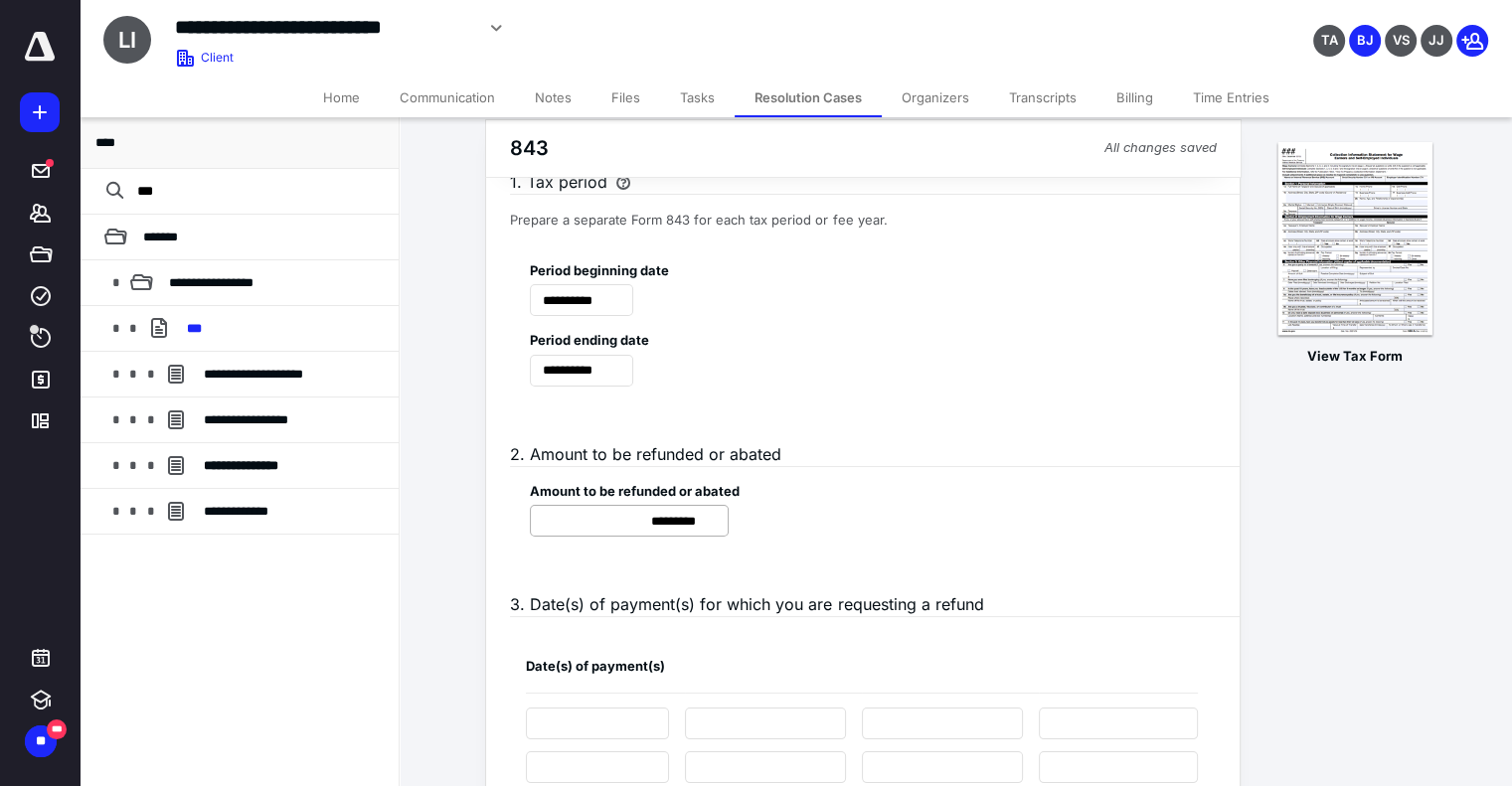scroll, scrollTop: 99, scrollLeft: 0, axis: vertical 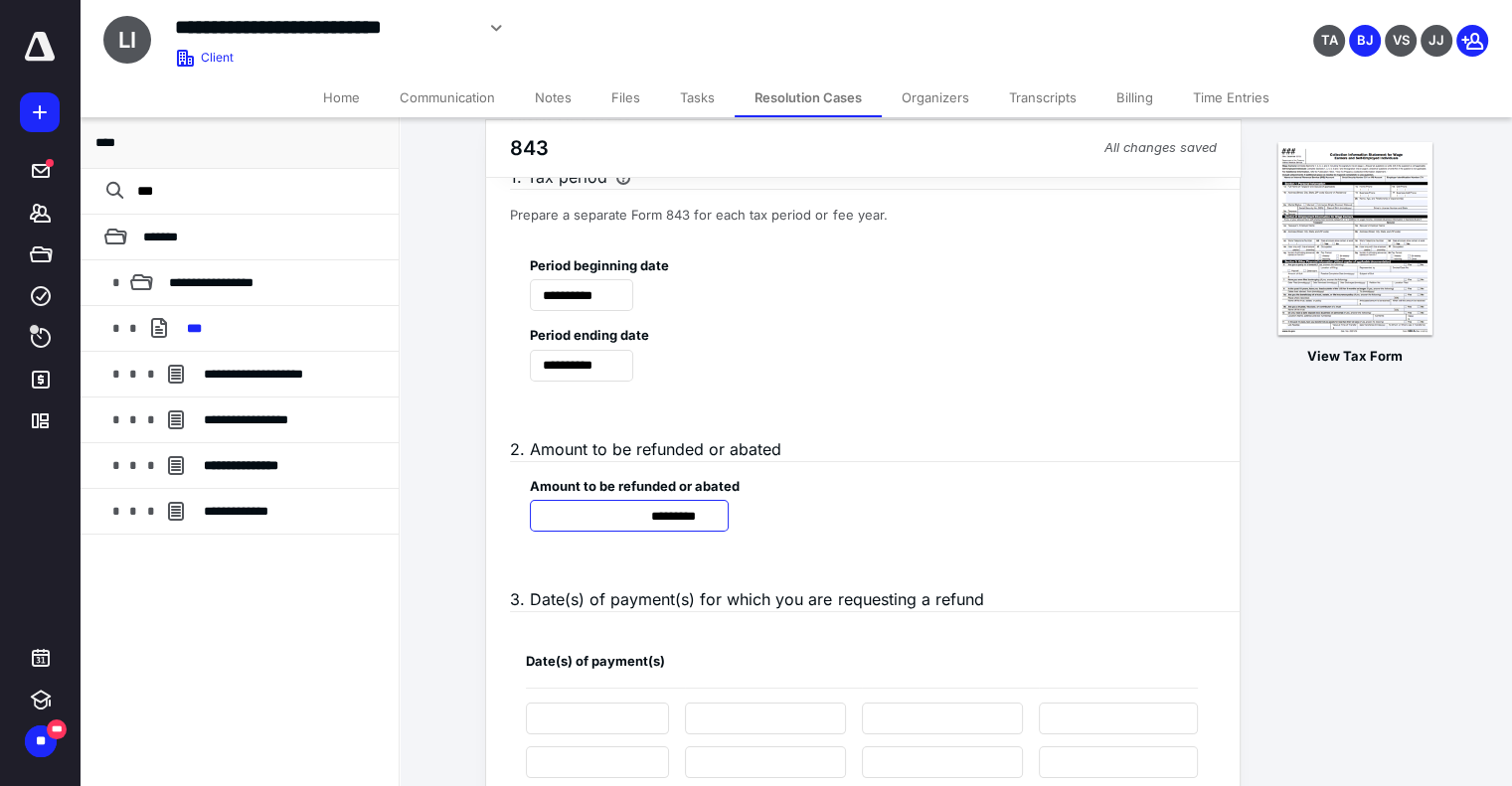 type on "****" 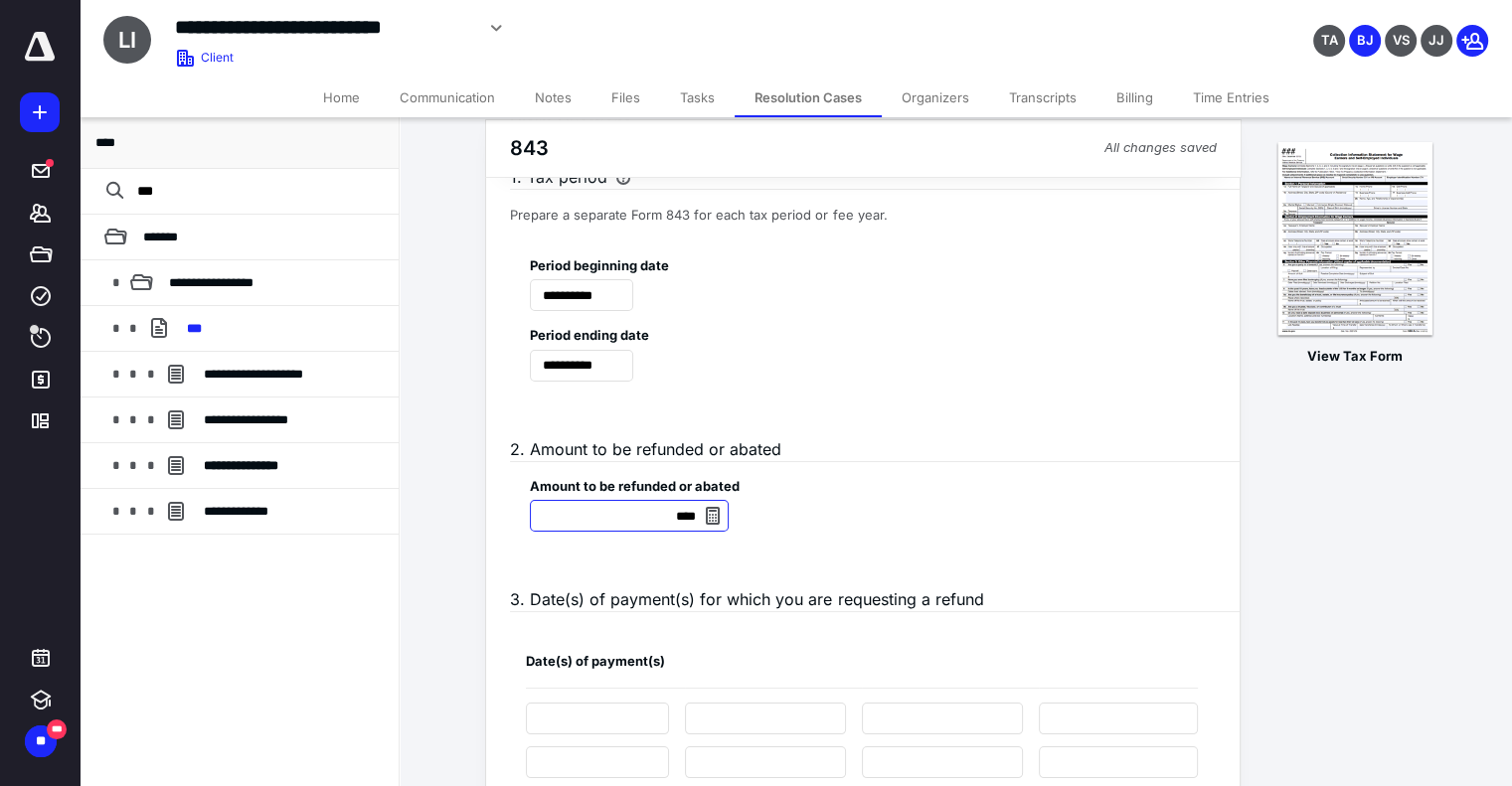 drag, startPoint x: 627, startPoint y: 516, endPoint x: 783, endPoint y: 543, distance: 158.3193 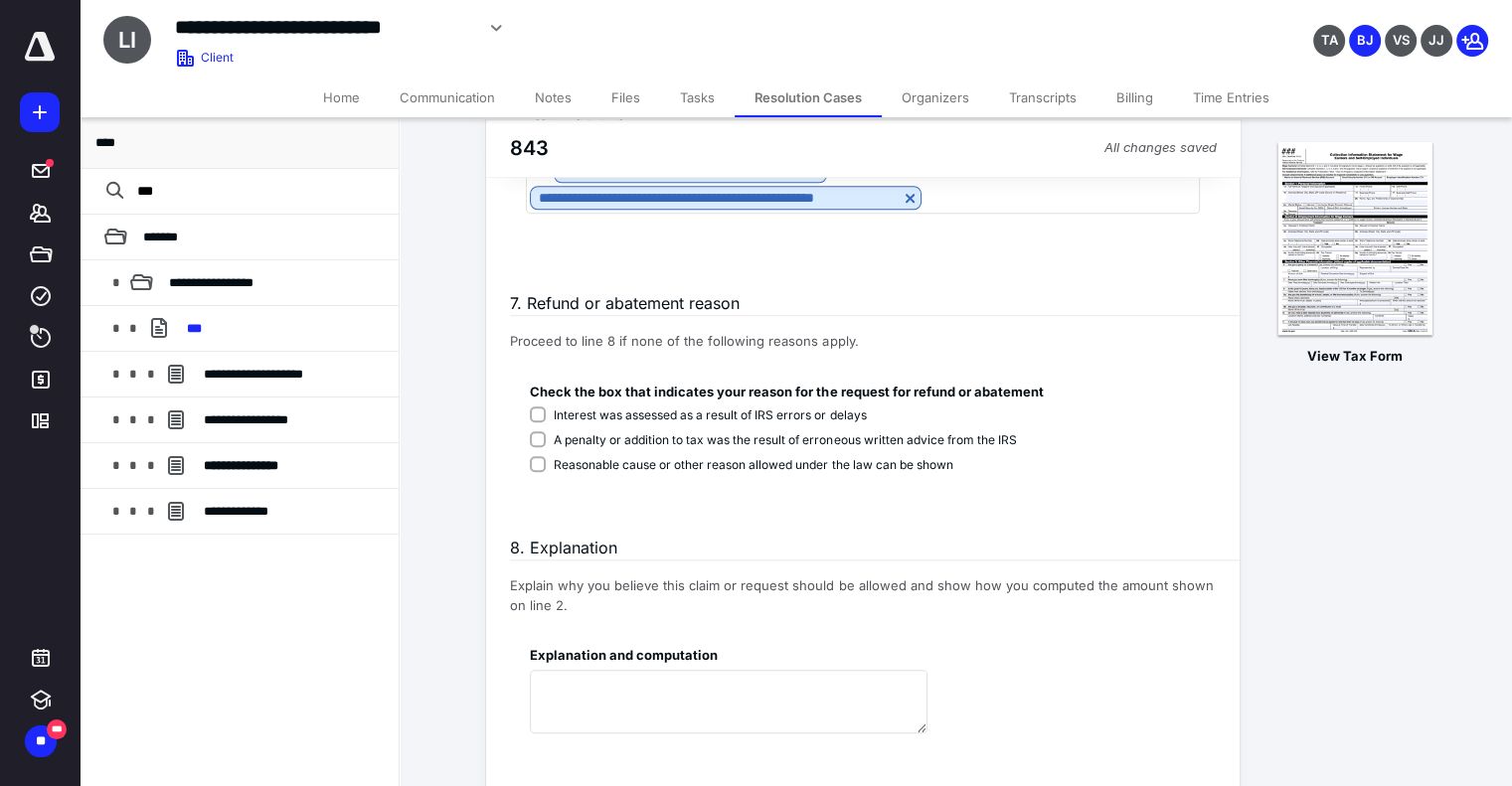 scroll, scrollTop: 1558, scrollLeft: 0, axis: vertical 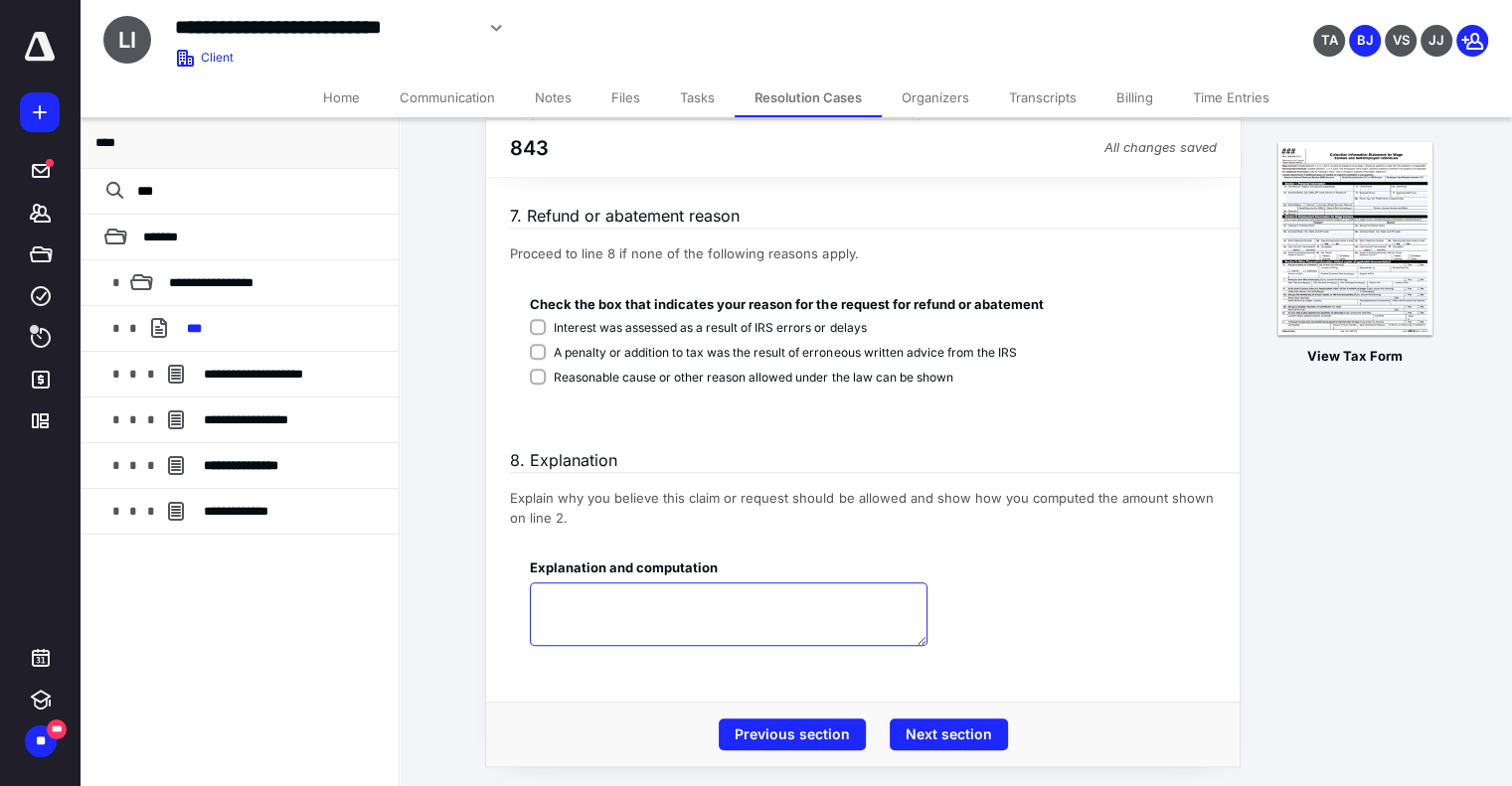 type on "*********" 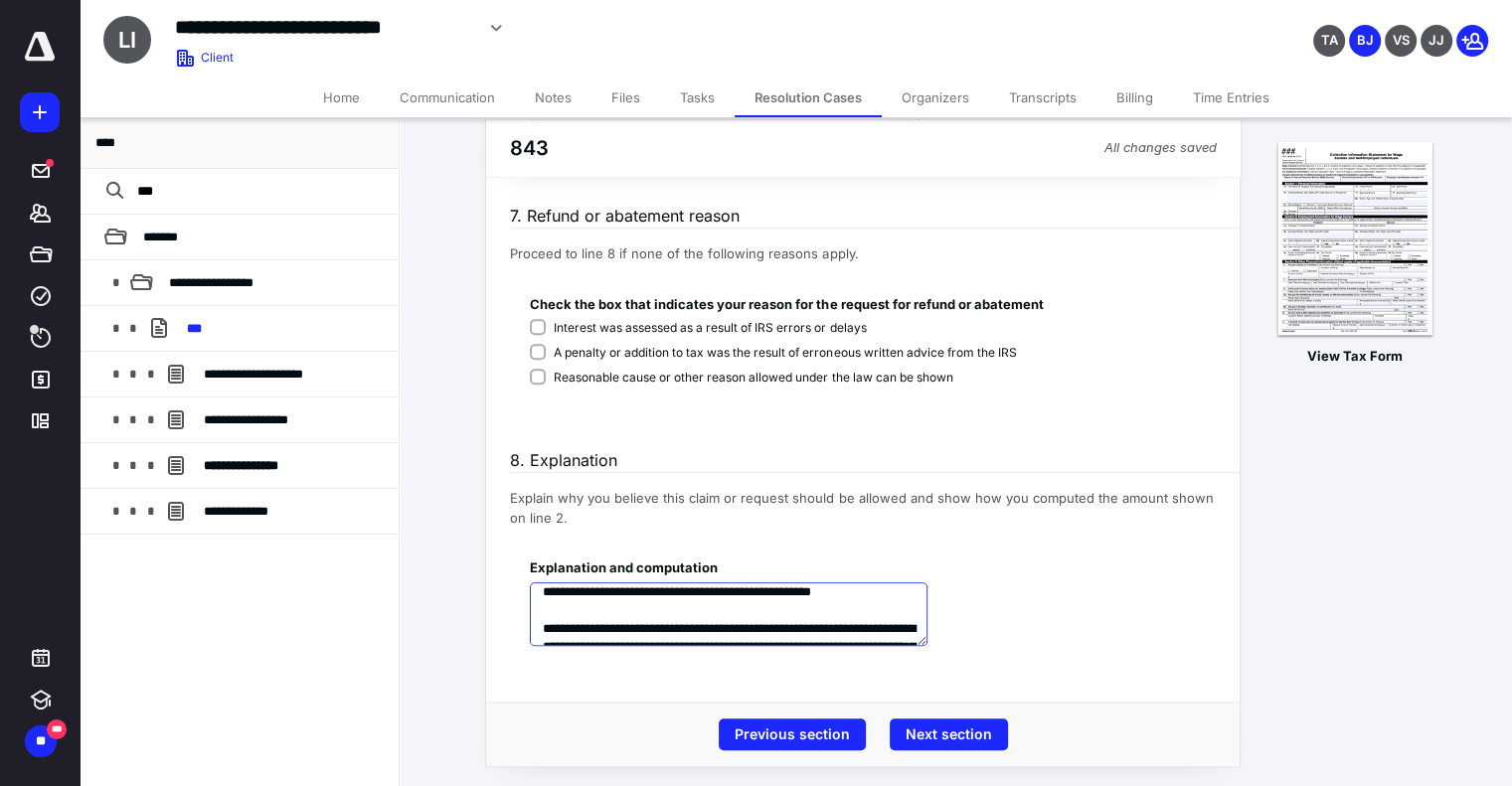 scroll, scrollTop: 0, scrollLeft: 0, axis: both 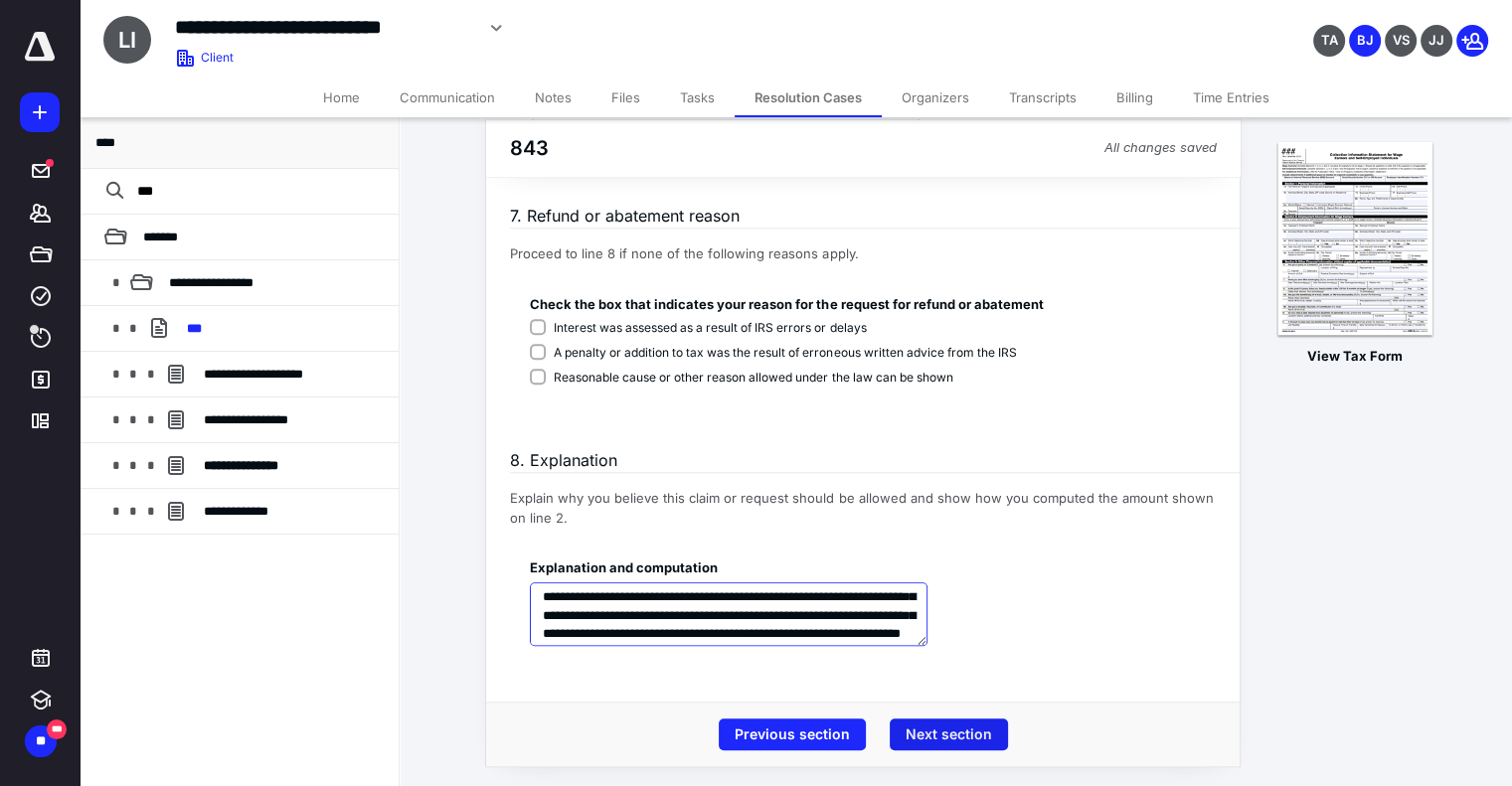 type on "**********" 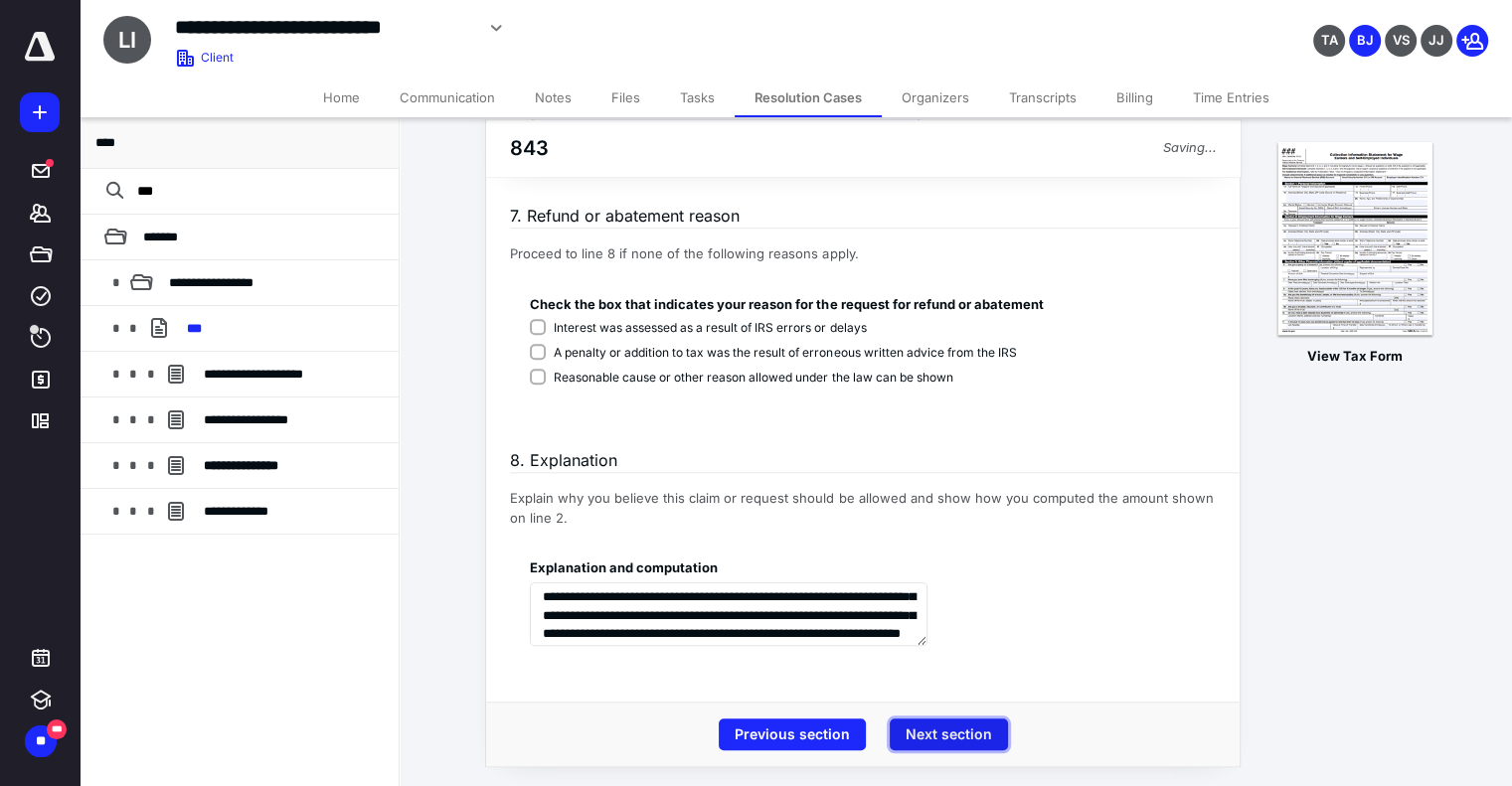 click on "Next section" at bounding box center [948, 734] 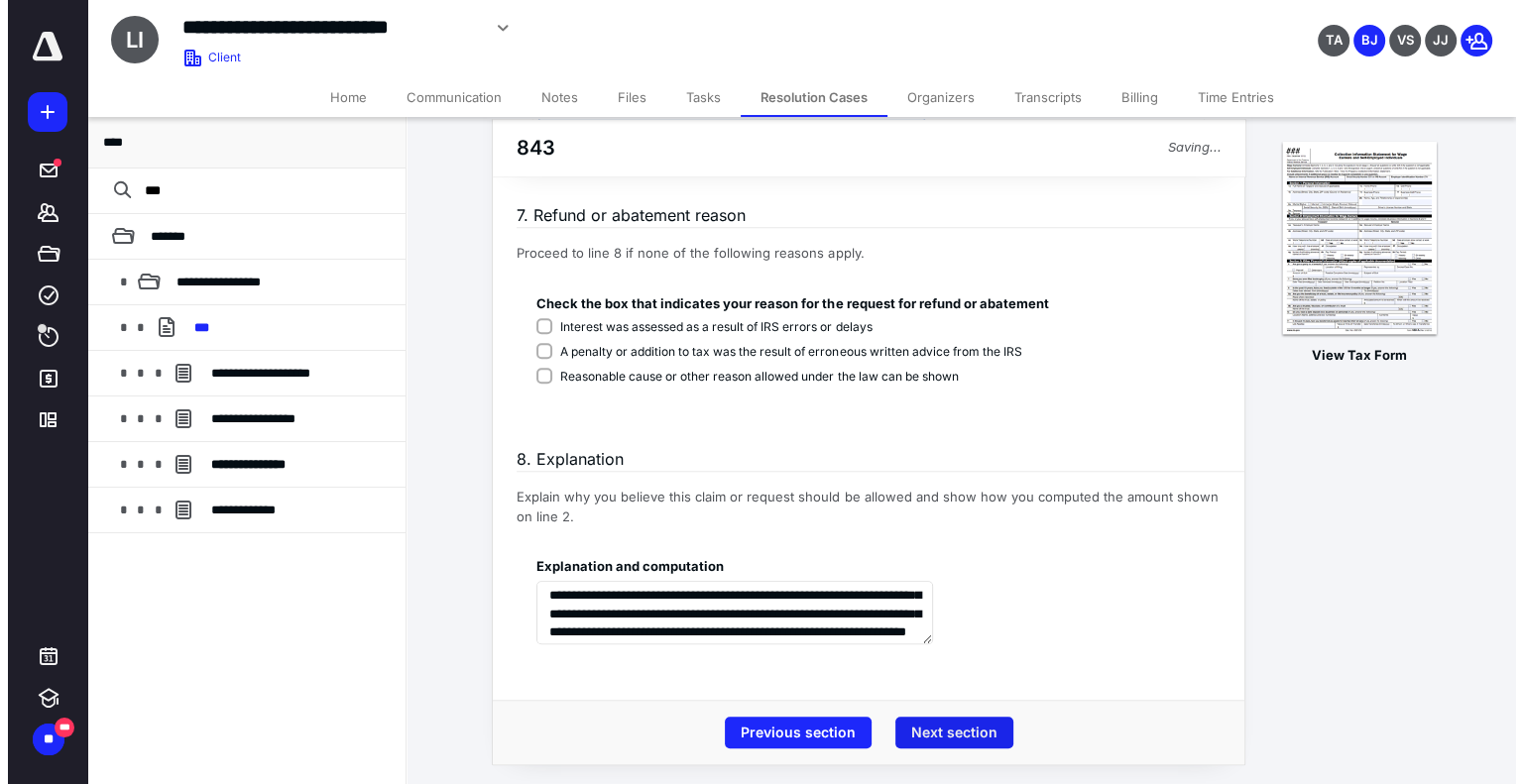 scroll, scrollTop: 0, scrollLeft: 0, axis: both 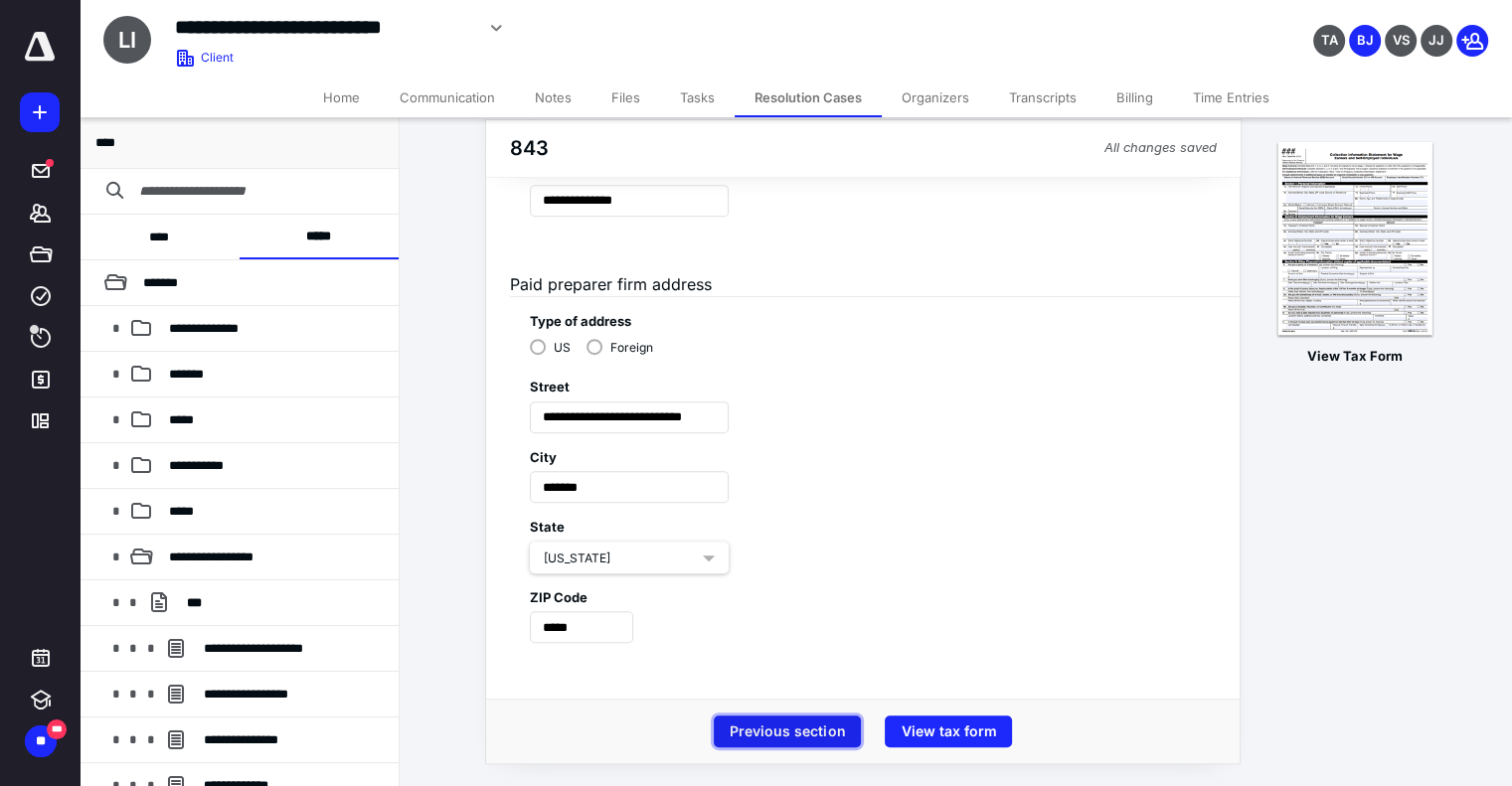 click on "Previous section" at bounding box center (787, 731) 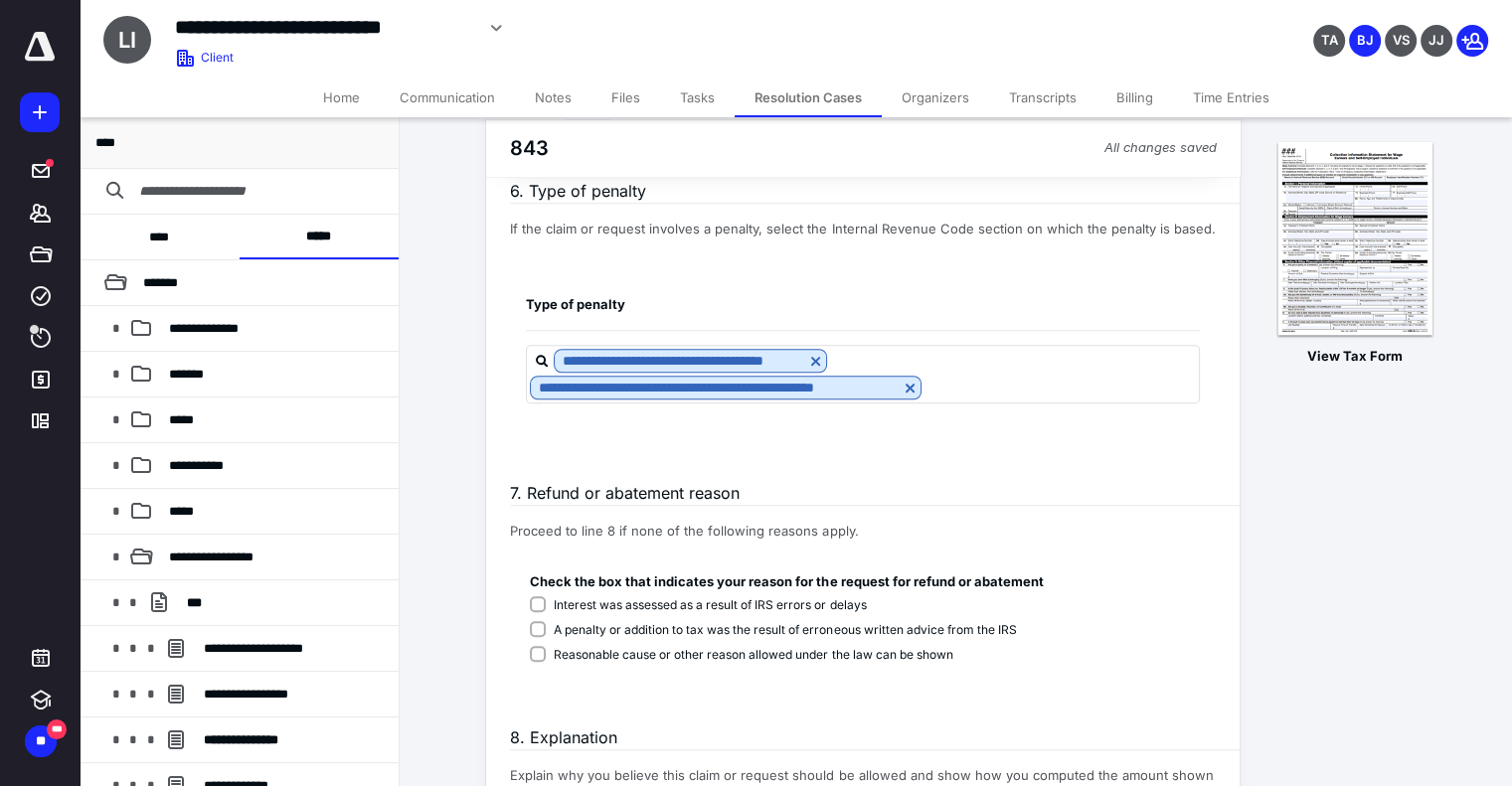scroll, scrollTop: 1558, scrollLeft: 0, axis: vertical 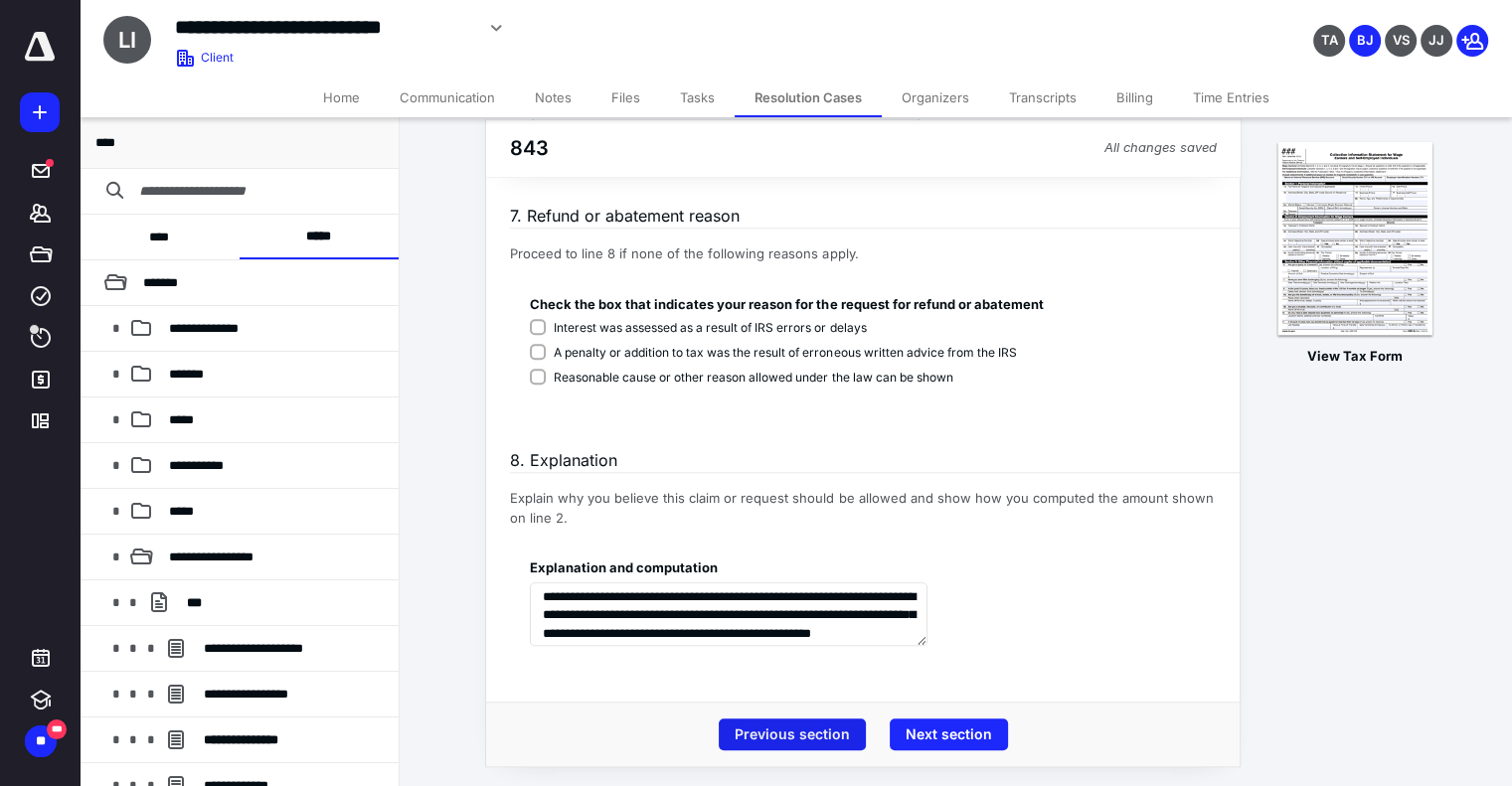 click on "Previous section" at bounding box center [792, 734] 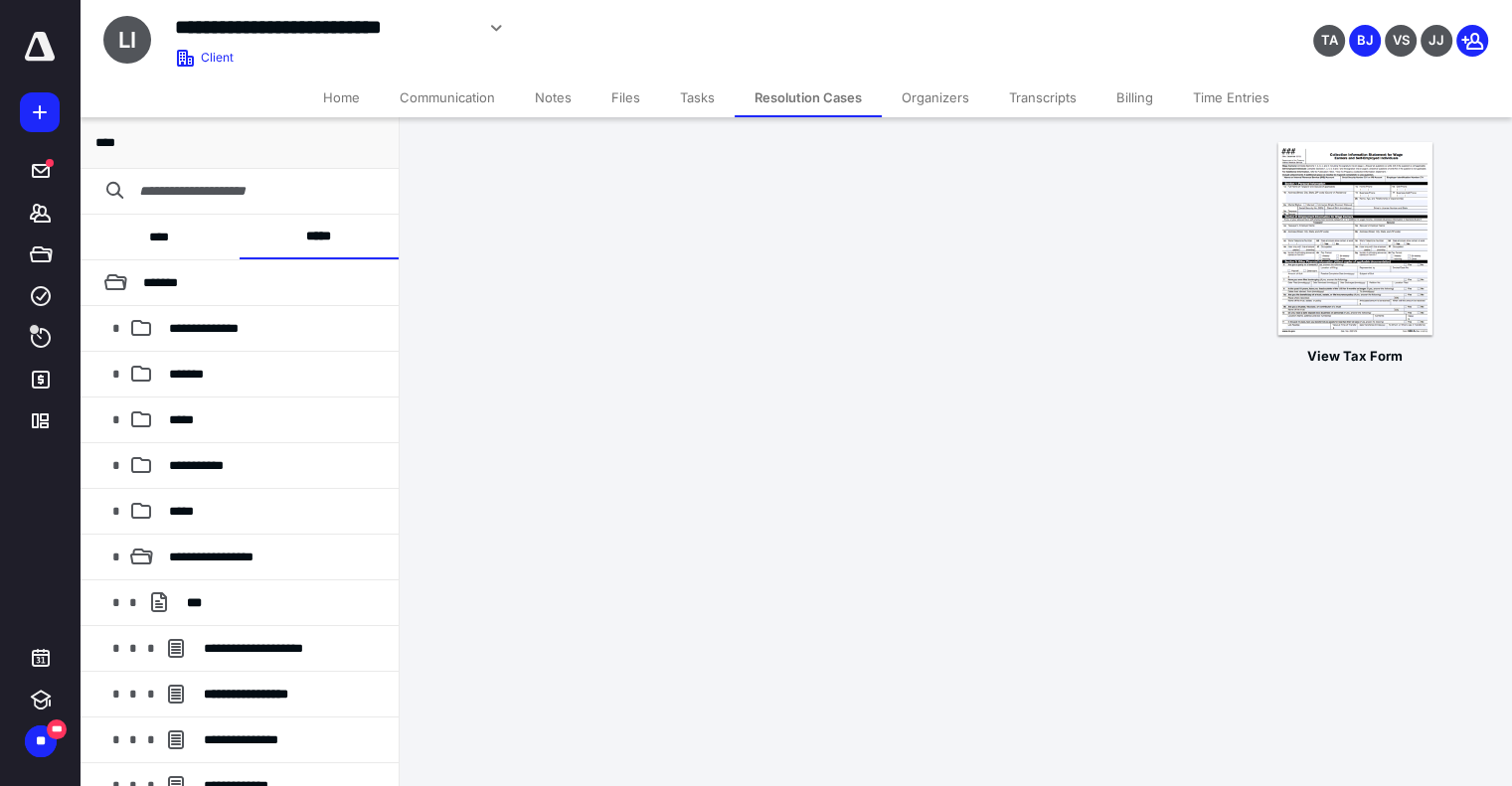 scroll, scrollTop: 0, scrollLeft: 0, axis: both 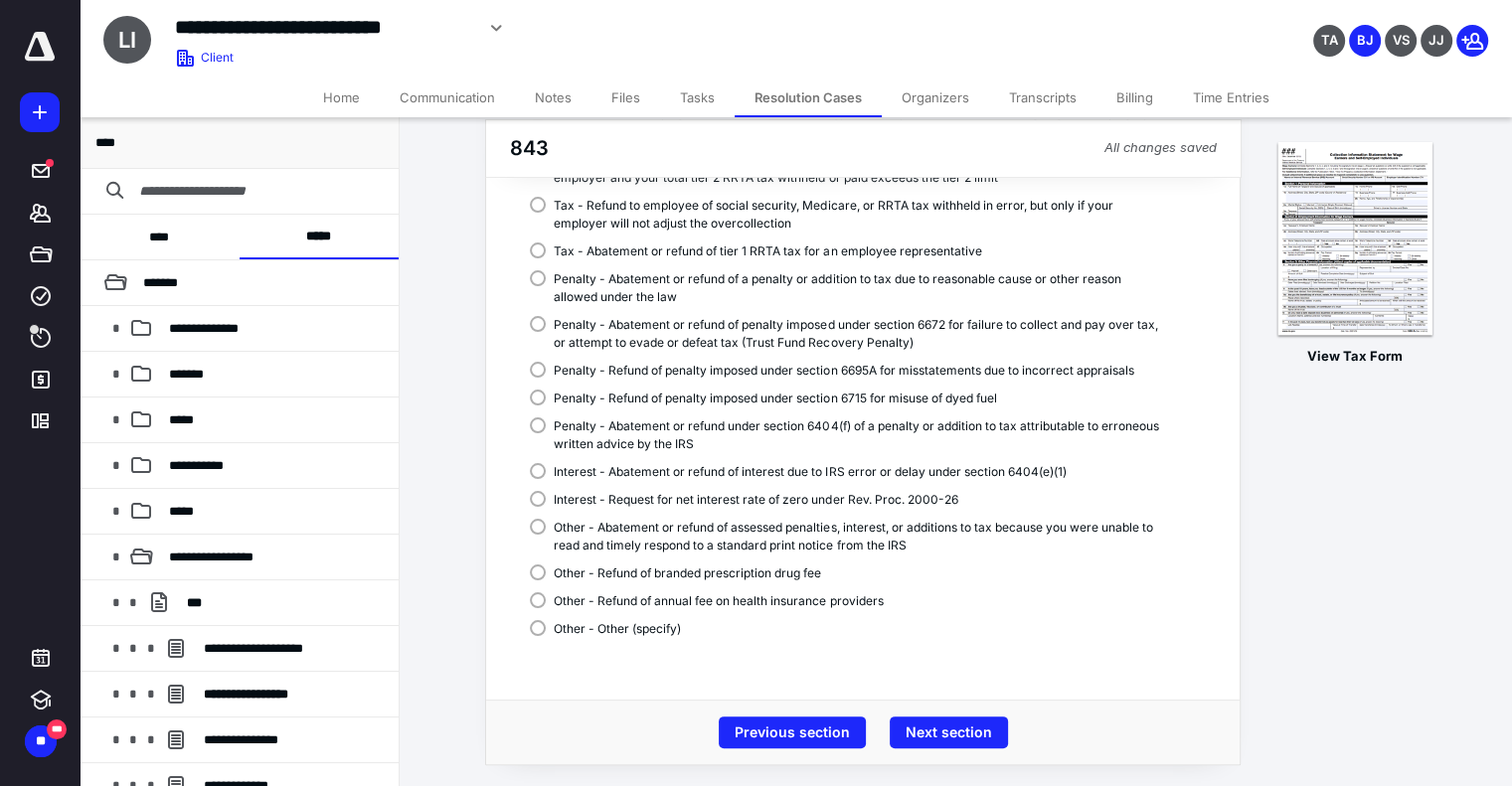 drag, startPoint x: 577, startPoint y: 310, endPoint x: 815, endPoint y: 265, distance: 242.21684 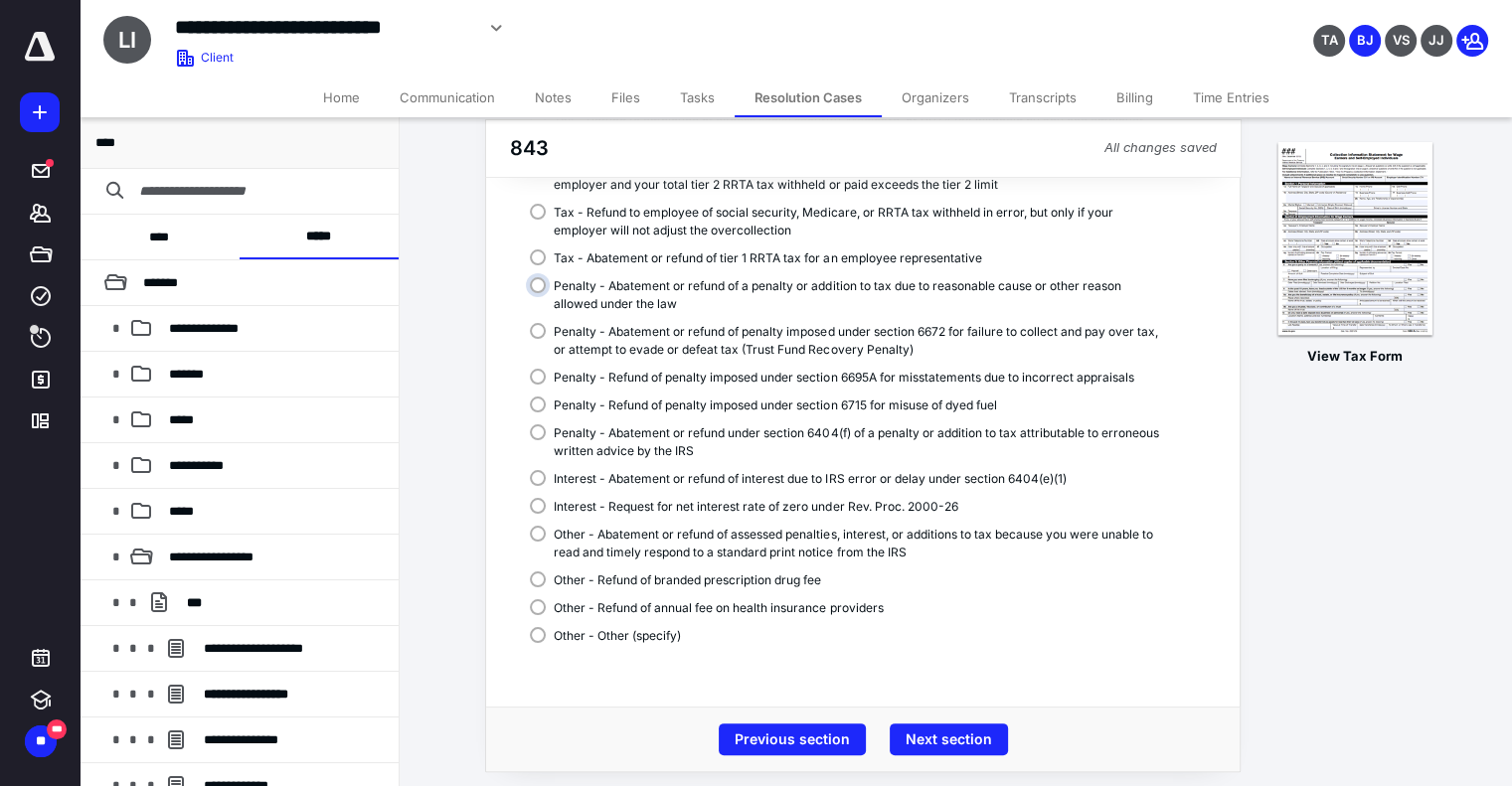 scroll, scrollTop: 282, scrollLeft: 0, axis: vertical 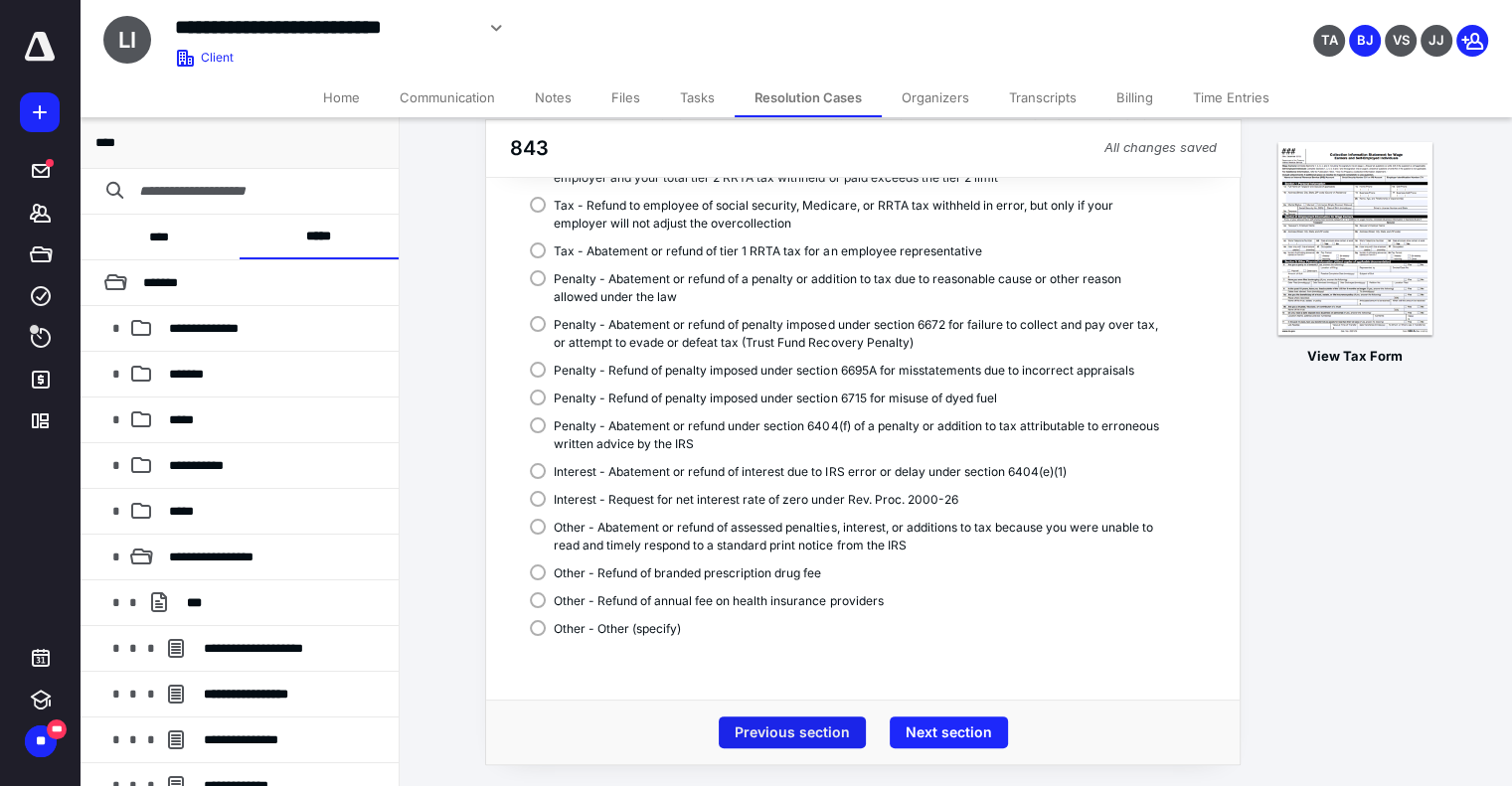click on "Previous section" at bounding box center [792, 732] 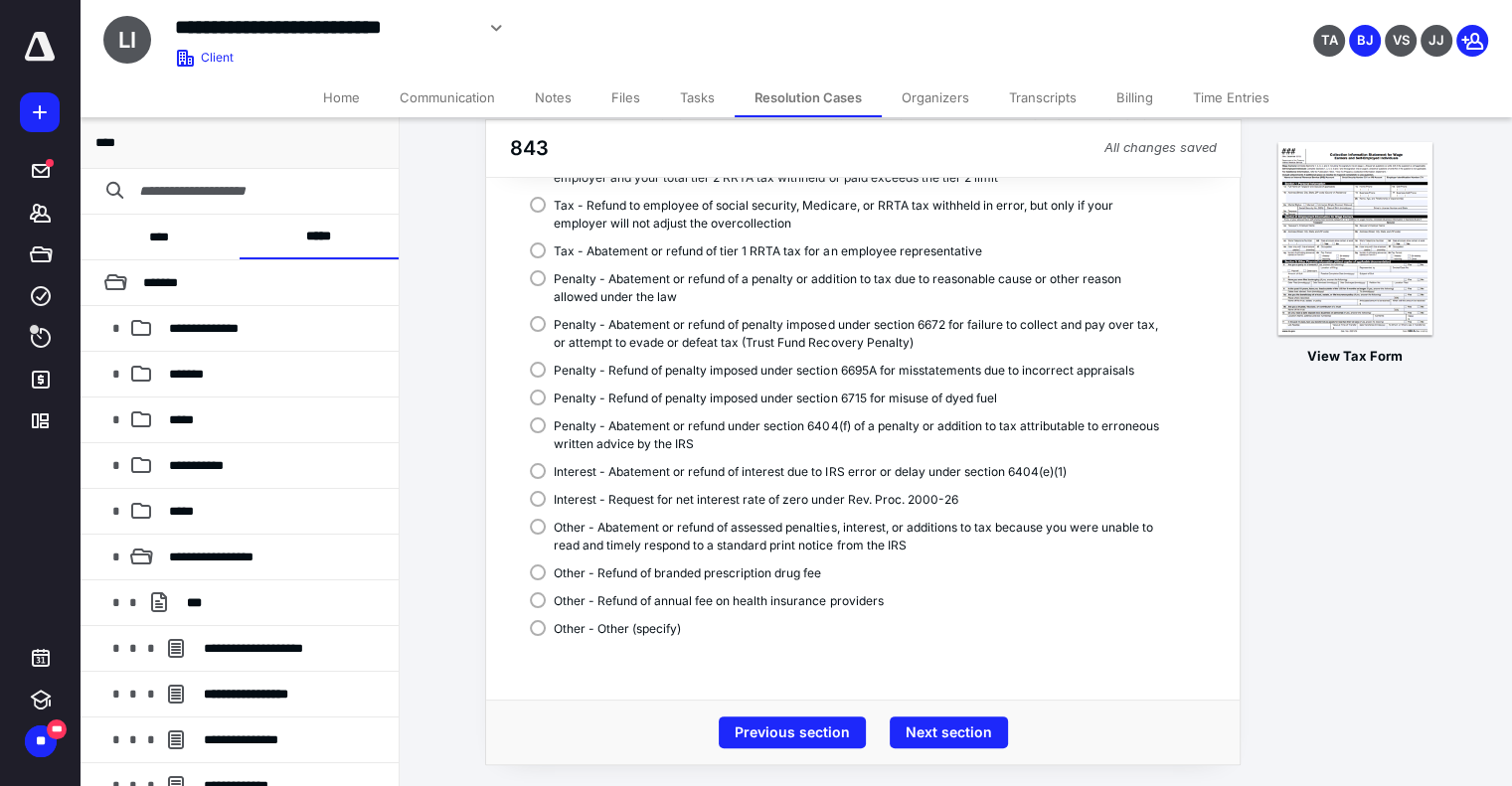 scroll, scrollTop: 0, scrollLeft: 0, axis: both 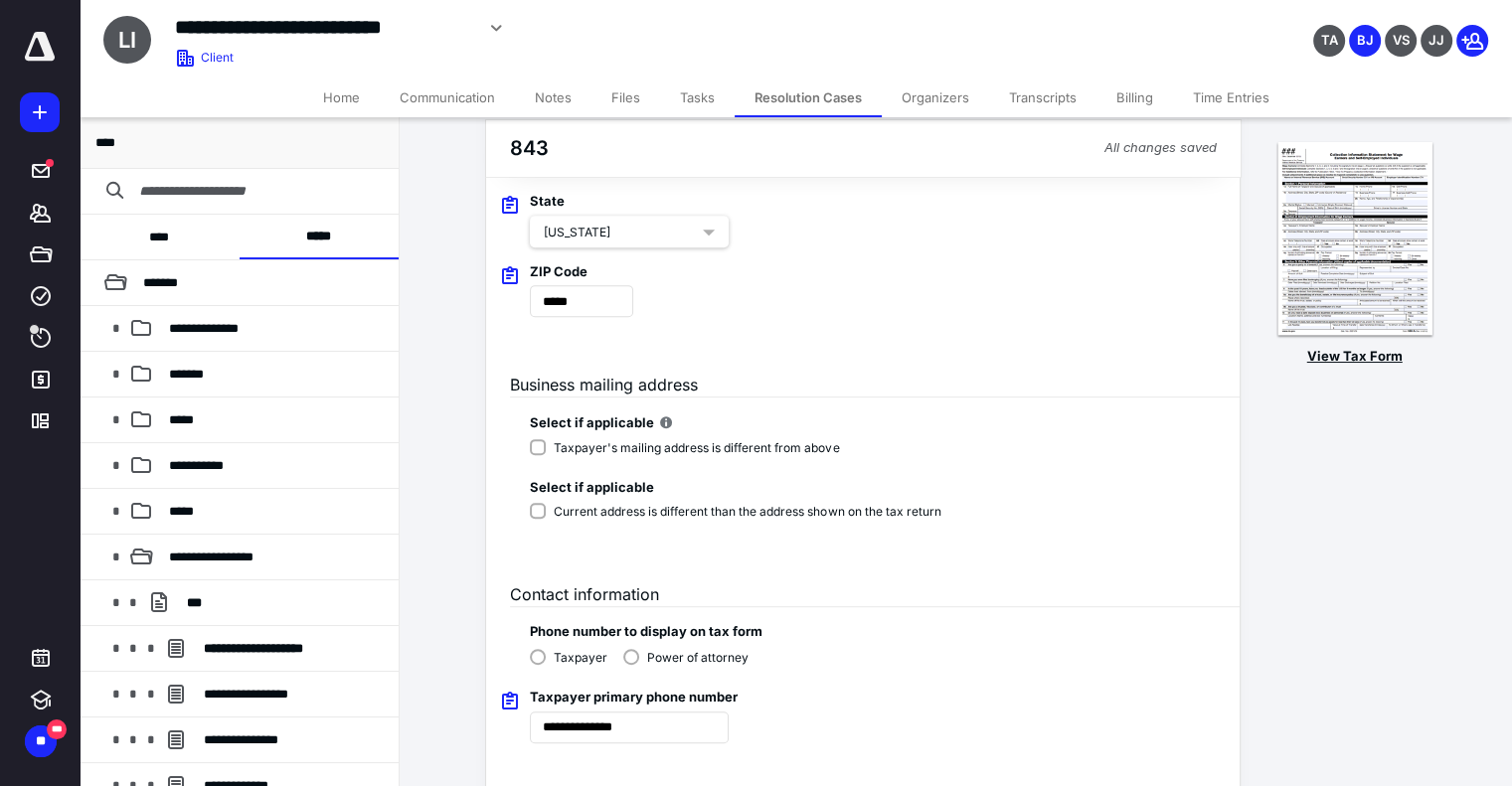 click on "View Tax Form" at bounding box center (1355, 357) 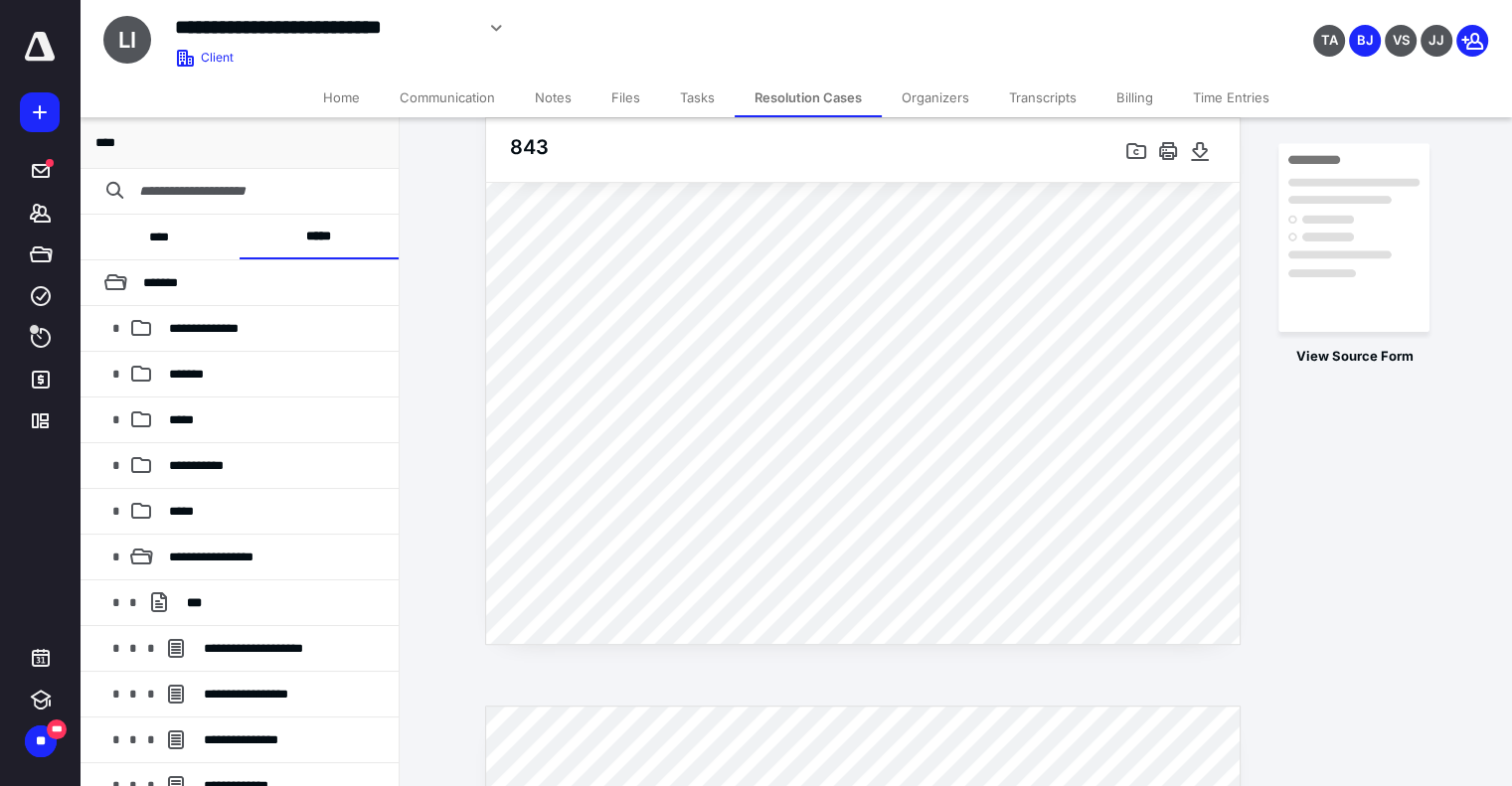 scroll, scrollTop: 795, scrollLeft: 0, axis: vertical 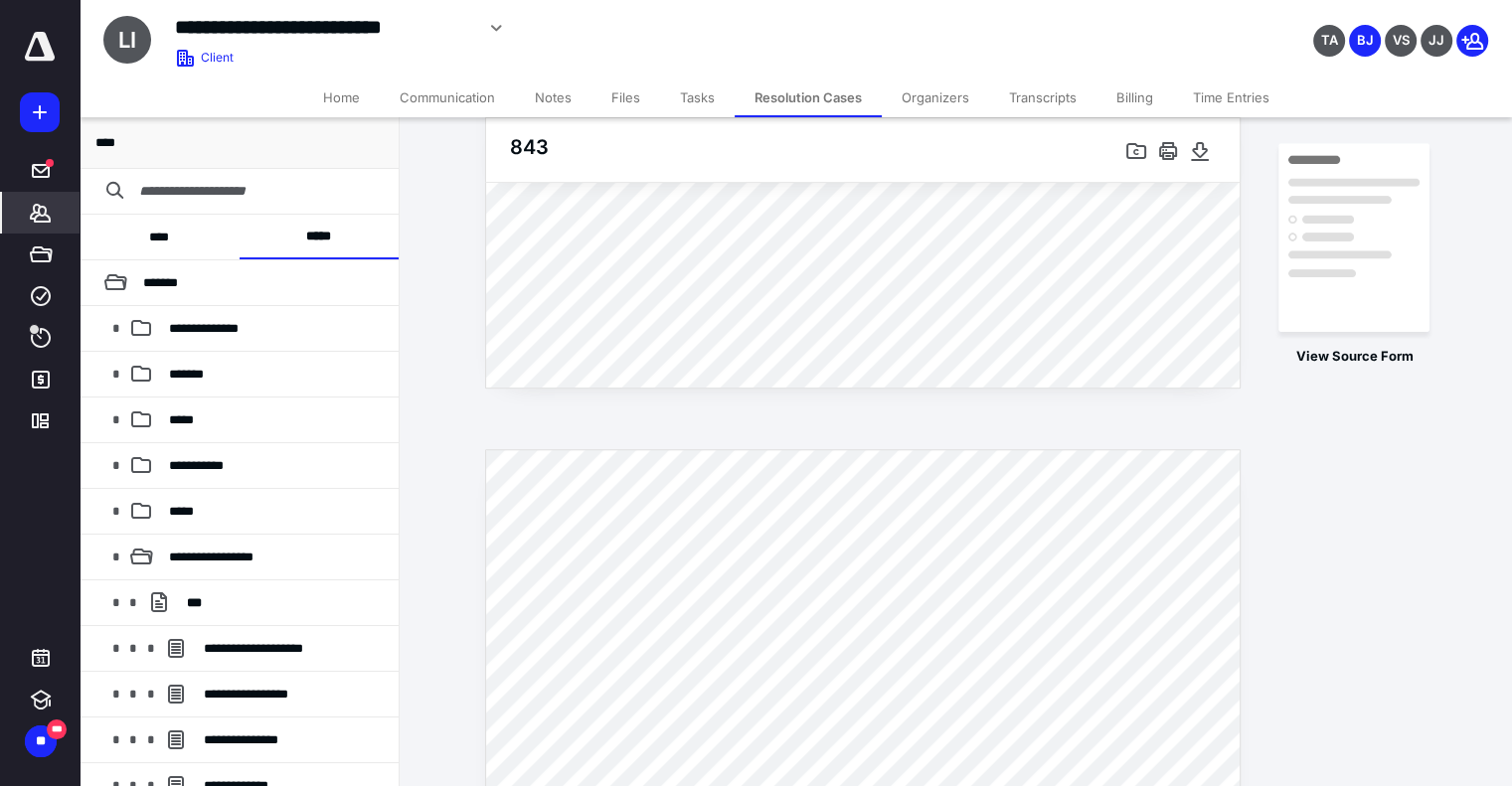 click on "*******" at bounding box center (41, 213) 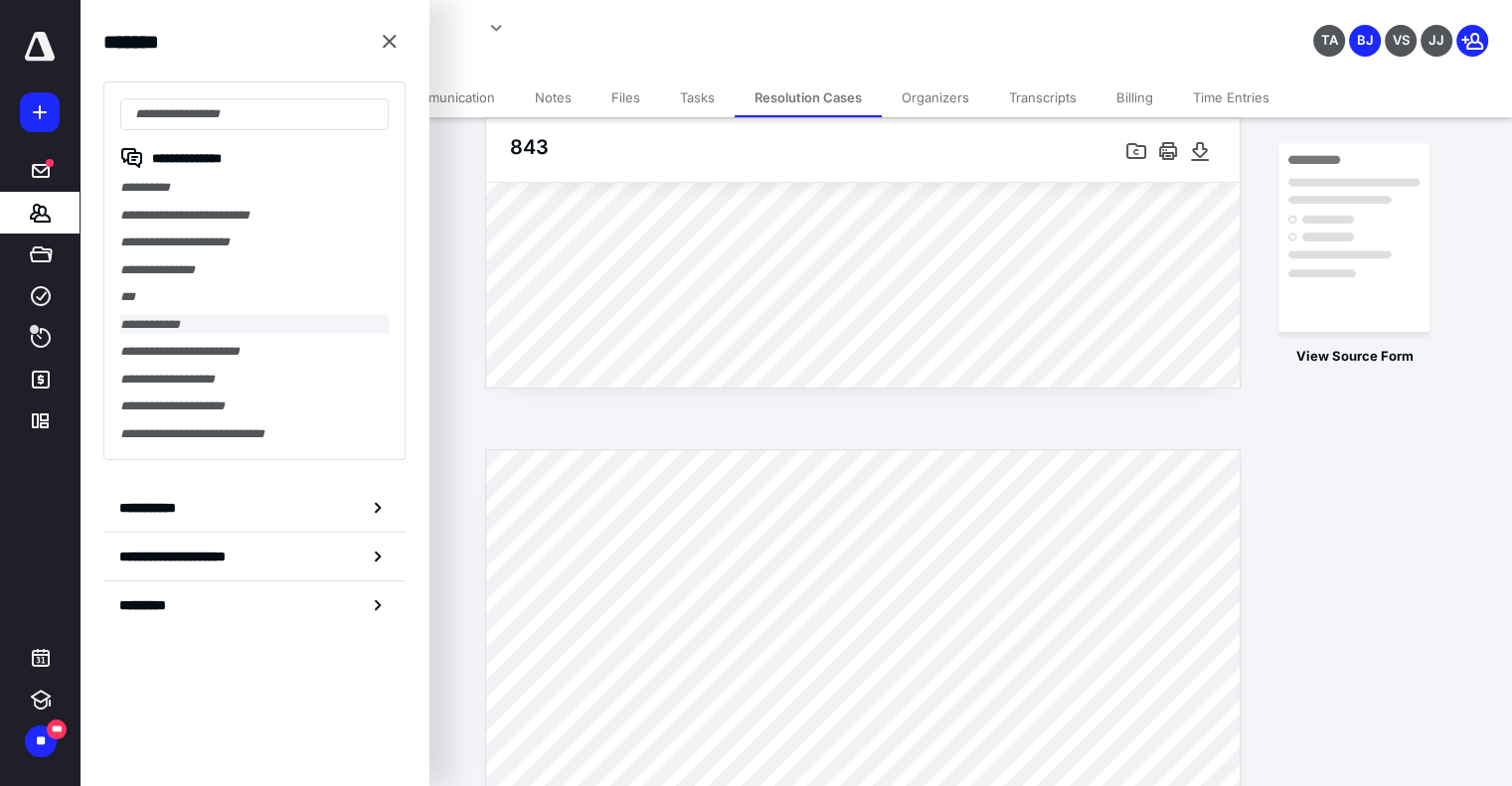 click on "**********" at bounding box center [254, 325] 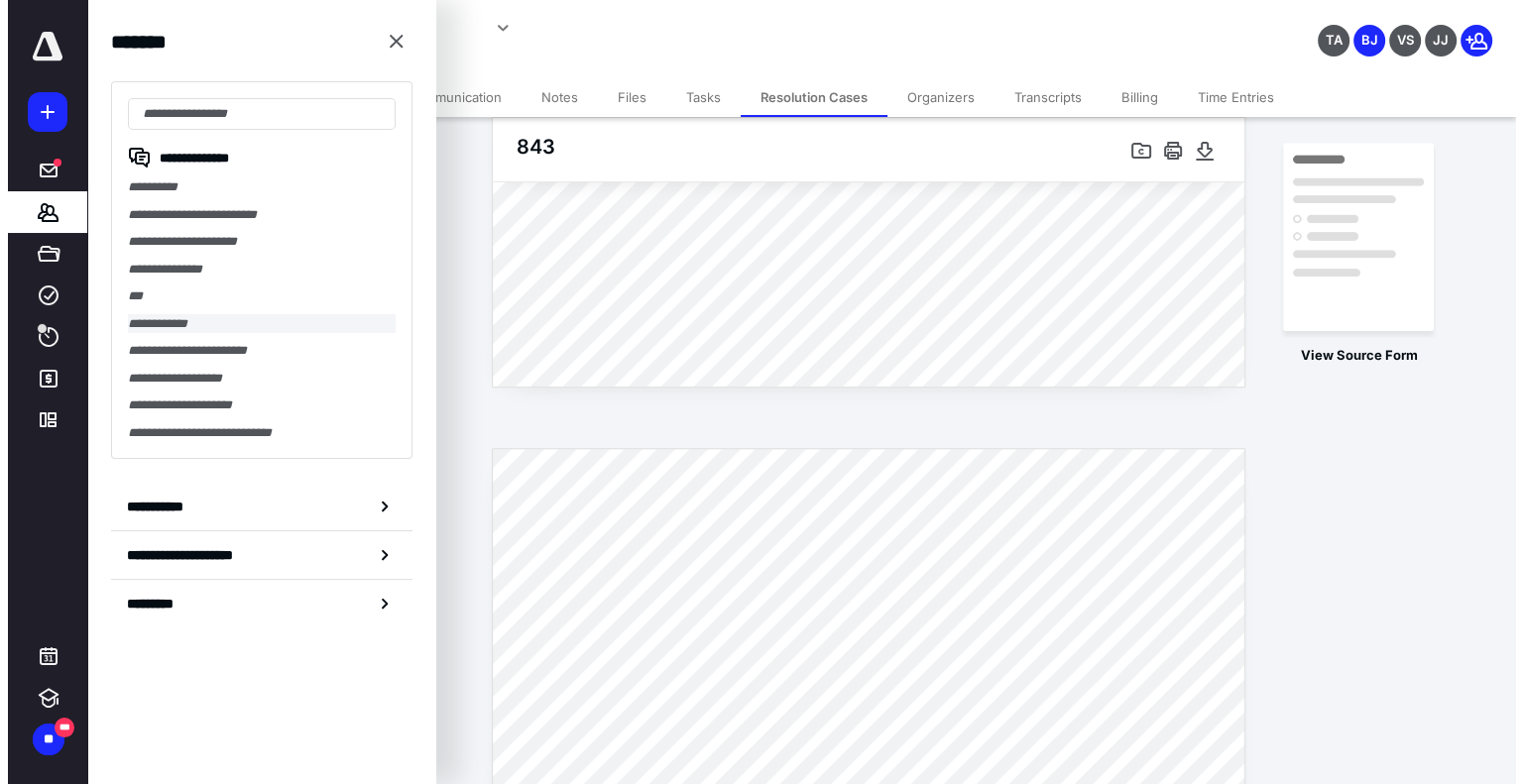 scroll, scrollTop: 0, scrollLeft: 0, axis: both 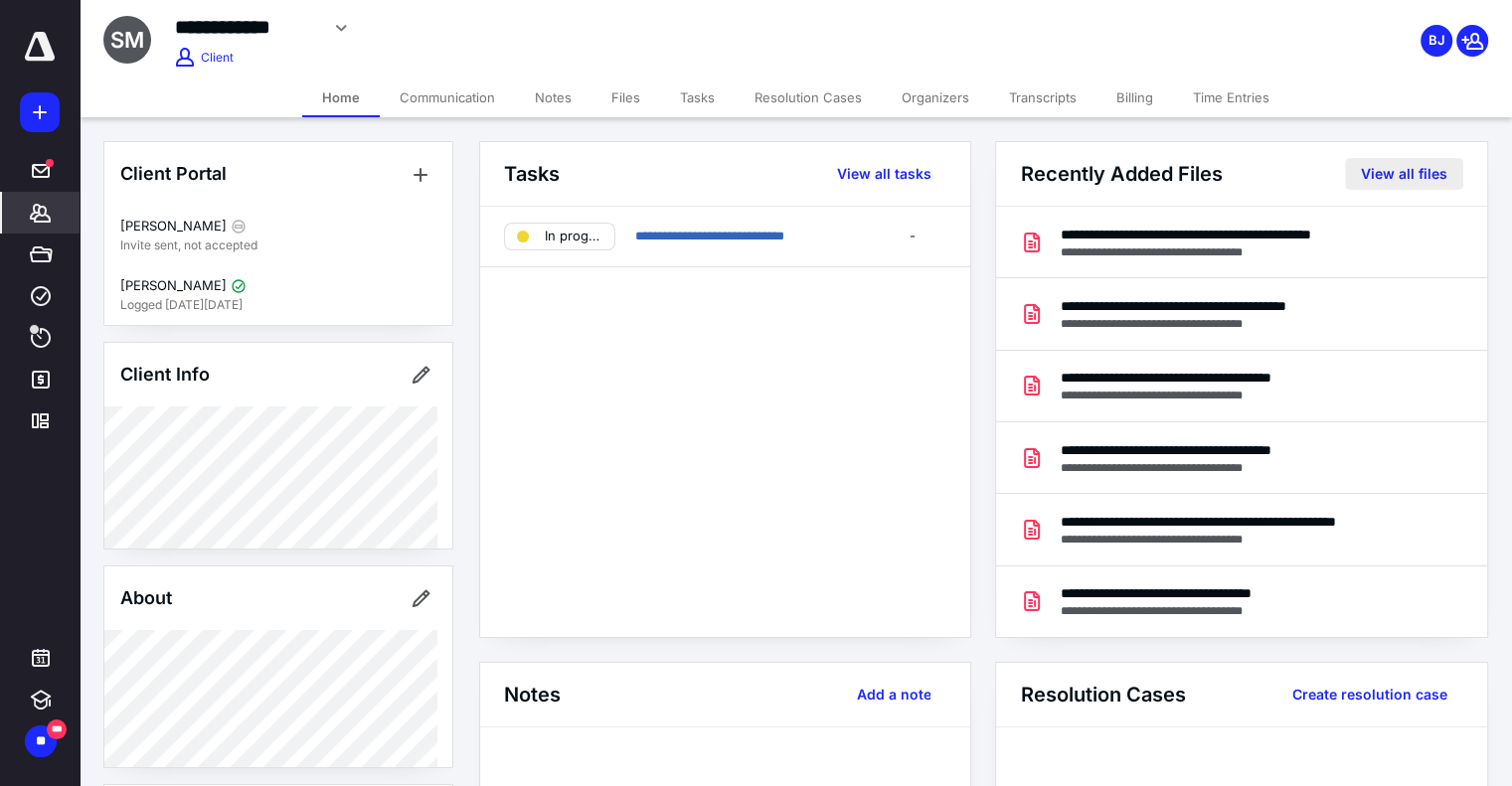 click on "View all files" at bounding box center (1404, 174) 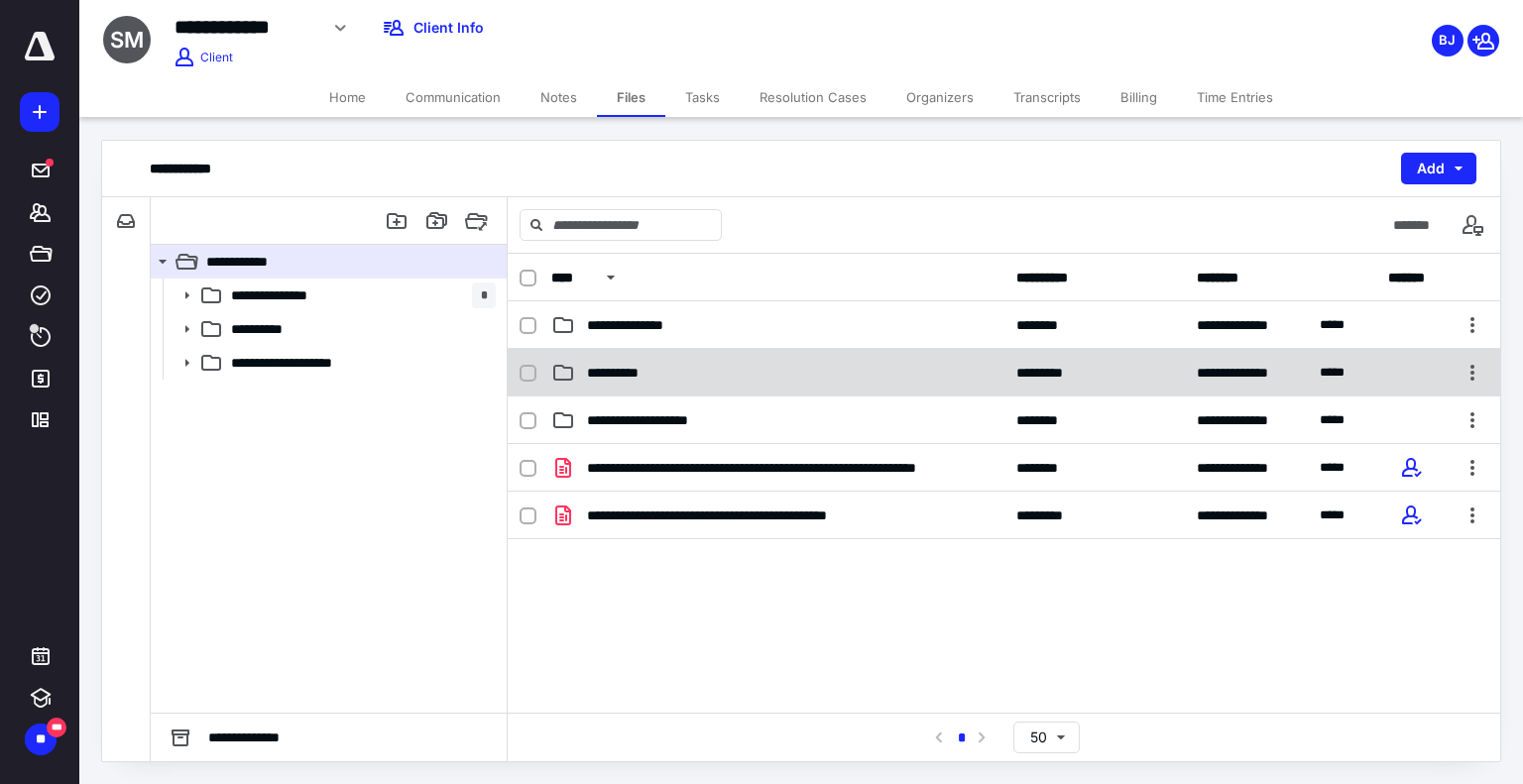 click on "**********" at bounding box center [620, 373] 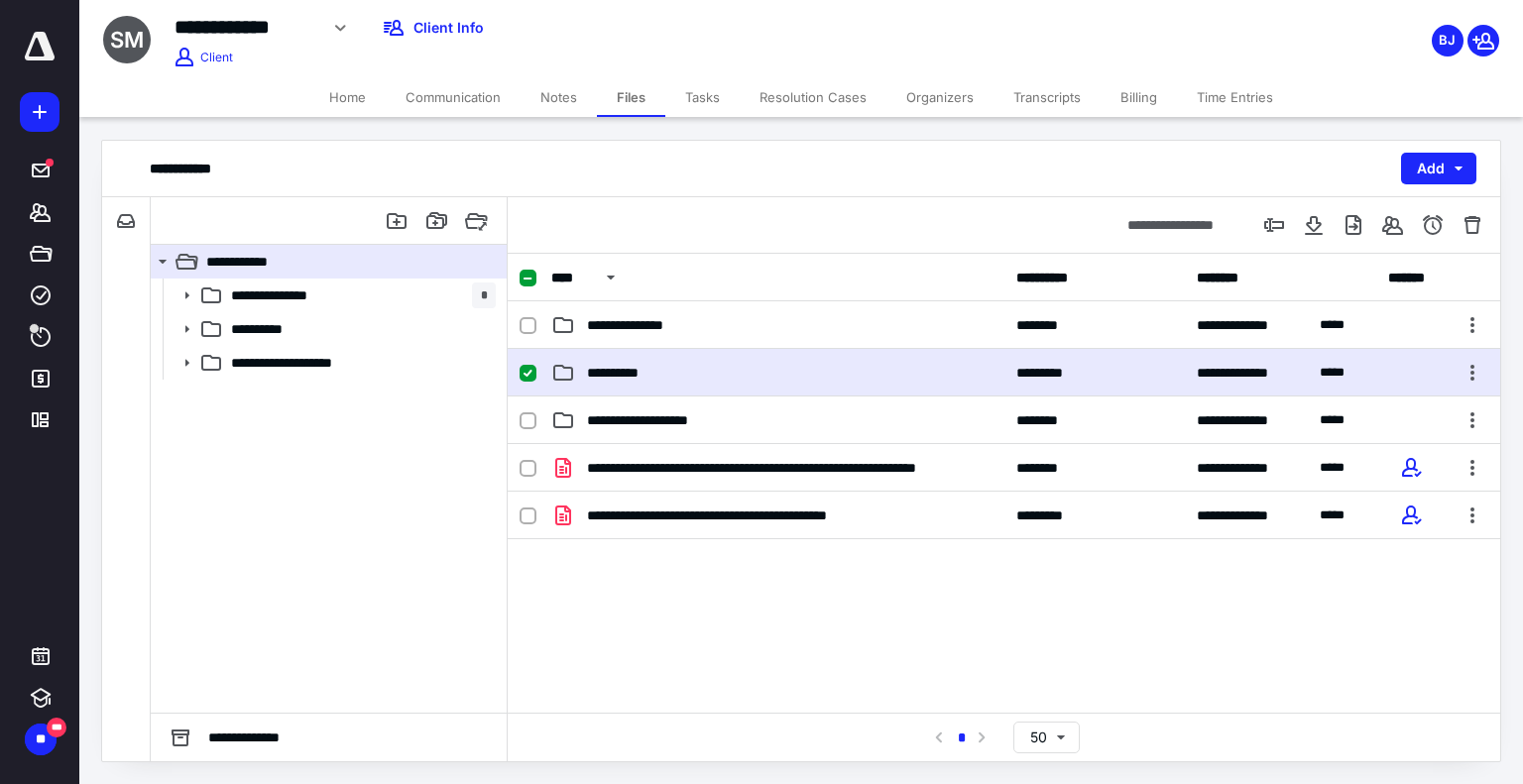 click on "**********" at bounding box center (620, 373) 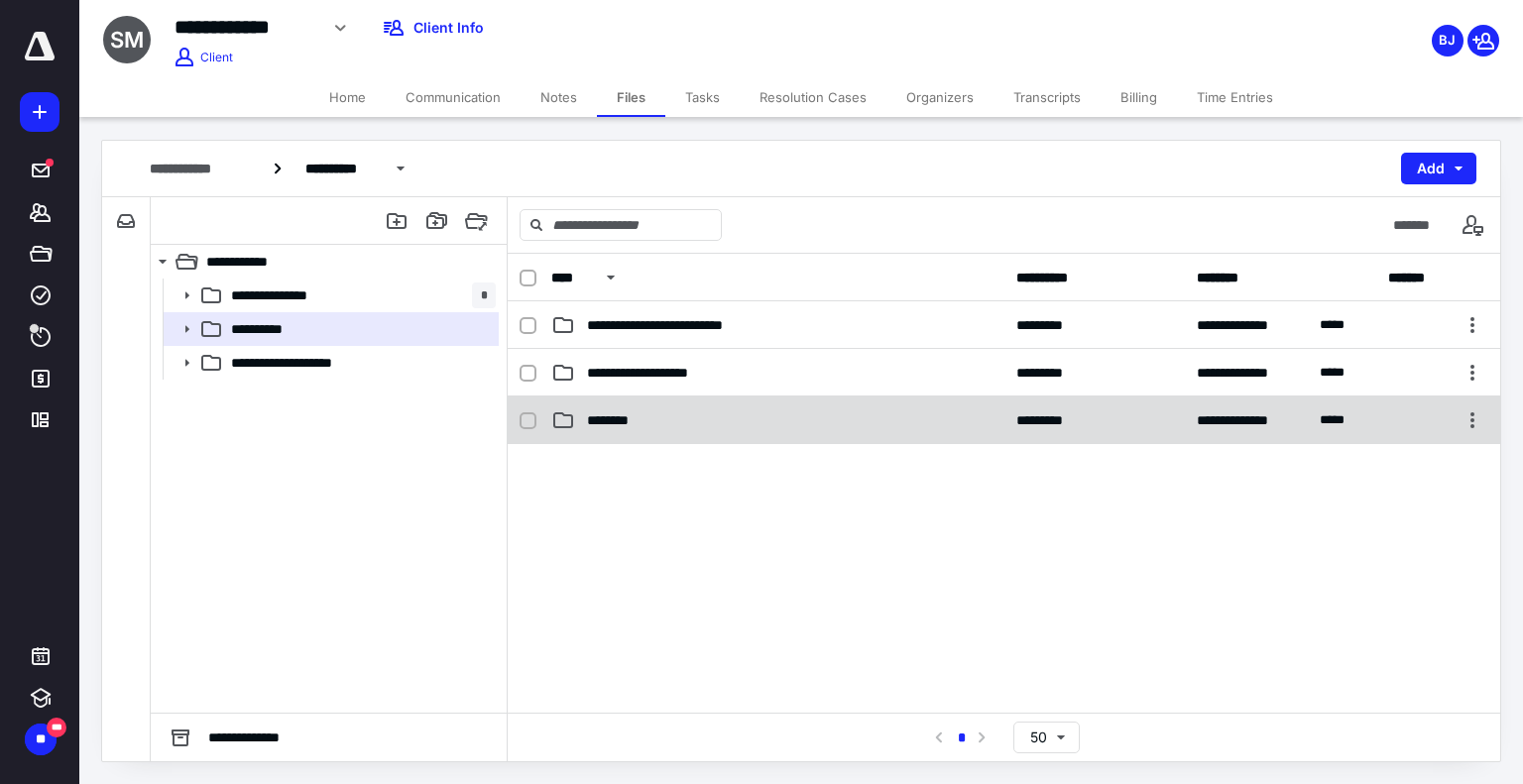 click on "********" at bounding box center [777, 420] 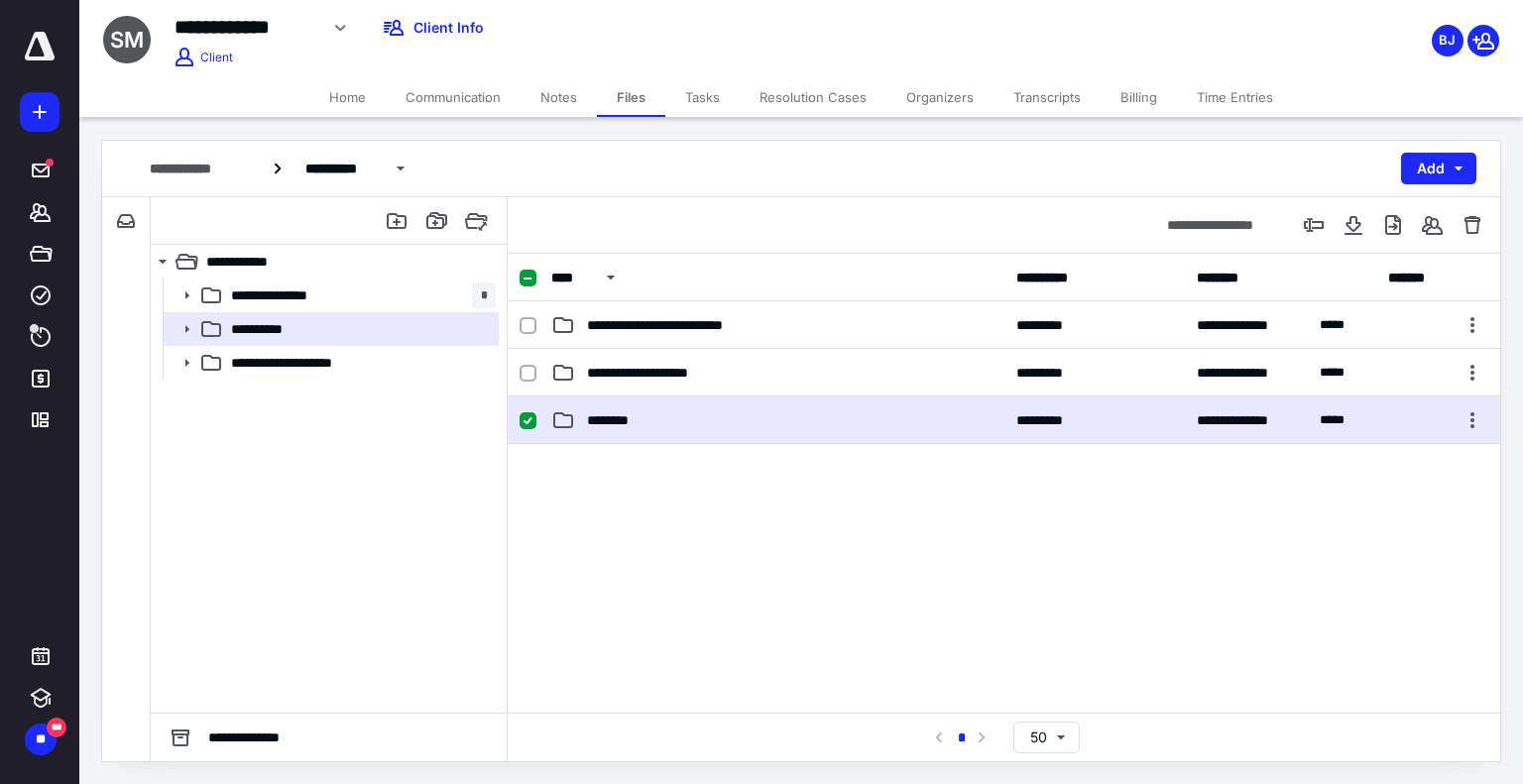 click on "********" at bounding box center [777, 420] 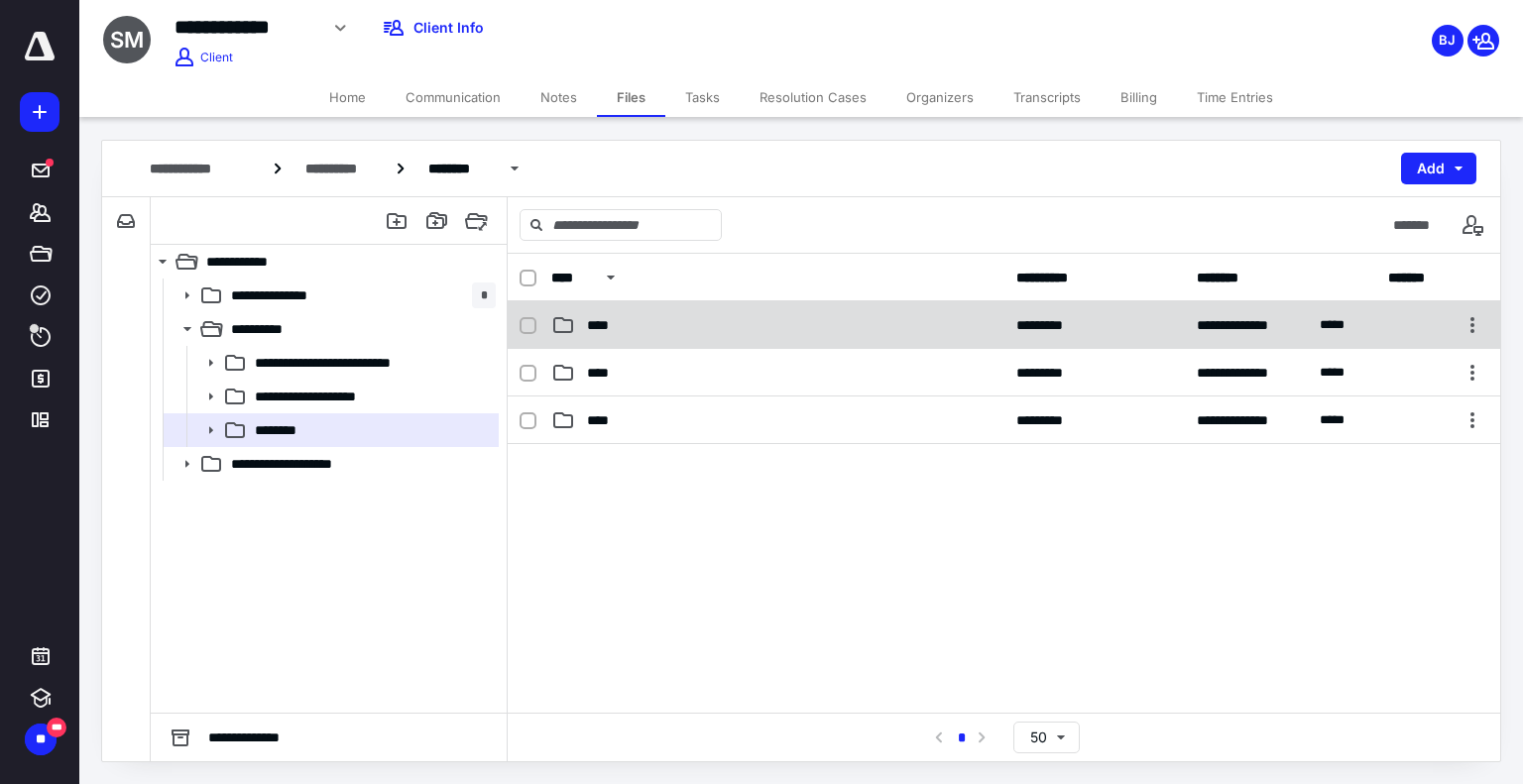 click on "****" at bounding box center (777, 325) 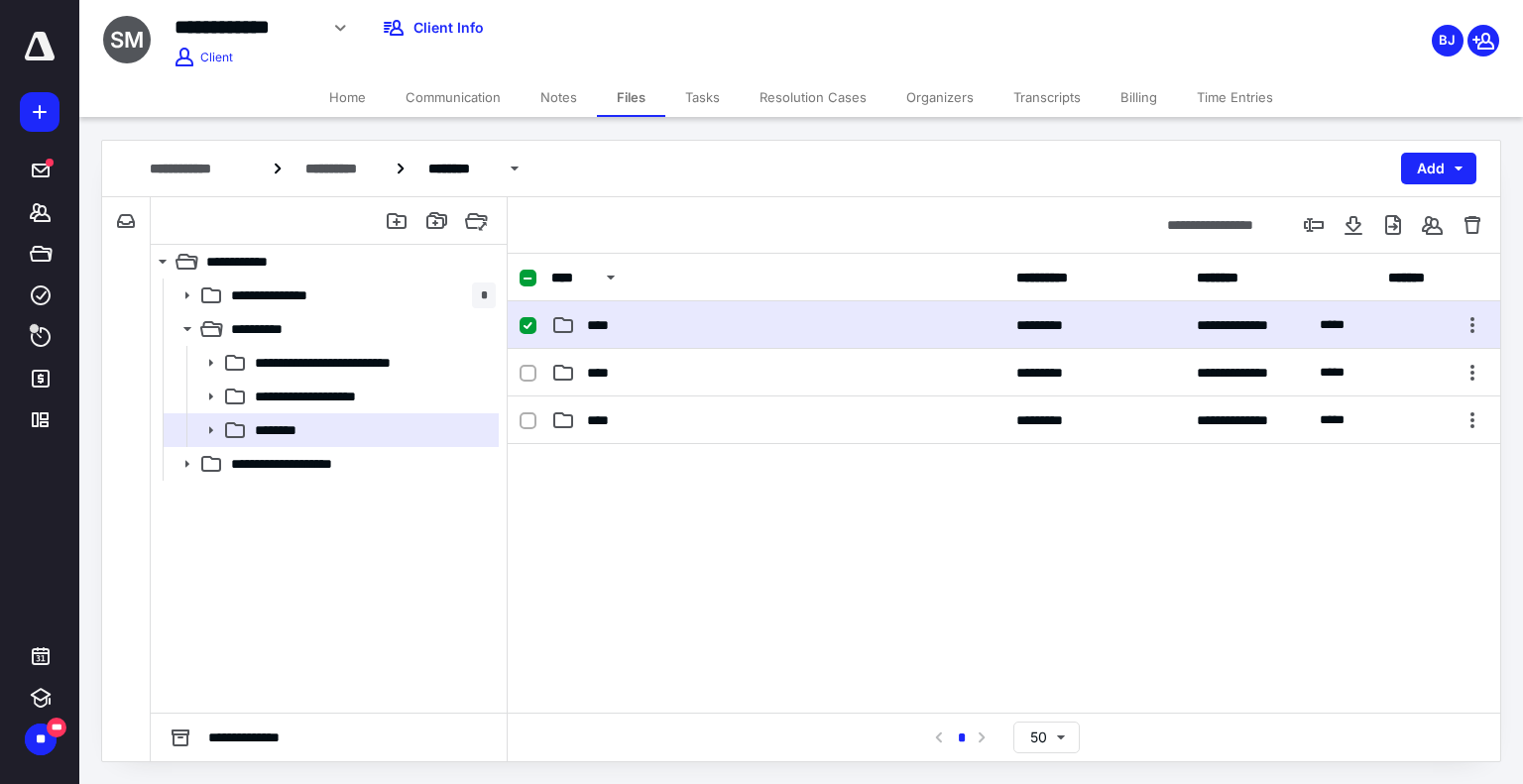 click on "****" at bounding box center [777, 325] 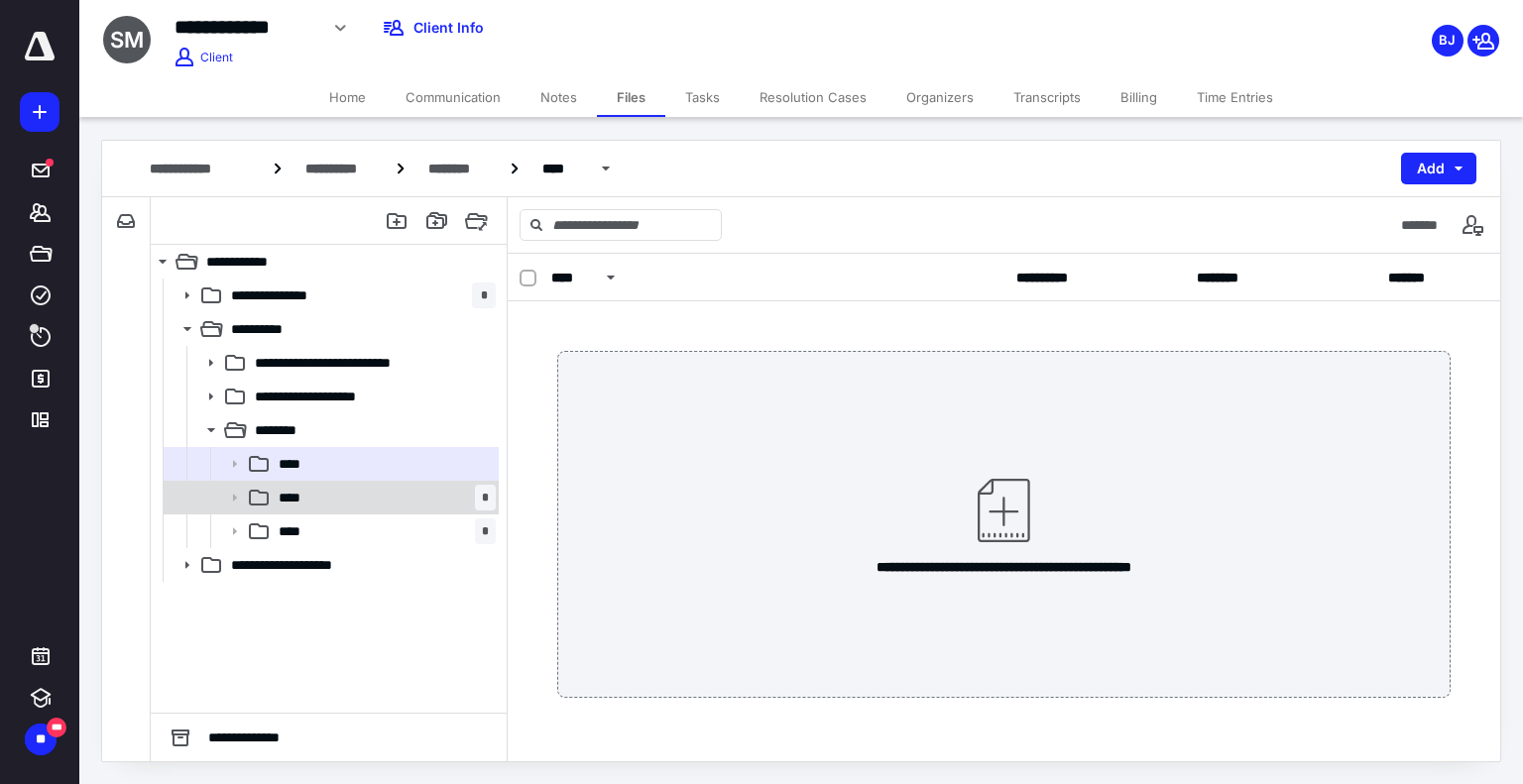 click on "**** *" at bounding box center (329, 498) 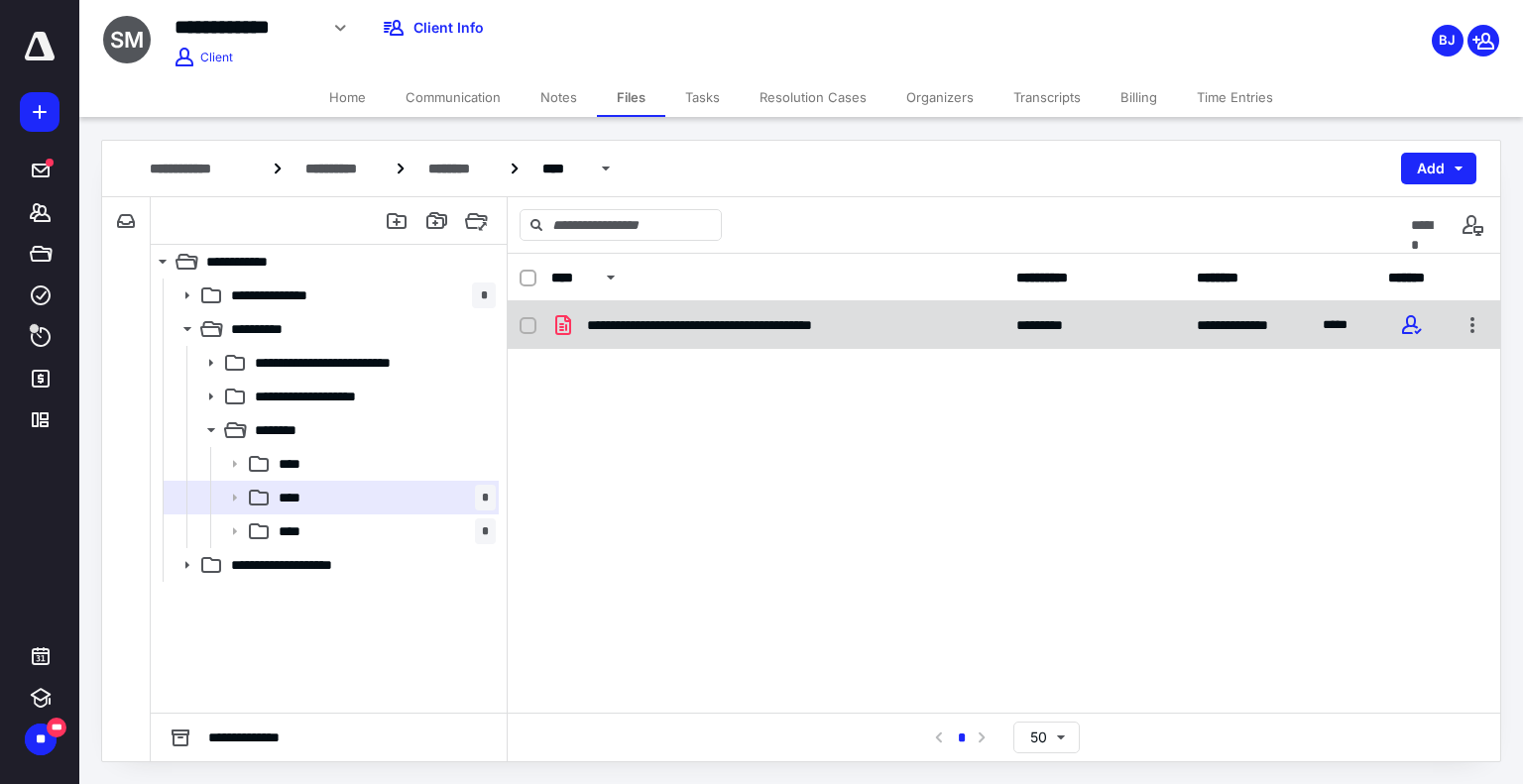 click on "**********" at bounding box center (745, 325) 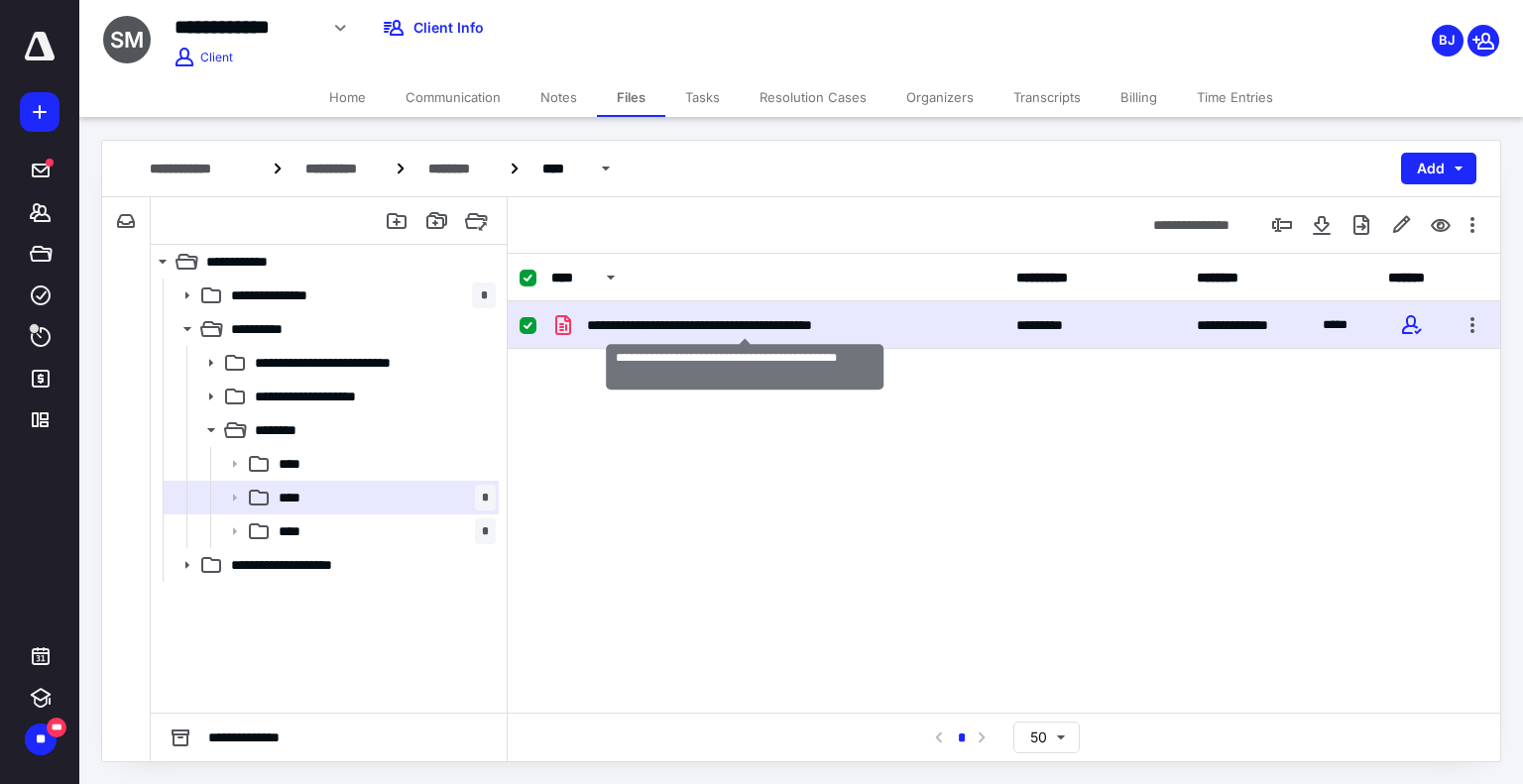 click on "**********" at bounding box center [745, 325] 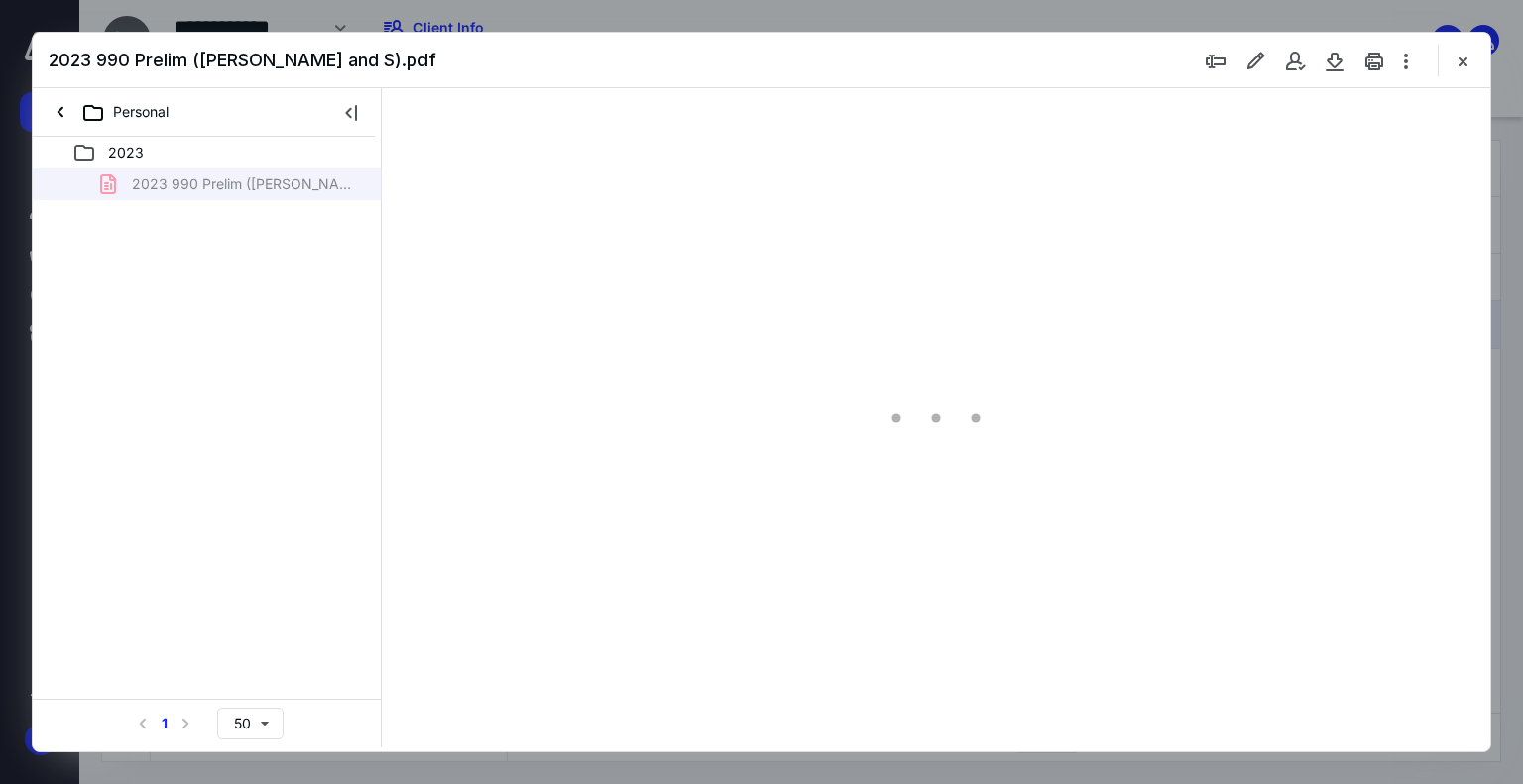 scroll, scrollTop: 0, scrollLeft: 0, axis: both 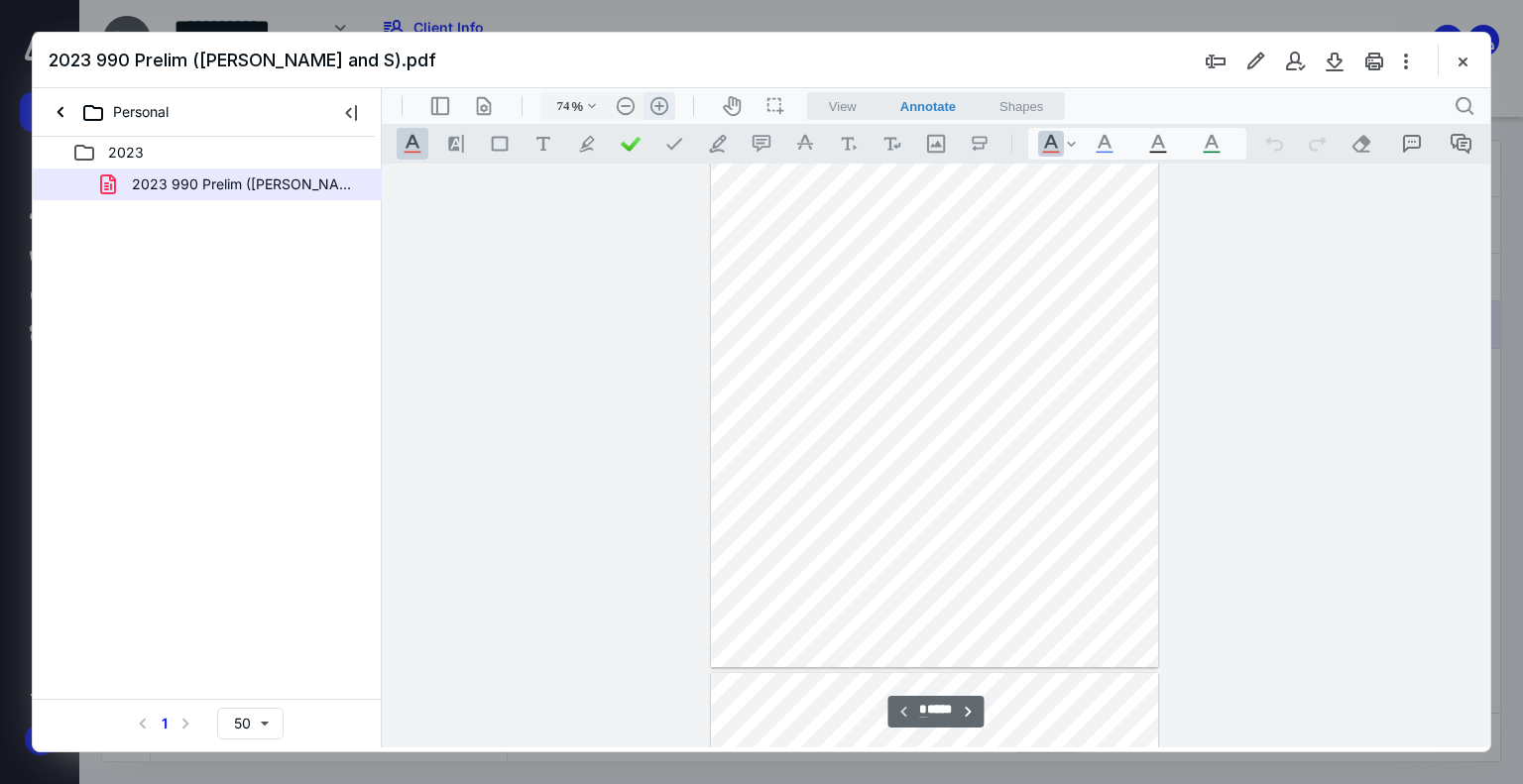 click on ".cls-1{fill:#abb0c4;} icon - header - zoom - in - line" at bounding box center [659, 106] 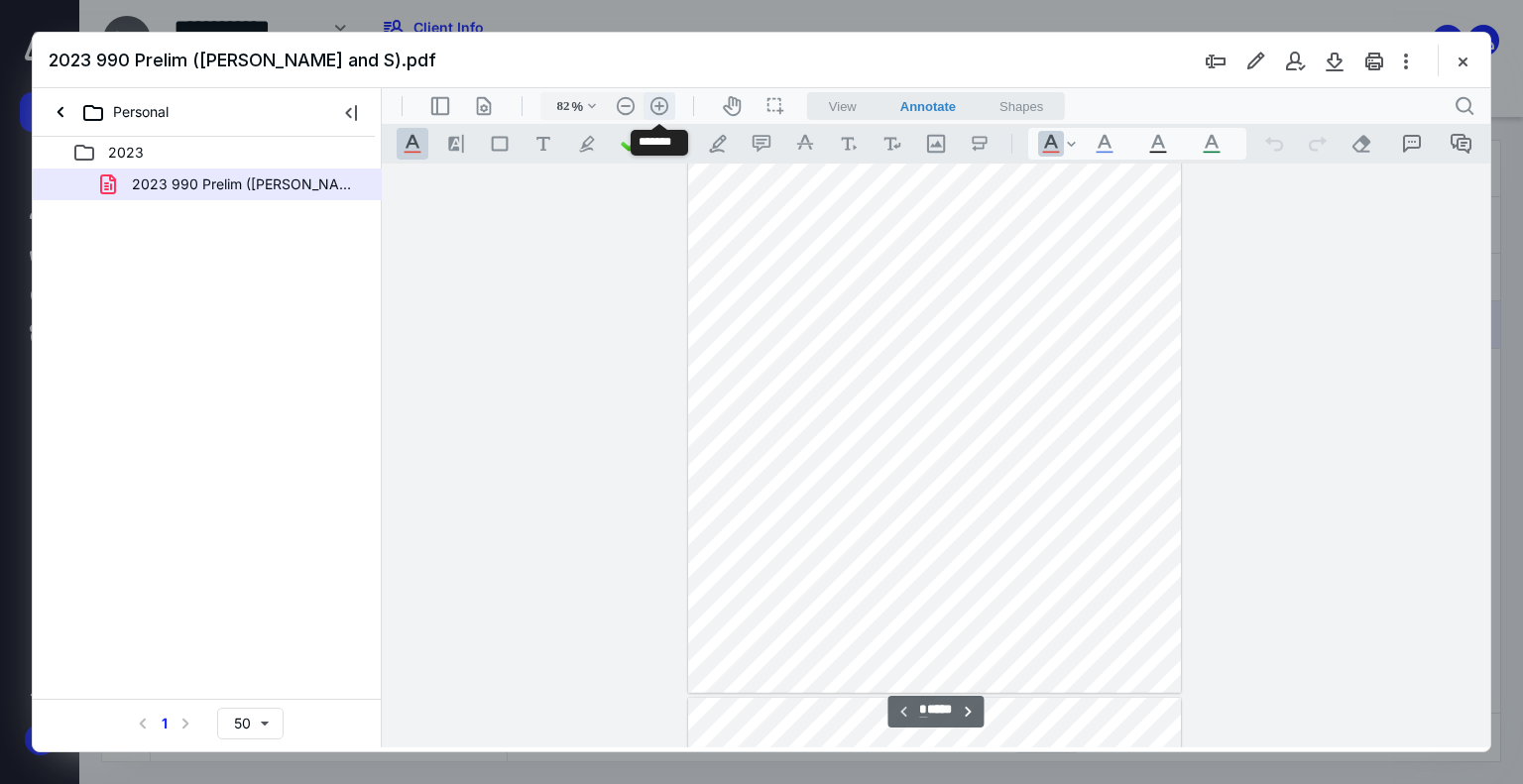 click on ".cls-1{fill:#abb0c4;} icon - header - zoom - in - line" at bounding box center (659, 106) 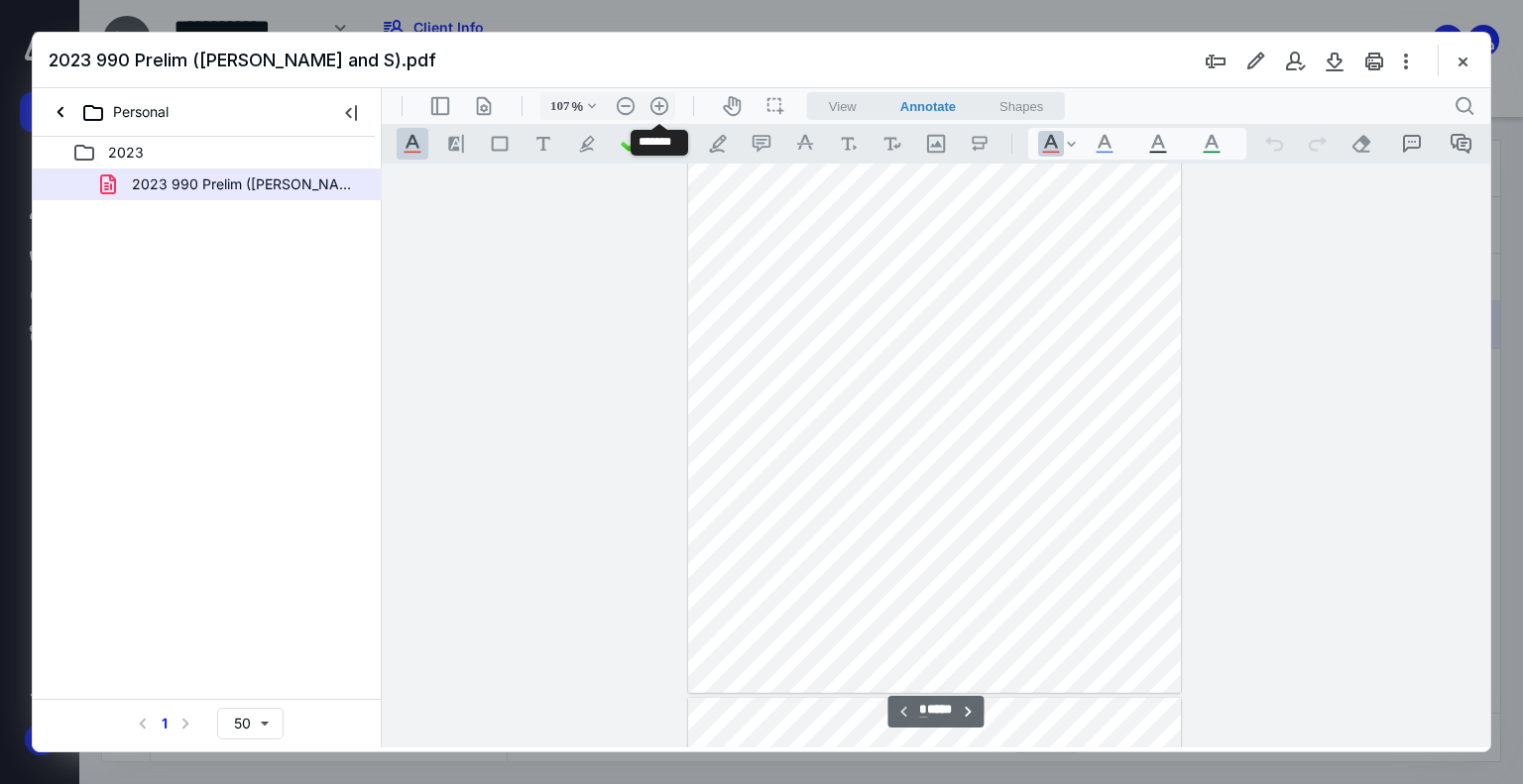 scroll, scrollTop: 226, scrollLeft: 0, axis: vertical 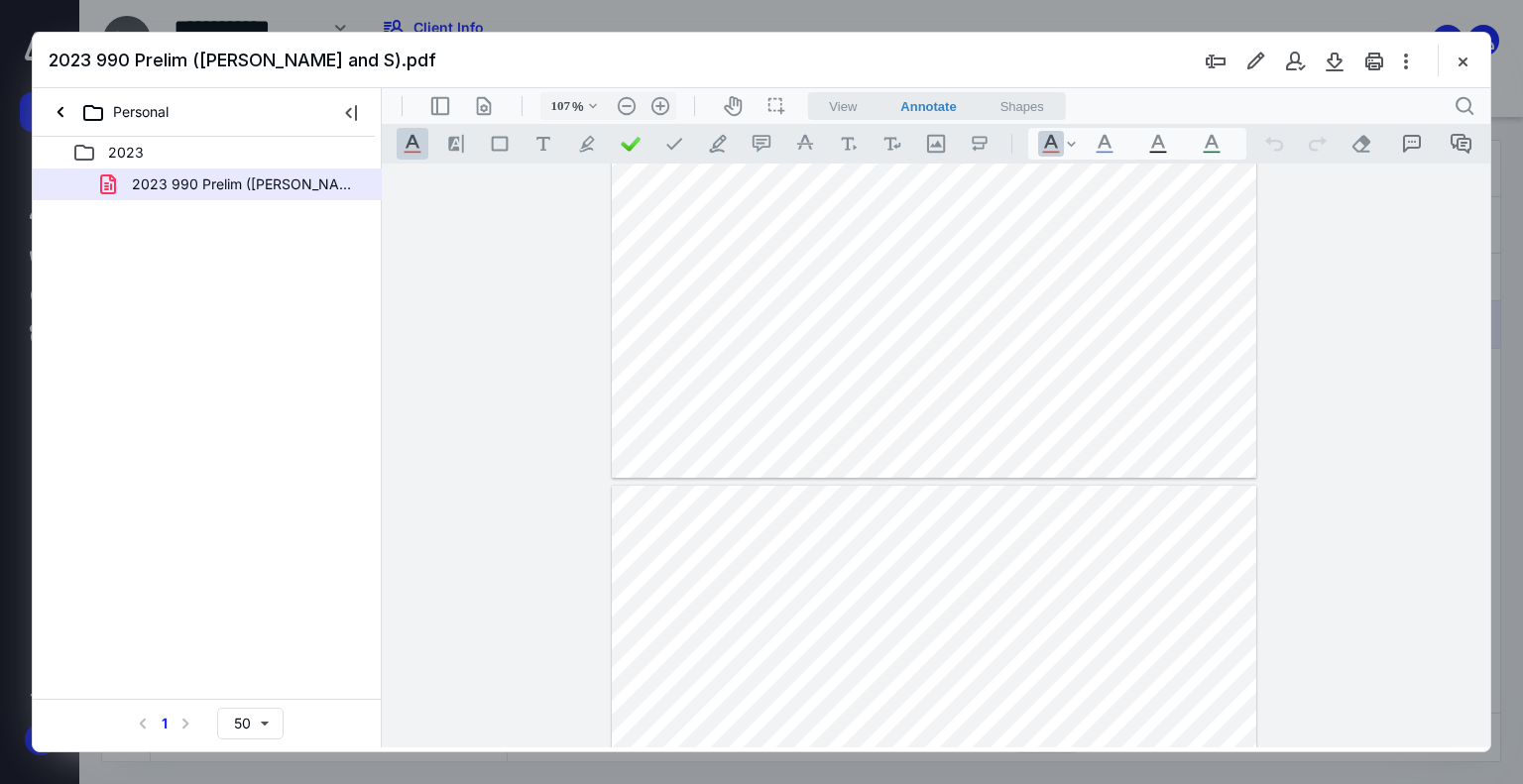 type on "*" 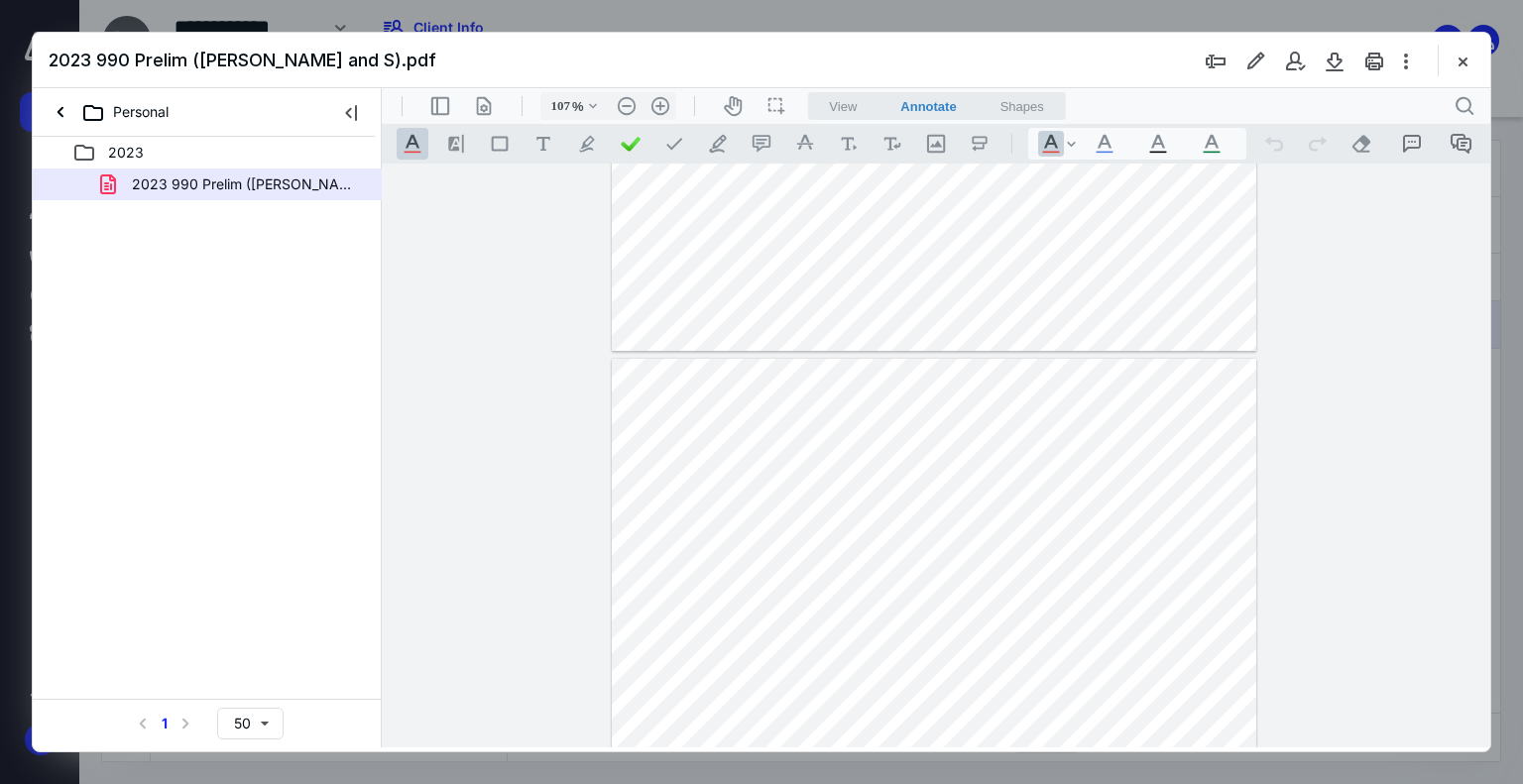 scroll, scrollTop: 821, scrollLeft: 0, axis: vertical 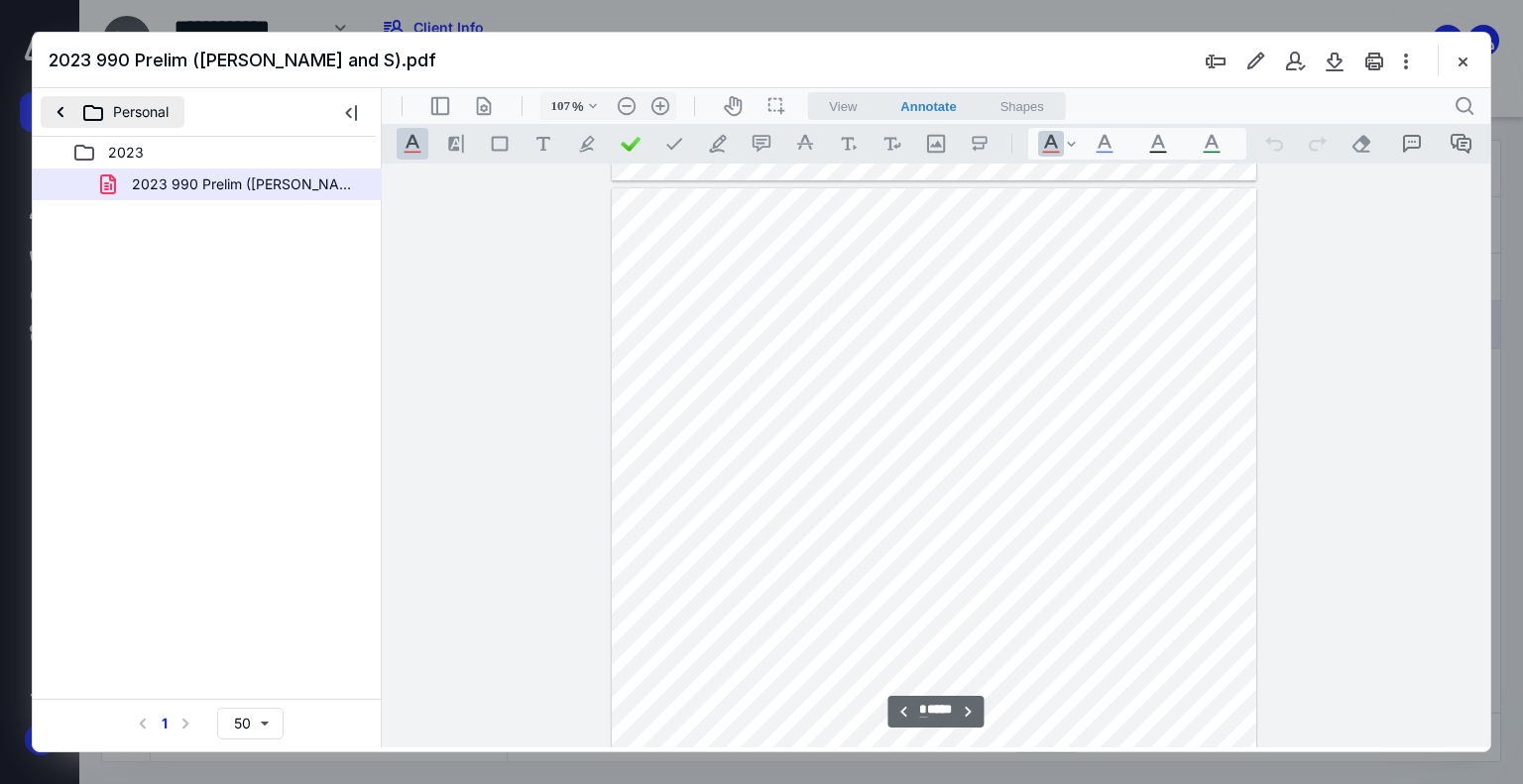 click on "Personal" at bounding box center [112, 112] 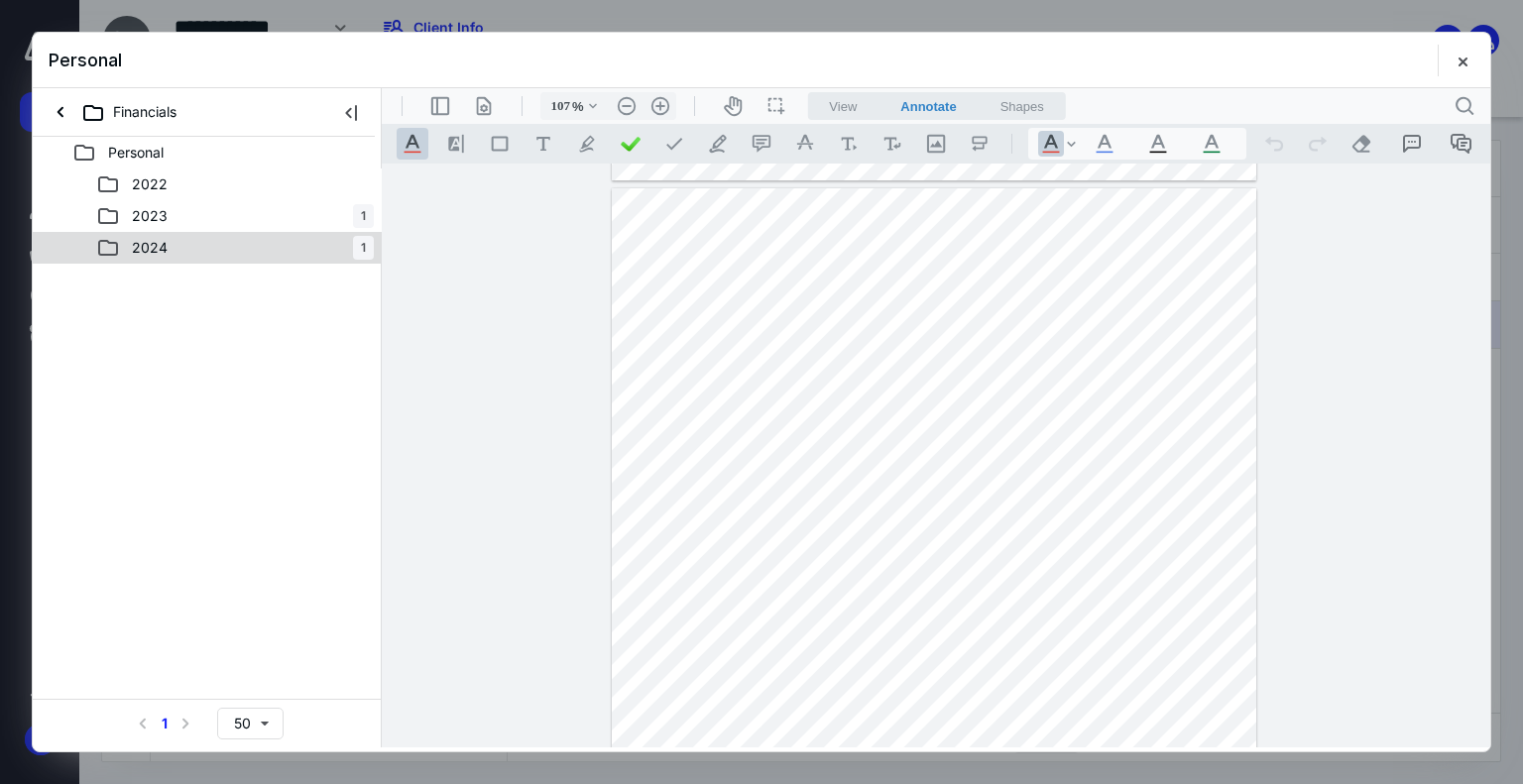 click on "2024 1" at bounding box center [235, 248] 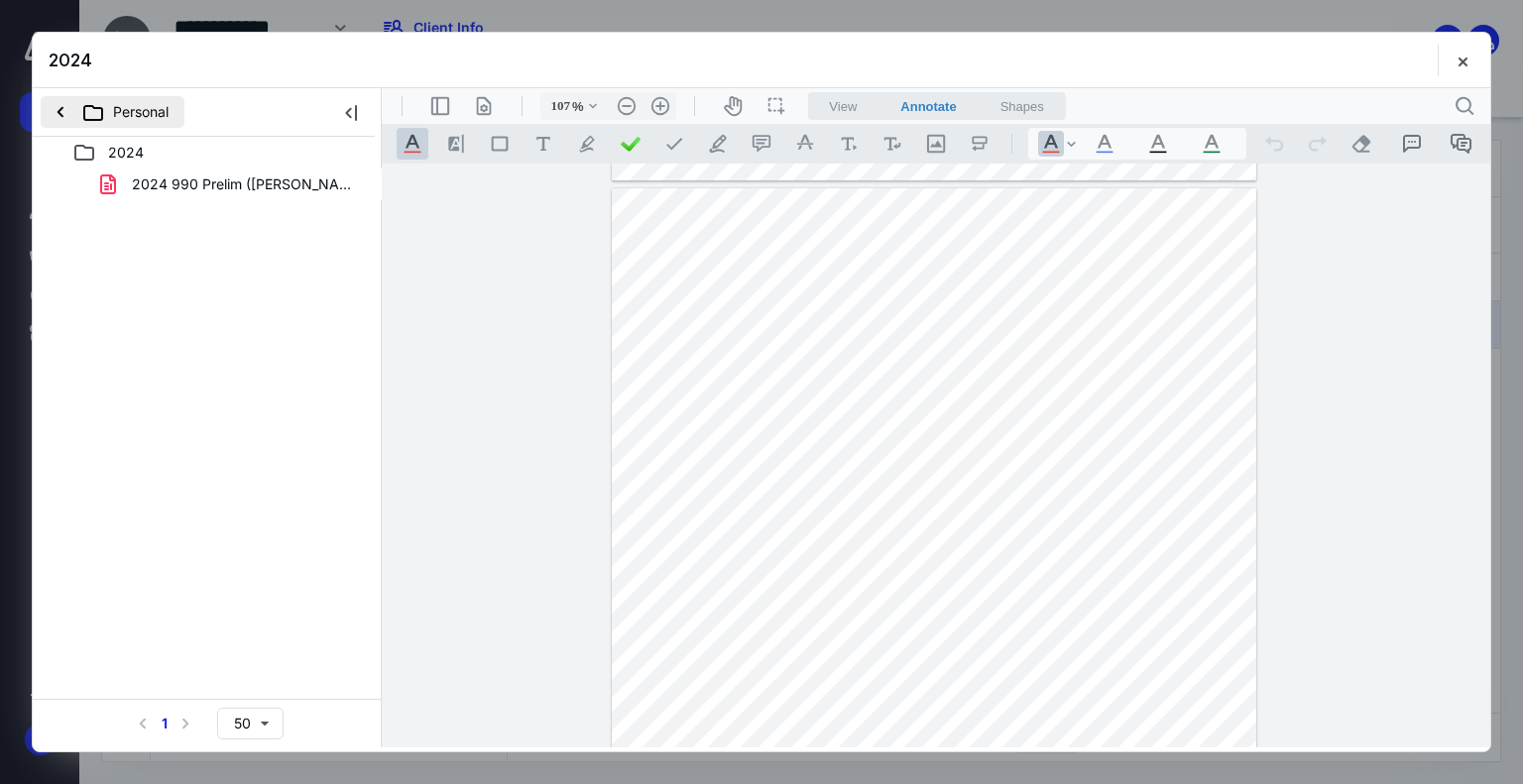 click on "Personal" at bounding box center (112, 112) 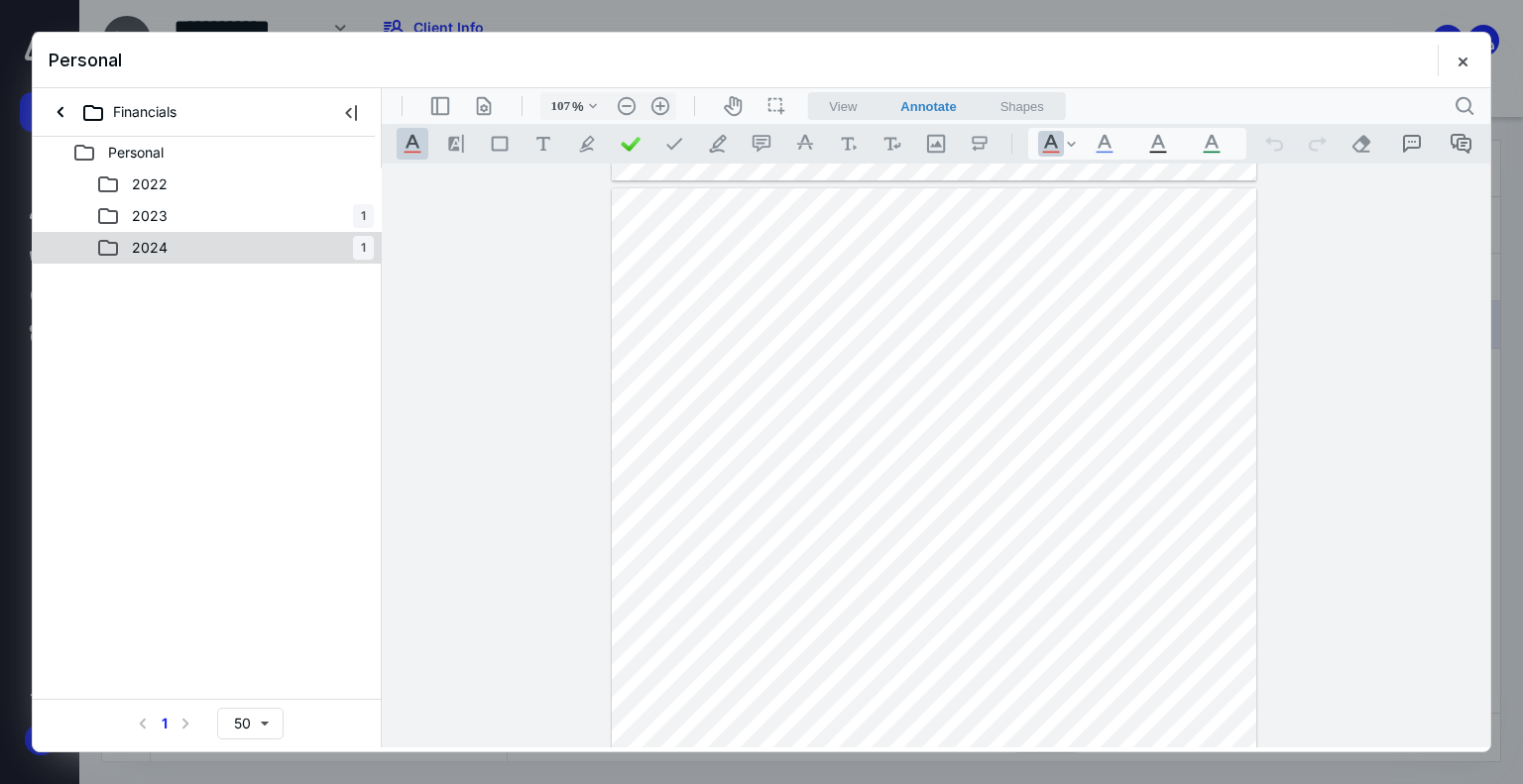 click on "2024 1" at bounding box center [235, 248] 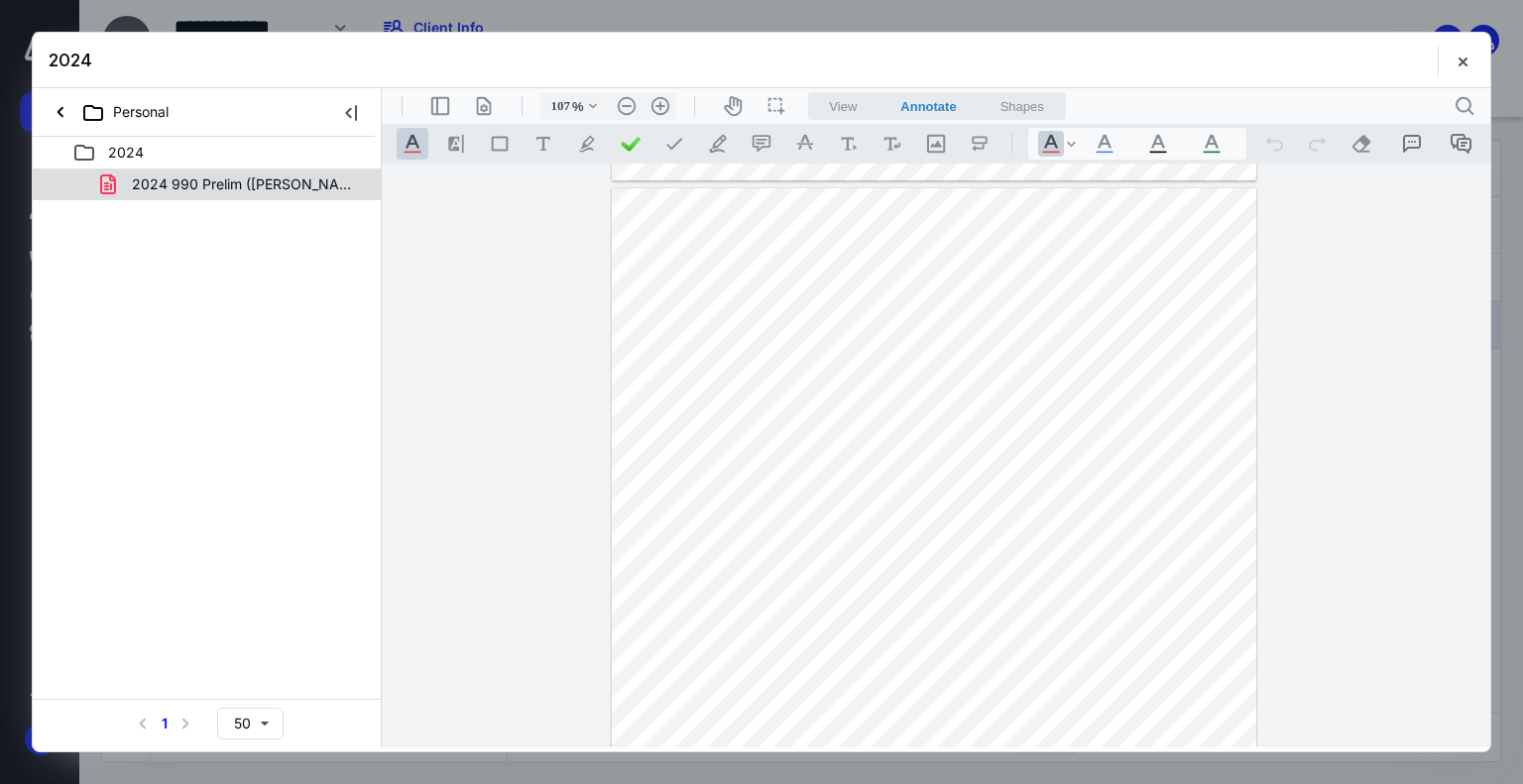 click on "2024 990 Prelim (Moody Chrsitopher and Socoya).pdf" at bounding box center (247, 184) 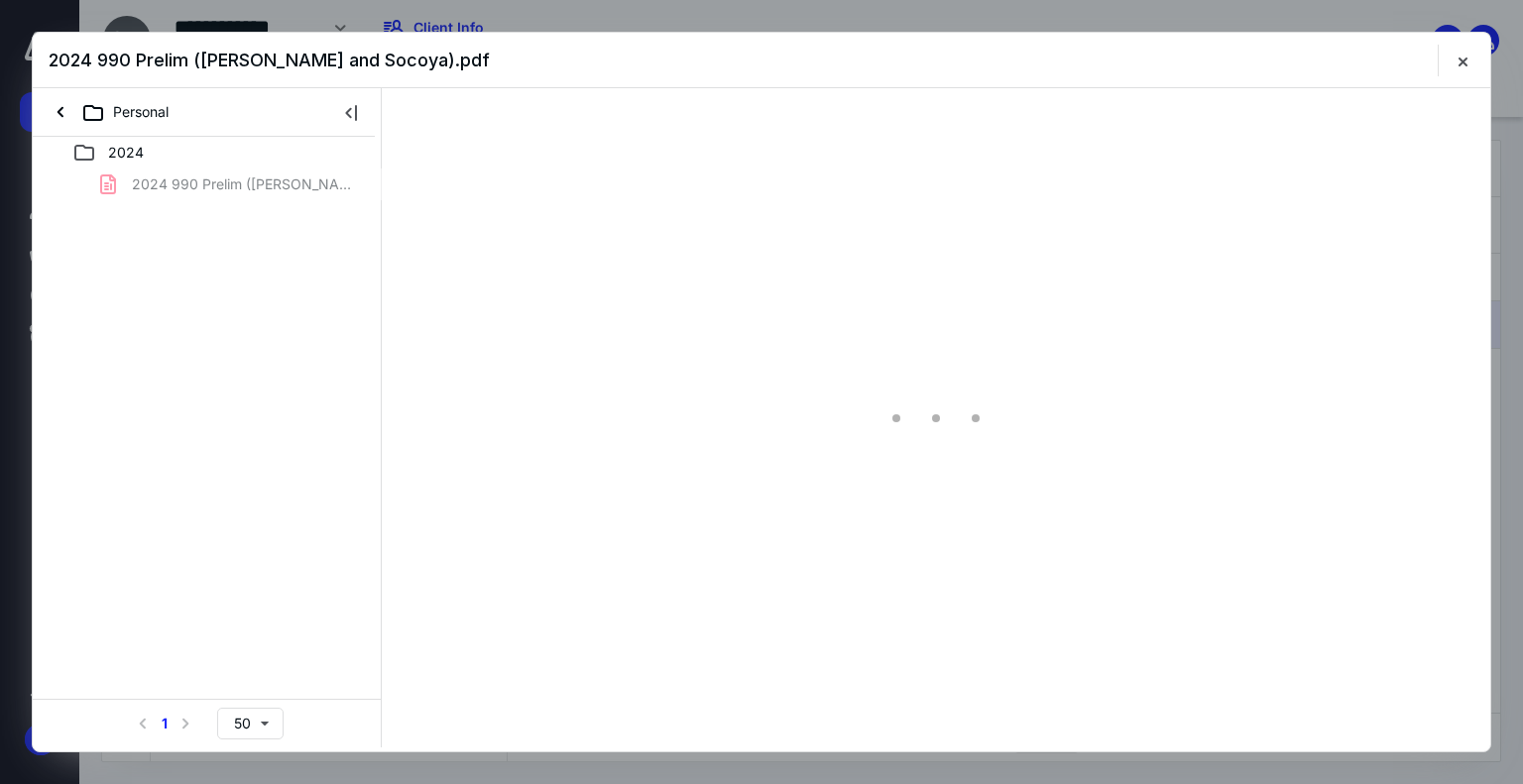 click on "2024 990 Prelim (Moody Chrsitopher and Socoya).pdf" at bounding box center [207, 184] 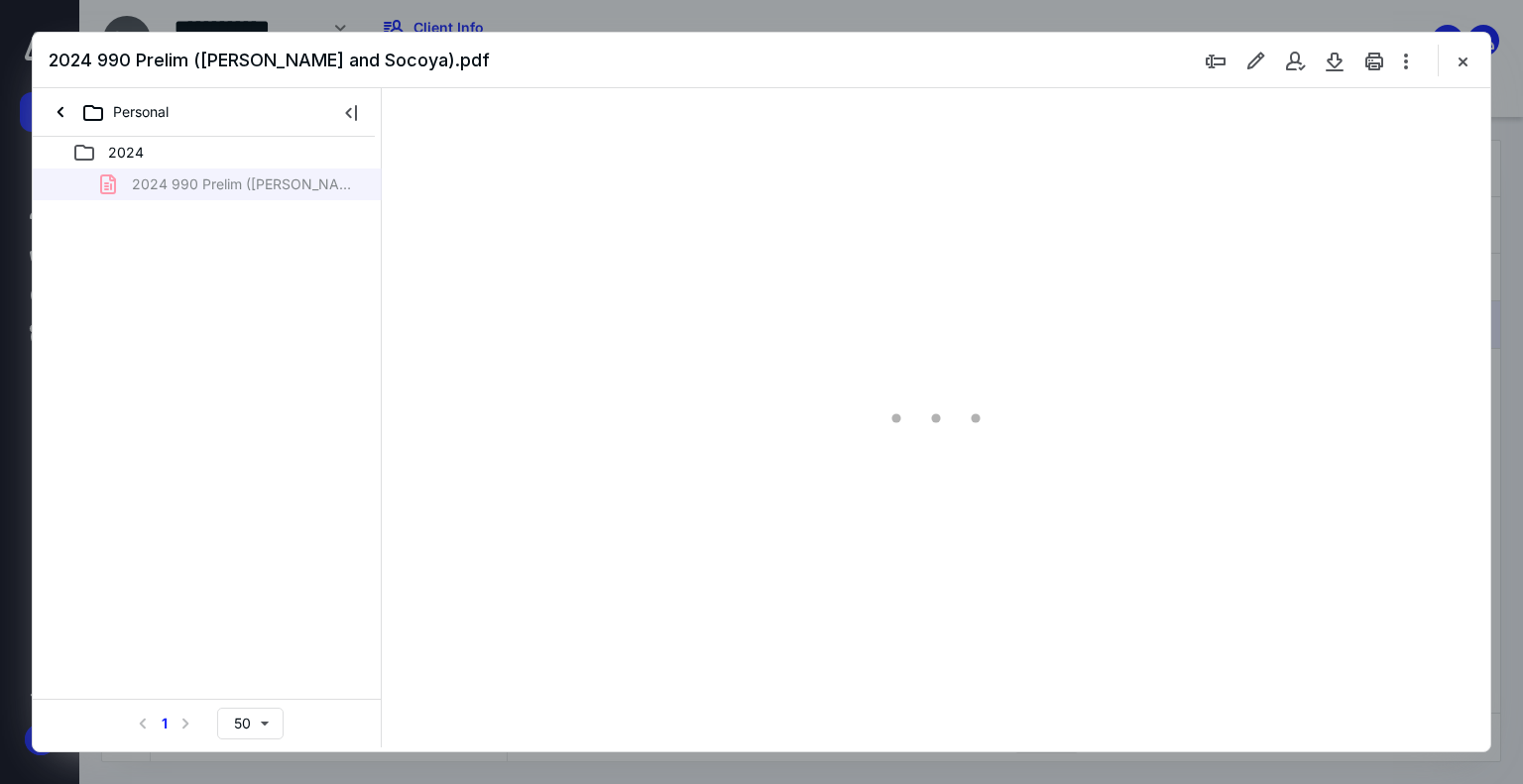type on "74" 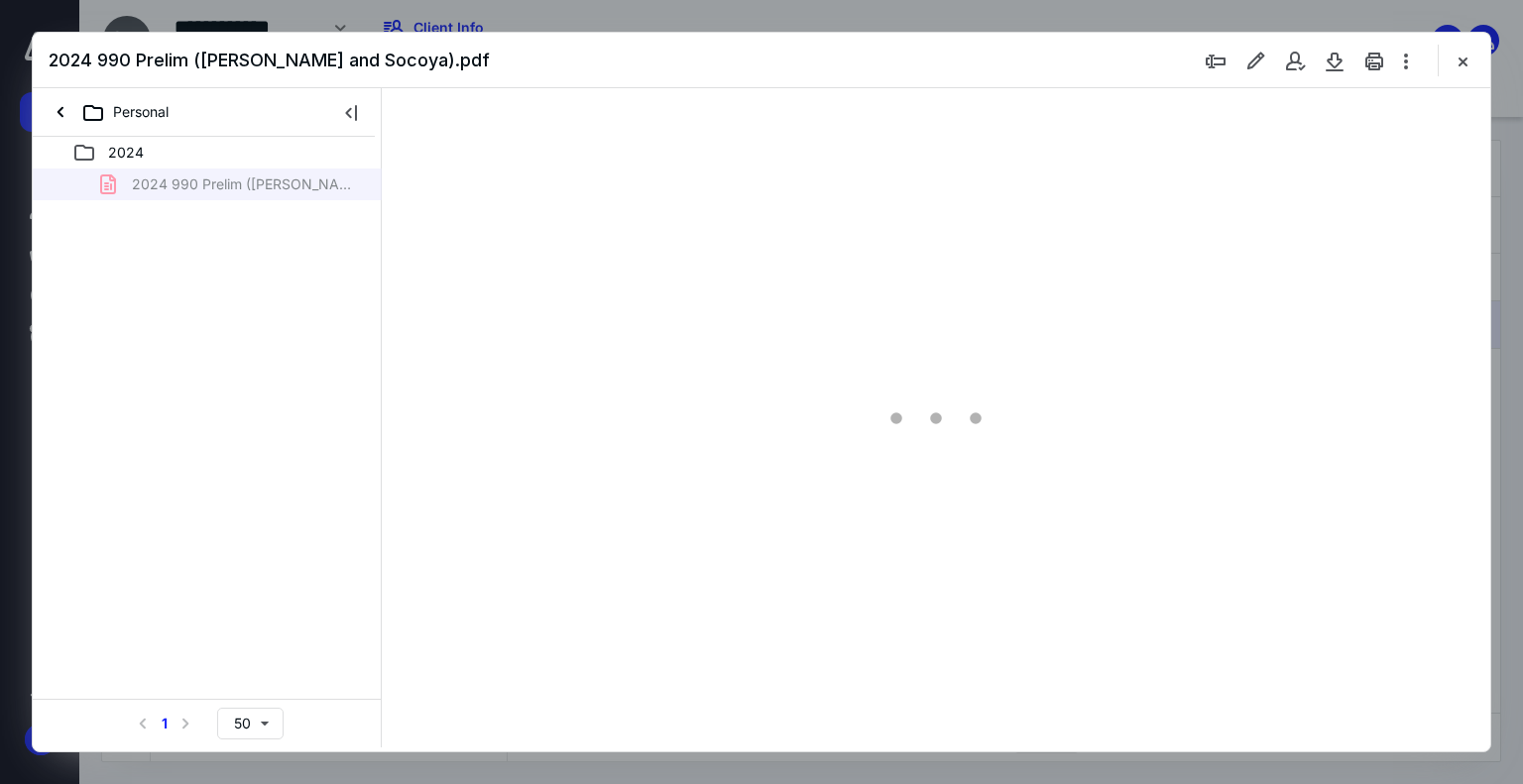 scroll, scrollTop: 78, scrollLeft: 0, axis: vertical 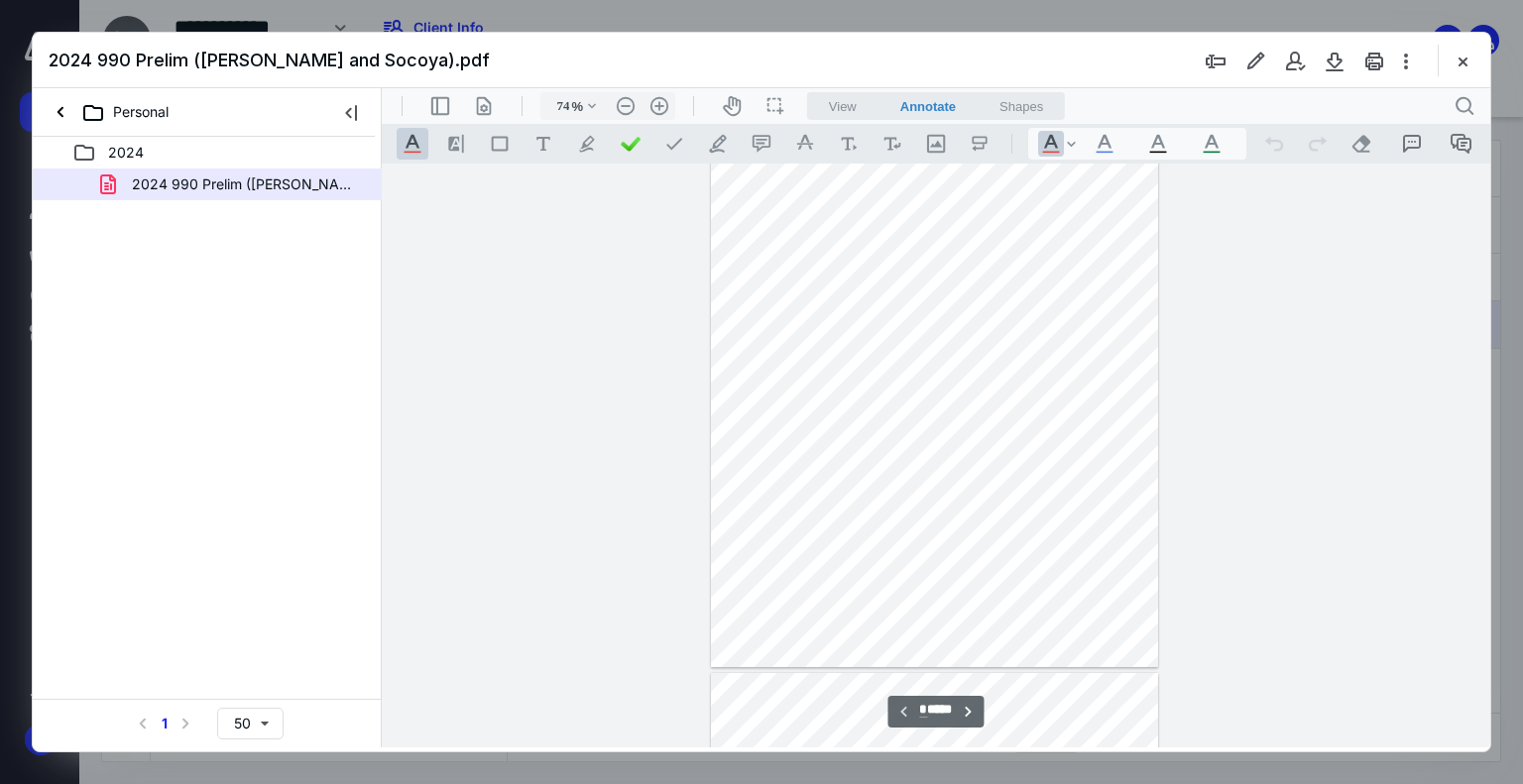 type on "*" 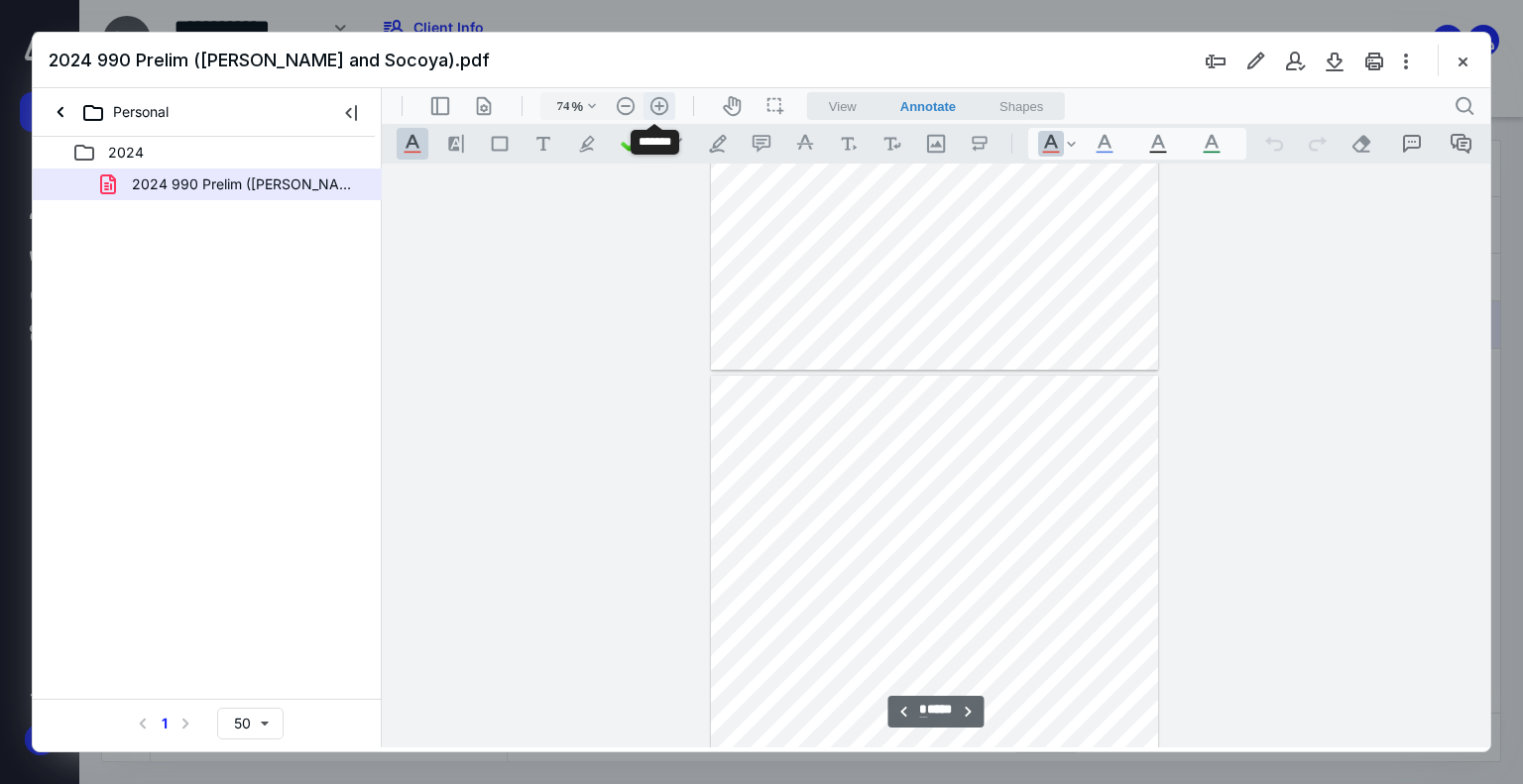 click on ".cls-1{fill:#abb0c4;} icon - header - zoom - in - line" at bounding box center [659, 106] 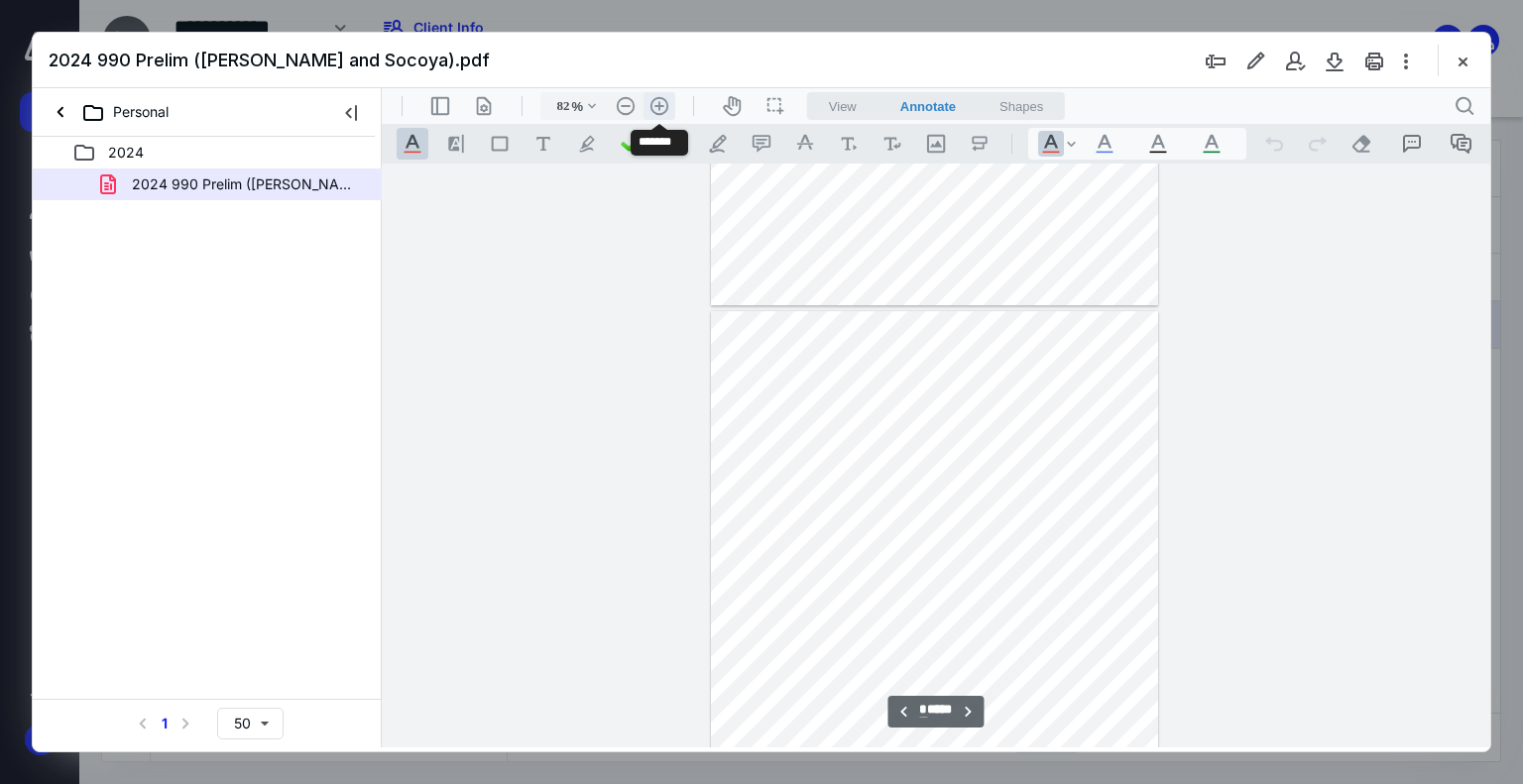 click on ".cls-1{fill:#abb0c4;} icon - header - zoom - in - line" at bounding box center [659, 106] 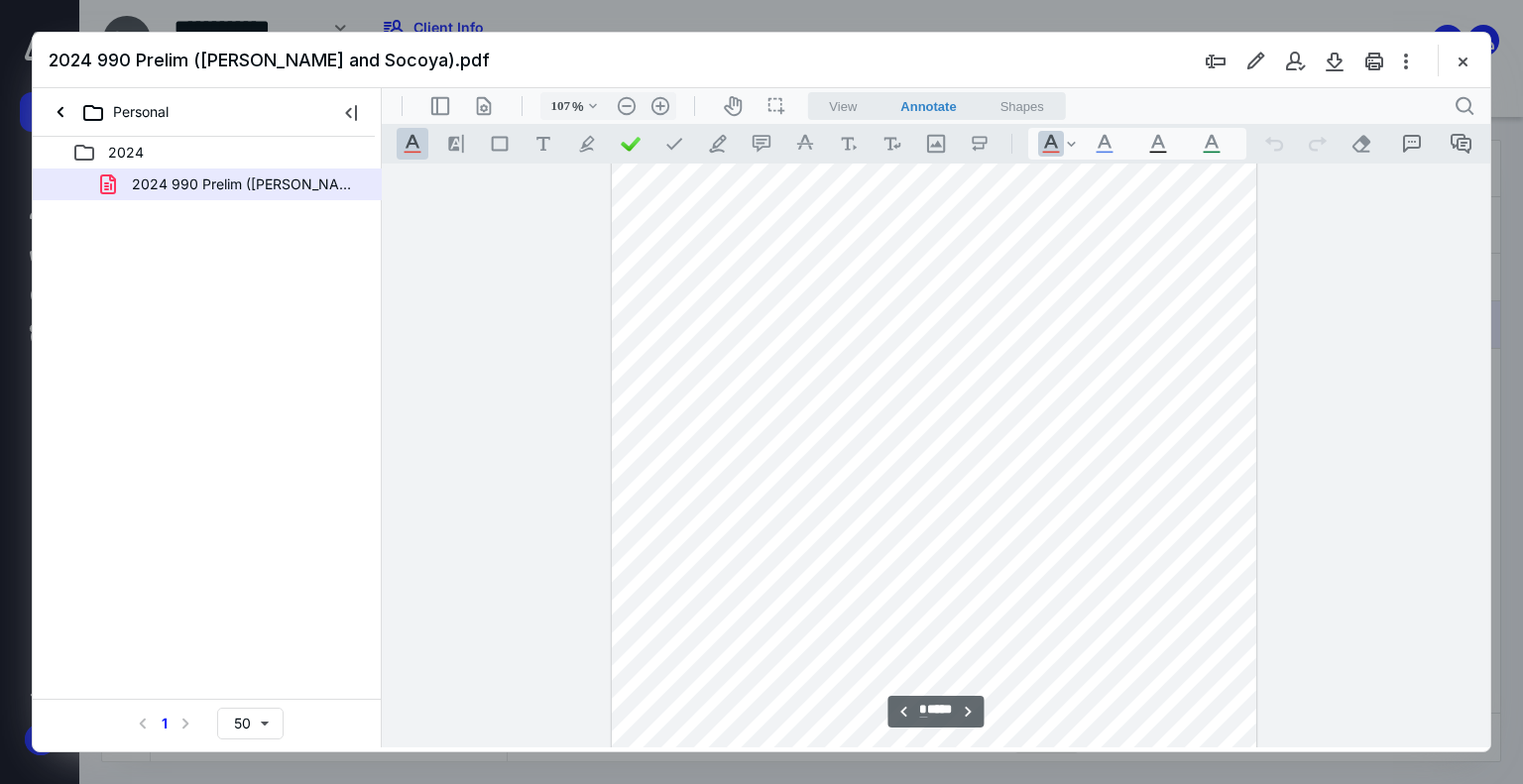 scroll, scrollTop: 952, scrollLeft: 0, axis: vertical 